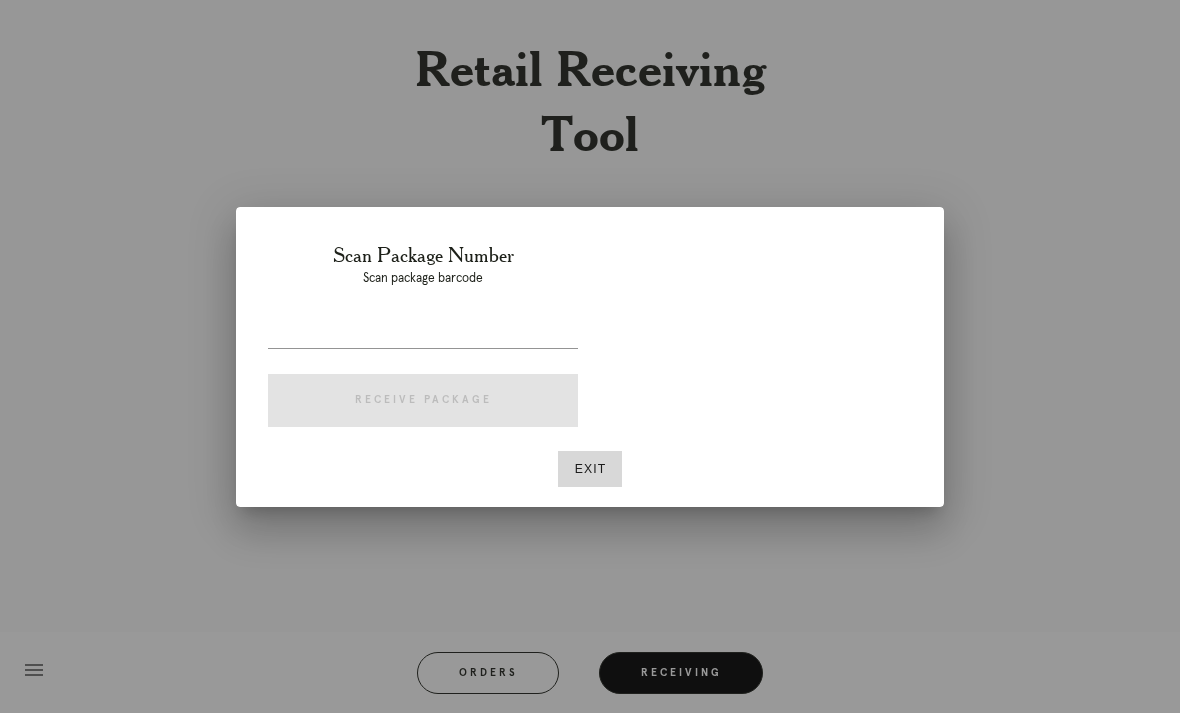 scroll, scrollTop: 0, scrollLeft: 0, axis: both 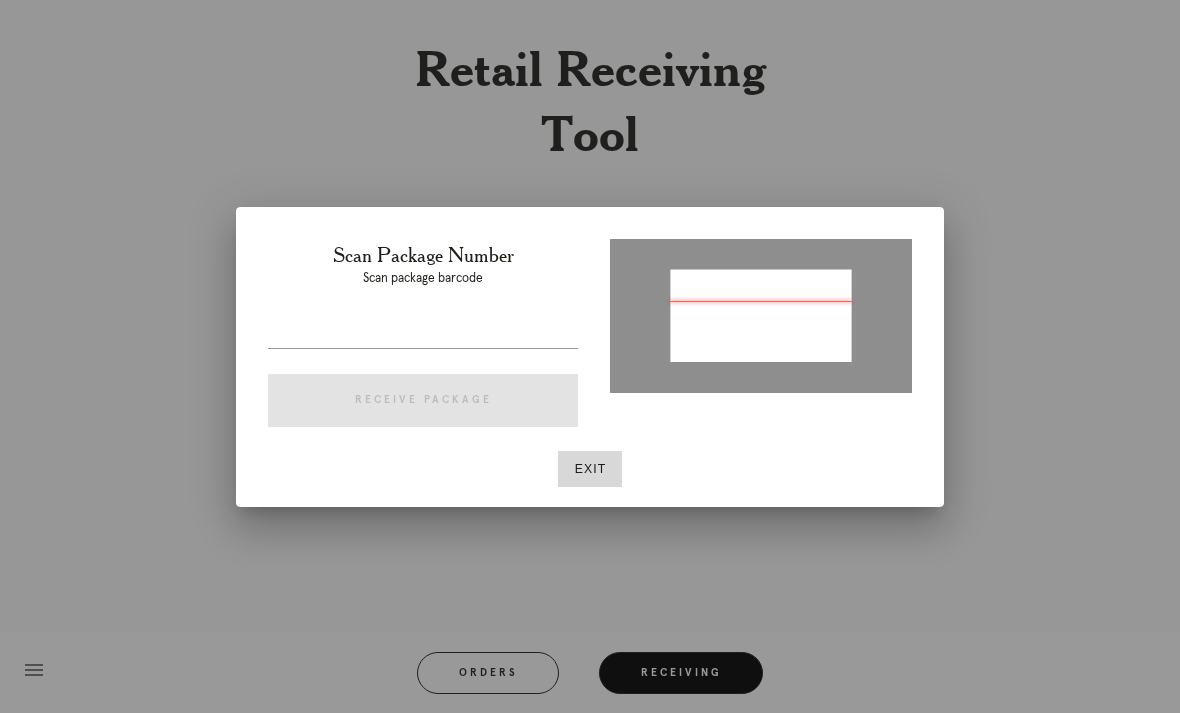 type on "P983970732538201" 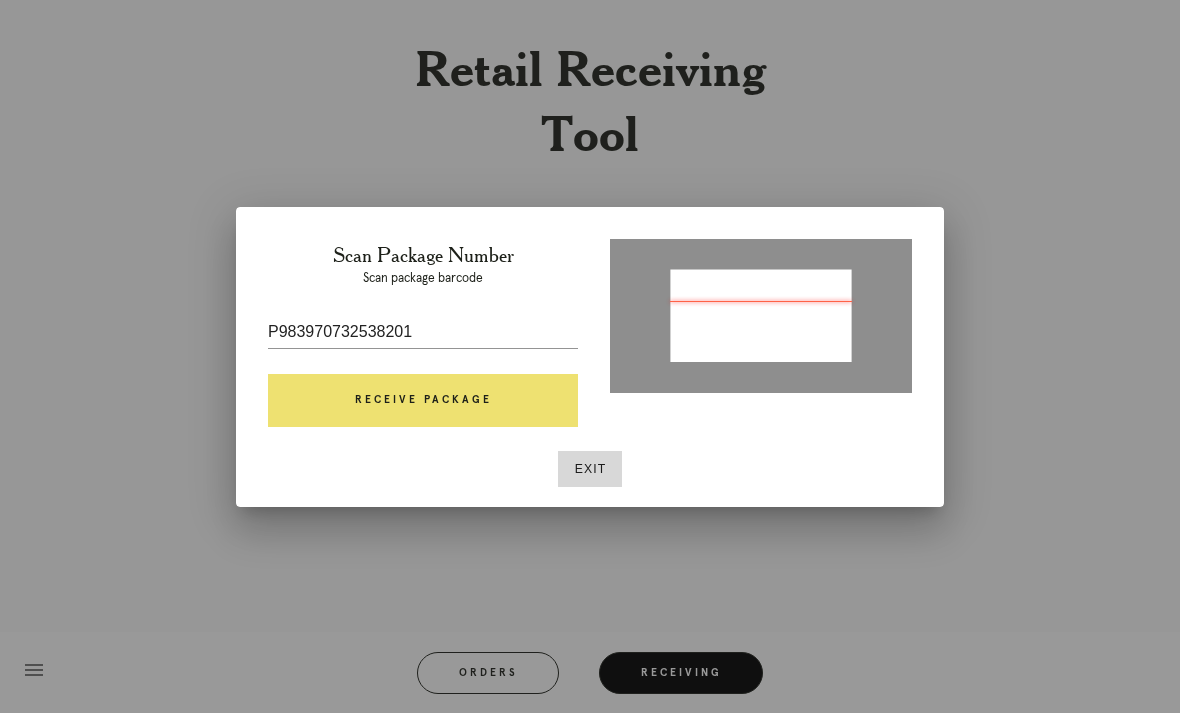 click on "Scan Package Number   Scan package barcode   P983970732538201   Receive Package" at bounding box center (423, 339) 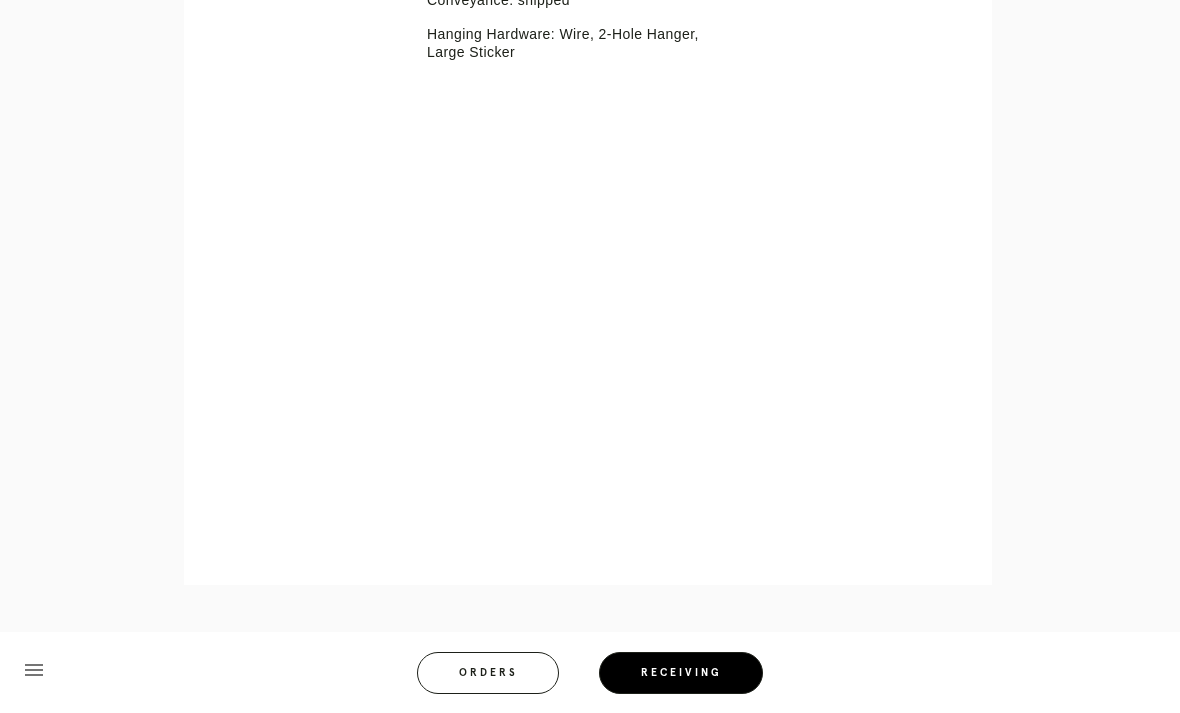 scroll, scrollTop: 714, scrollLeft: 0, axis: vertical 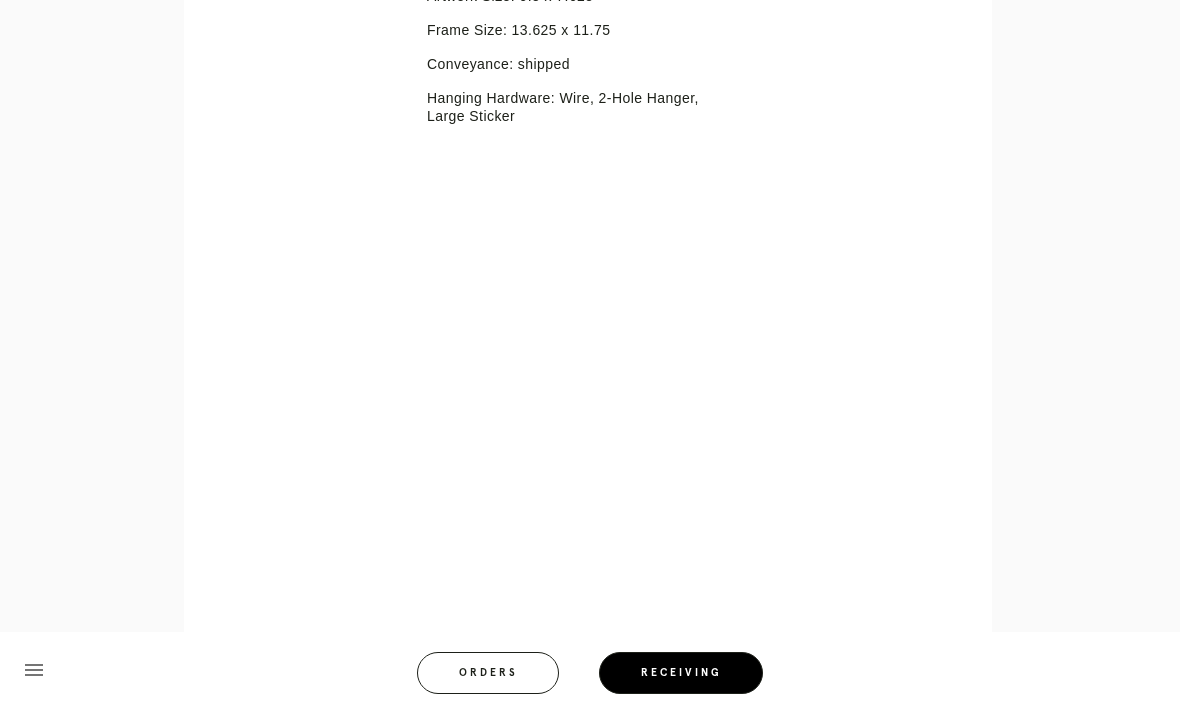 click on "menu
Orders
Receiving
Logged in as:   [PERSON_NAME][EMAIL_ADDRESS][PERSON_NAME][DOMAIN_NAME]   South Austin
Logout" at bounding box center (590, 679) 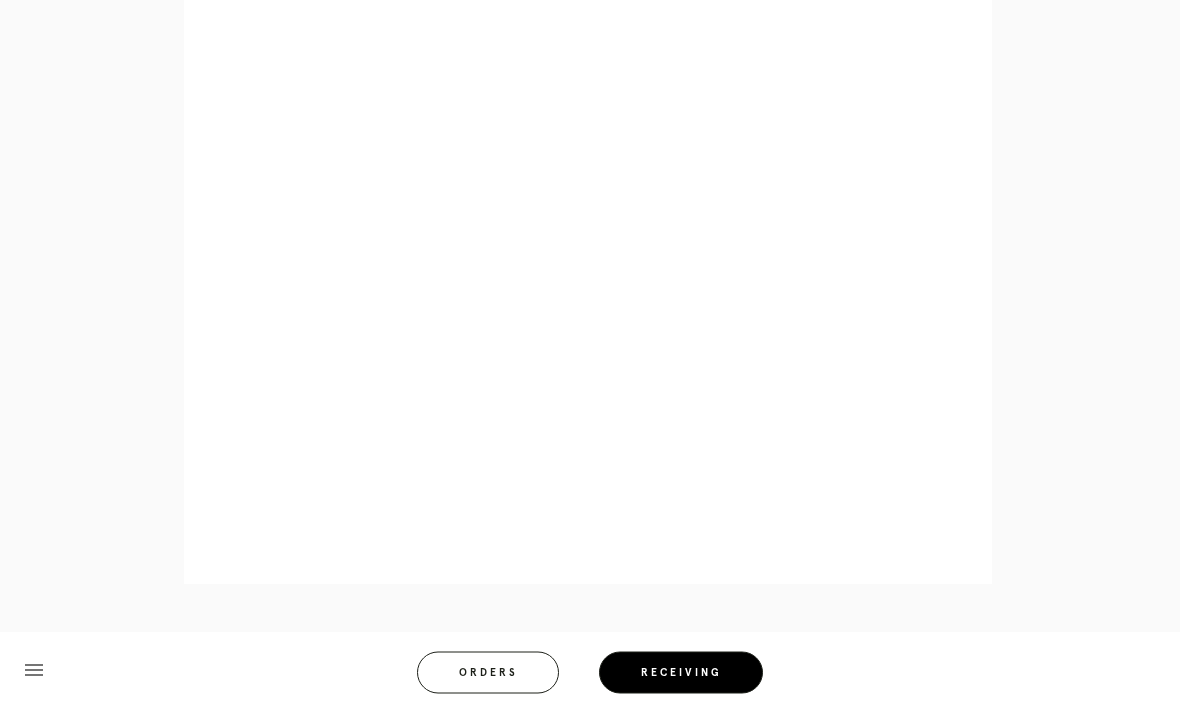 scroll, scrollTop: 886, scrollLeft: 0, axis: vertical 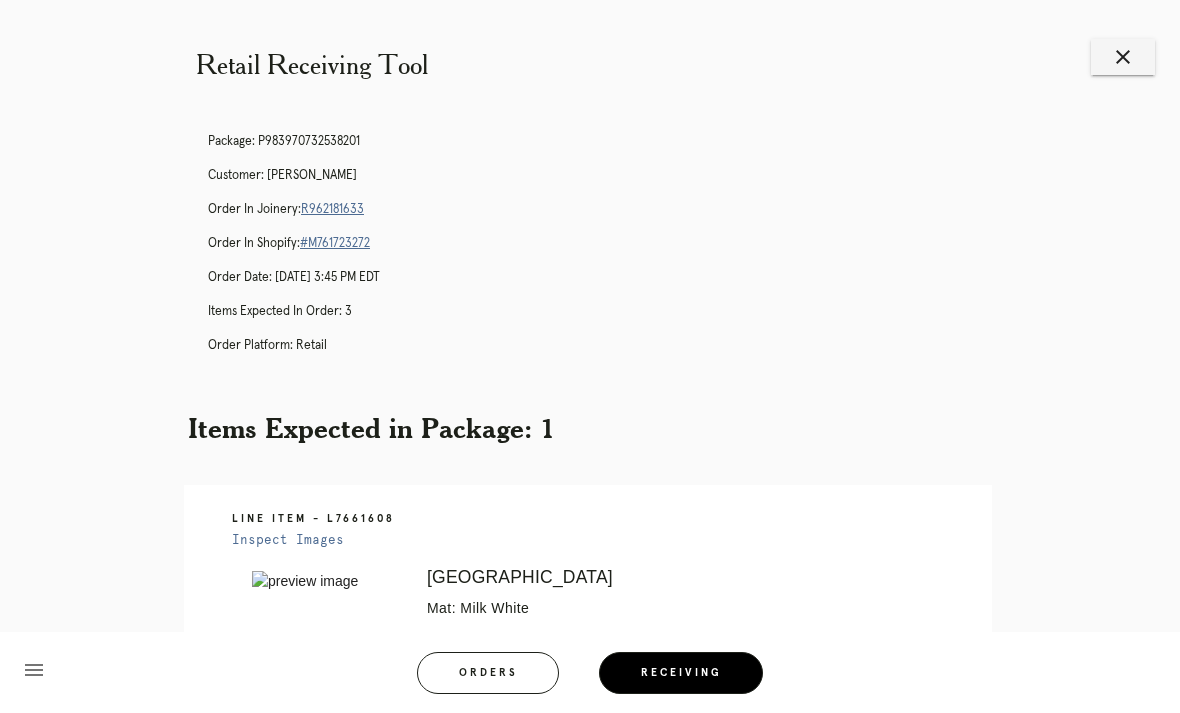 click on "close" at bounding box center [1123, 57] 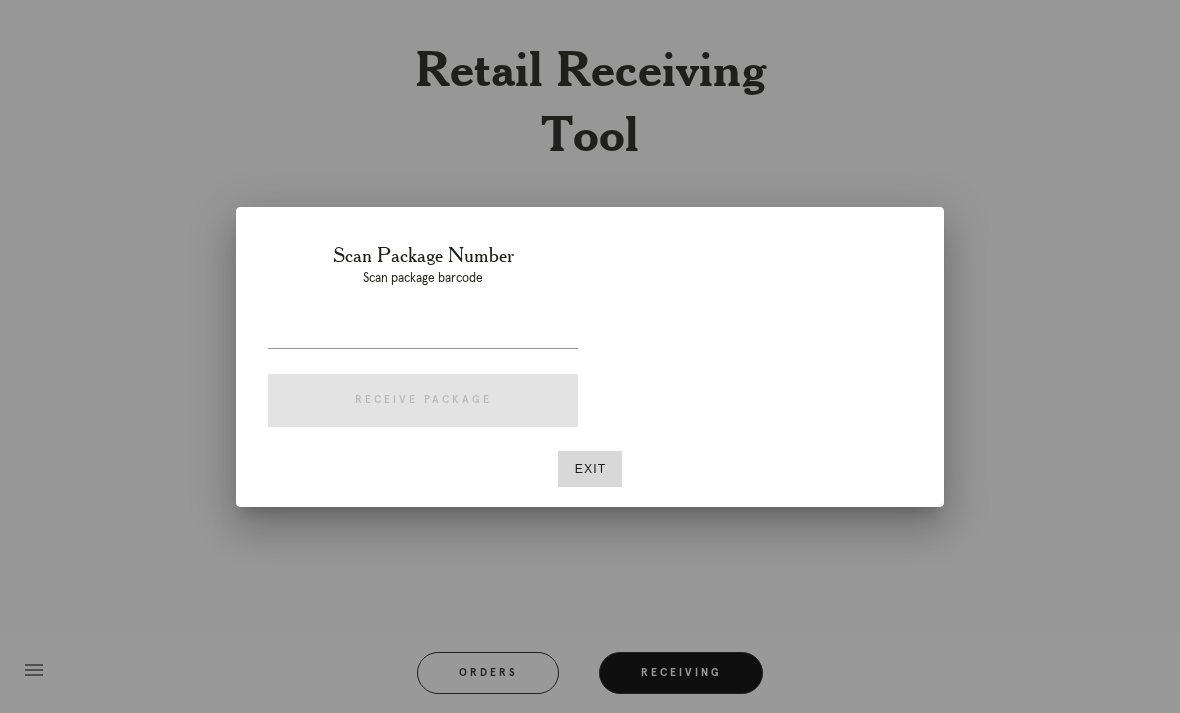 scroll, scrollTop: 0, scrollLeft: 0, axis: both 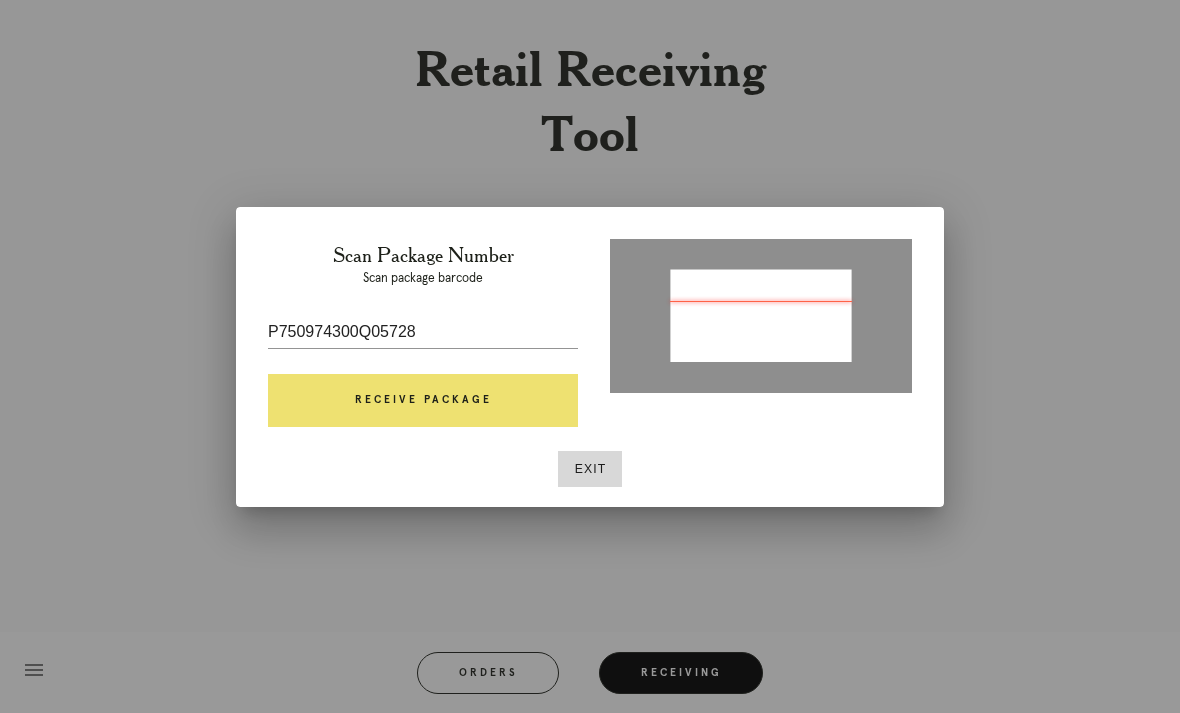 click on "Receive Package" at bounding box center [423, 401] 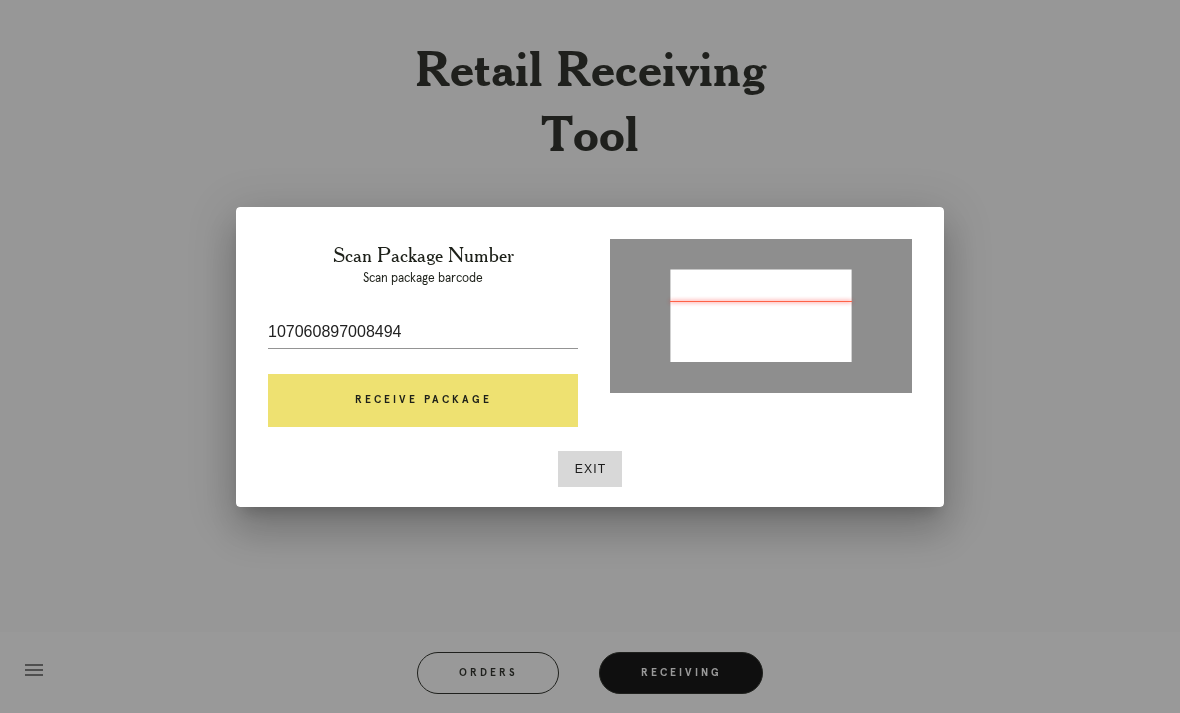 click on "Exit" at bounding box center [590, 469] 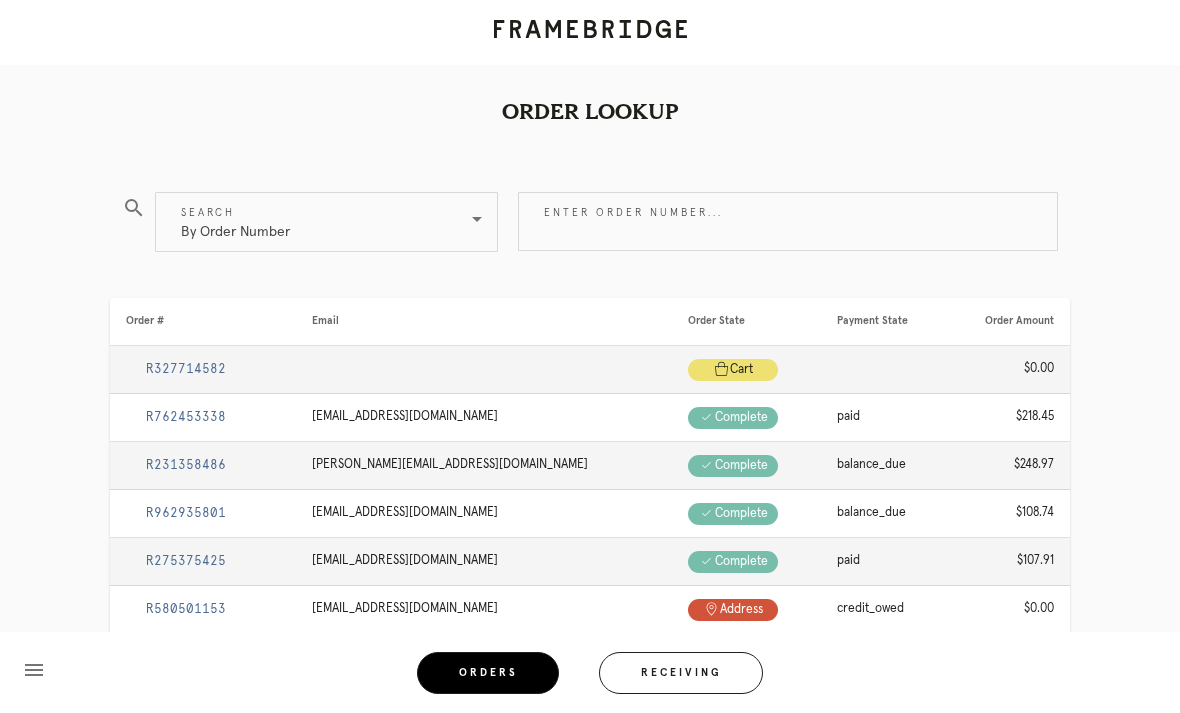click on "Receiving" at bounding box center [681, 673] 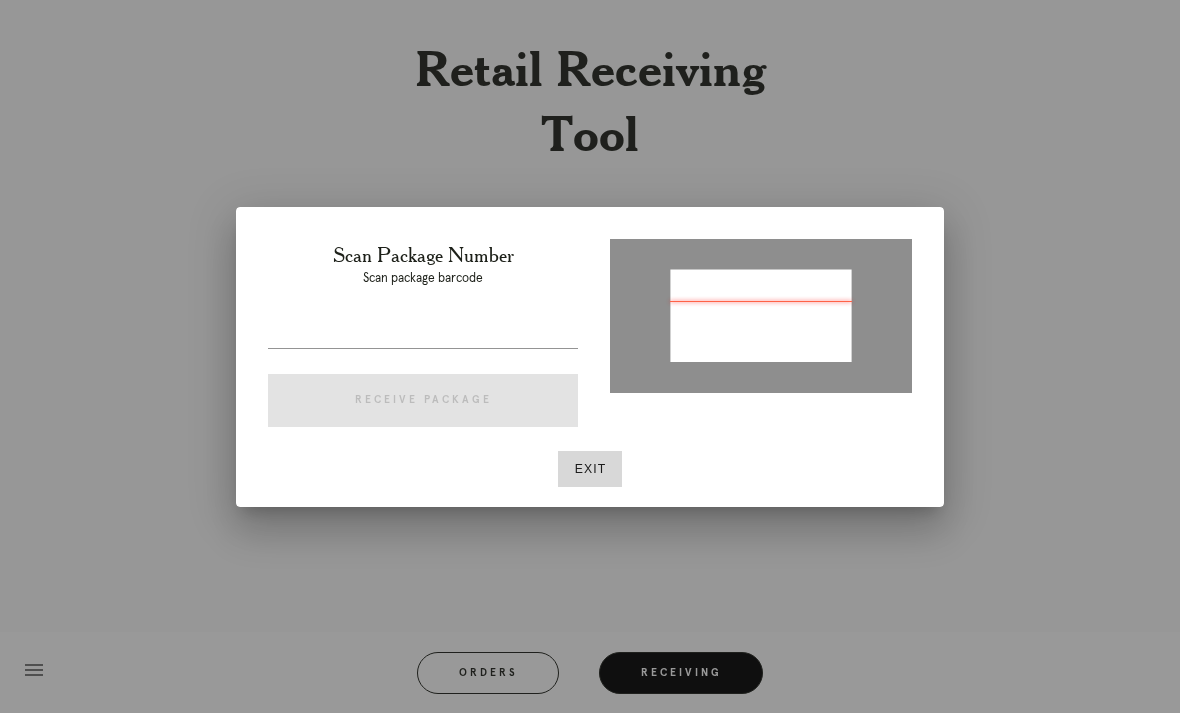 type on "P750974301405728" 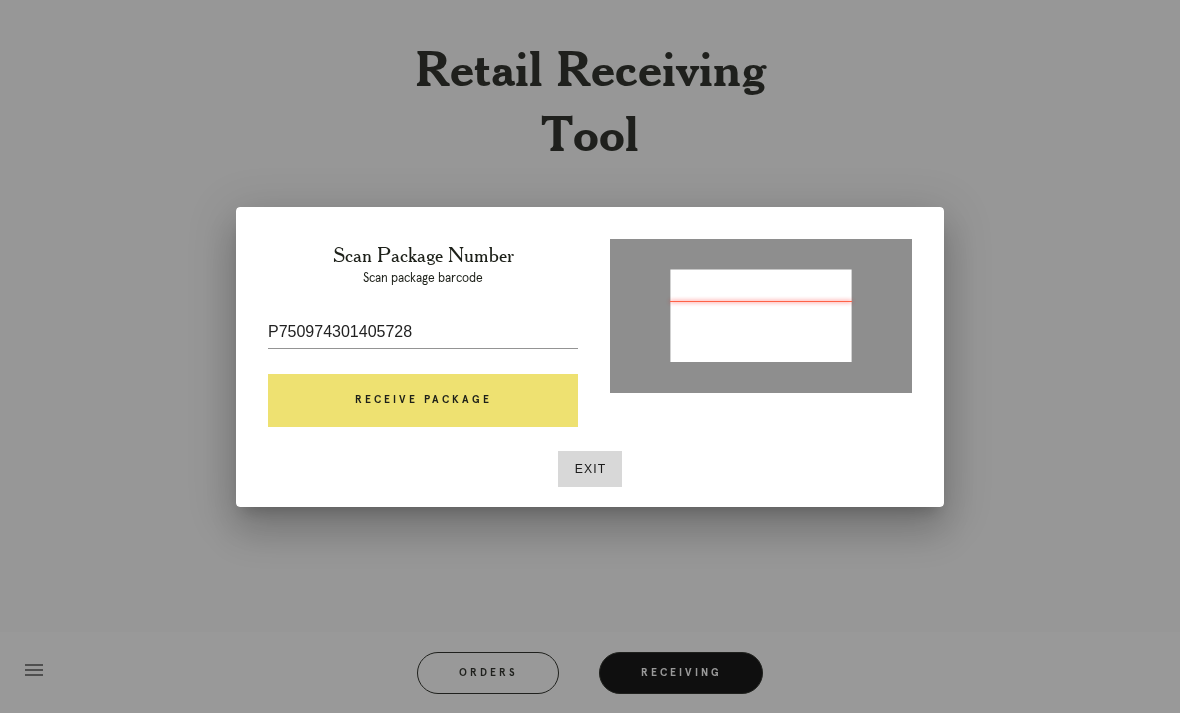 click on "Receive Package" at bounding box center (423, 401) 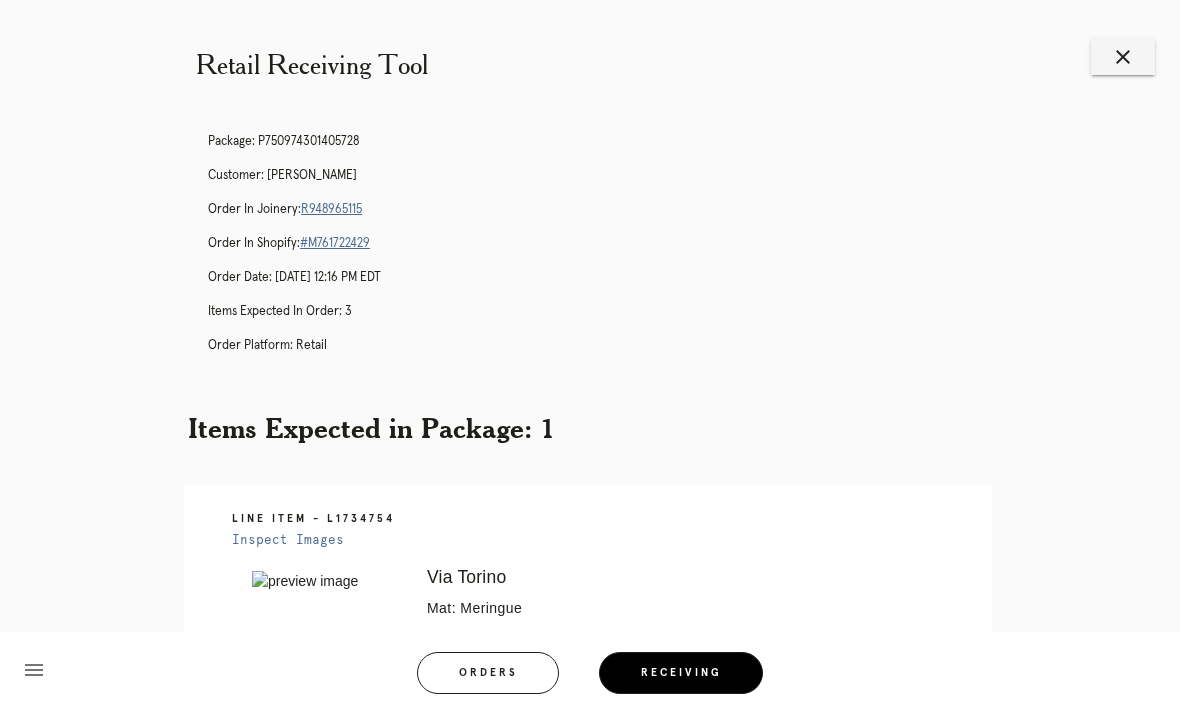 click on "Receiving" at bounding box center [681, 673] 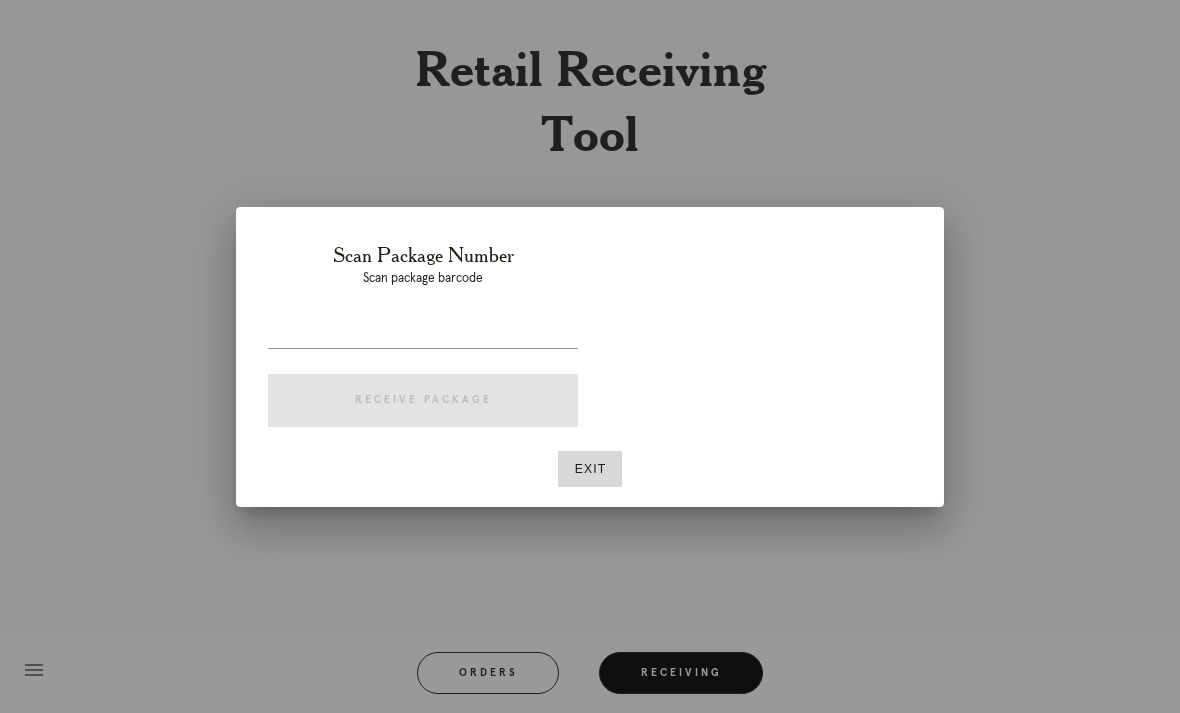 scroll, scrollTop: 0, scrollLeft: 0, axis: both 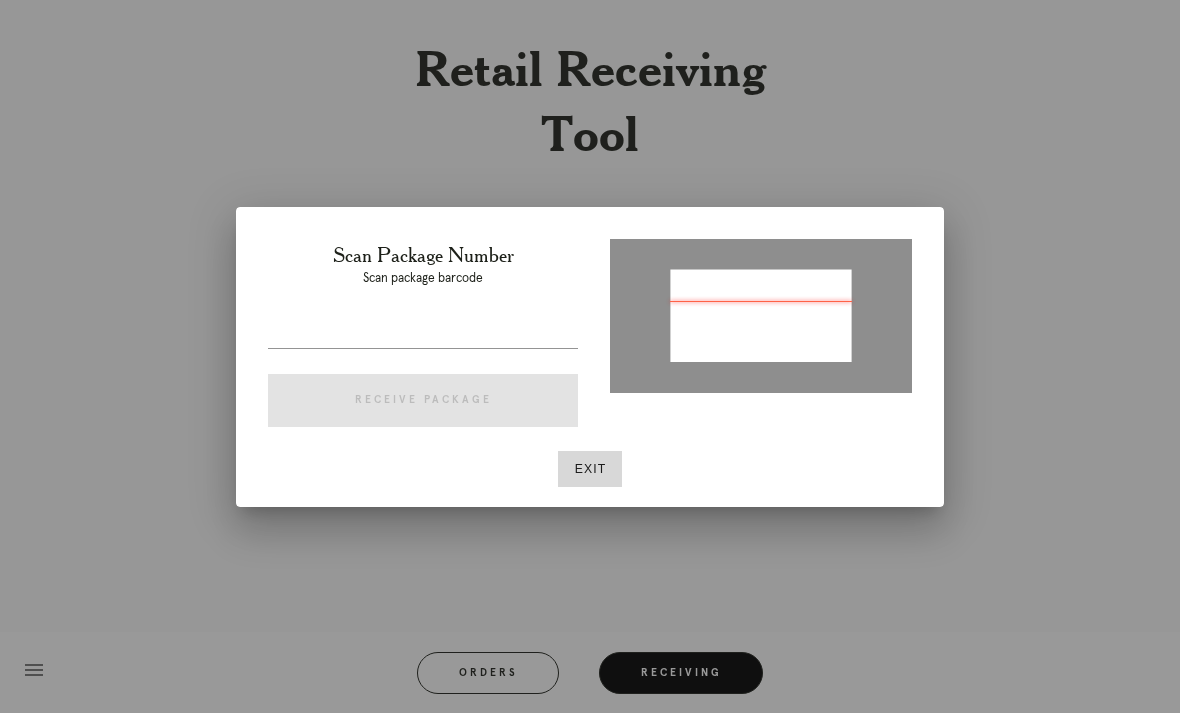 type on "P653785905155411" 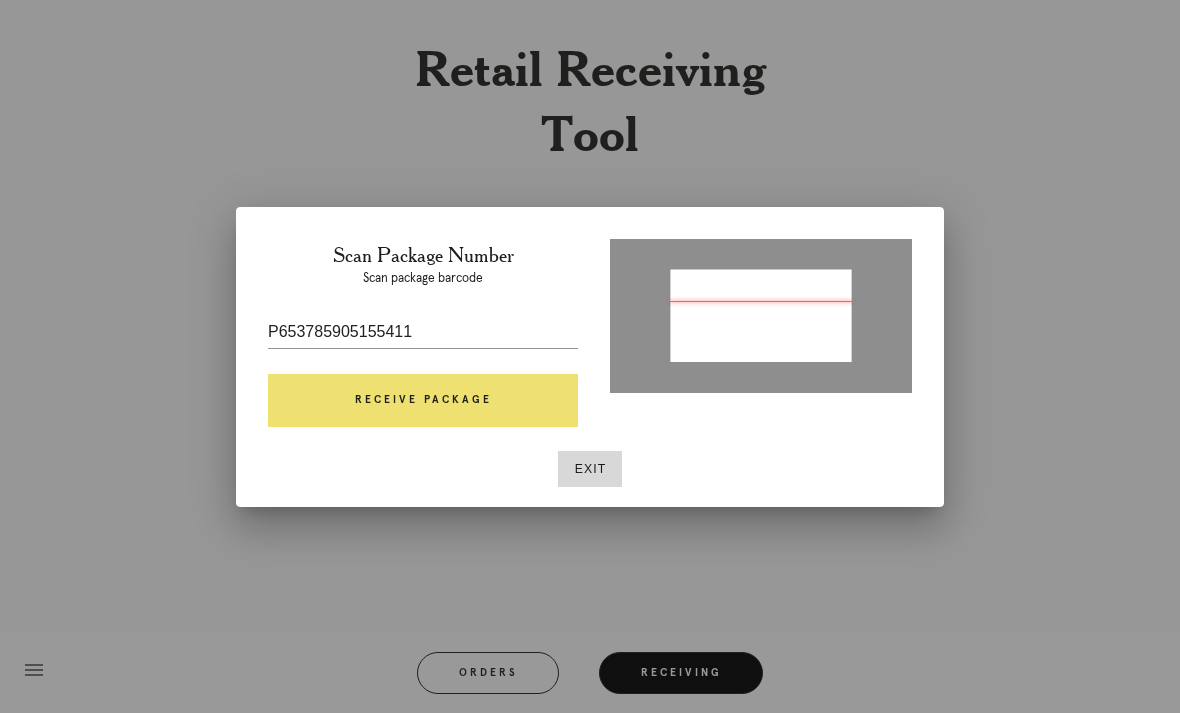 click on "Receive Package" at bounding box center [423, 401] 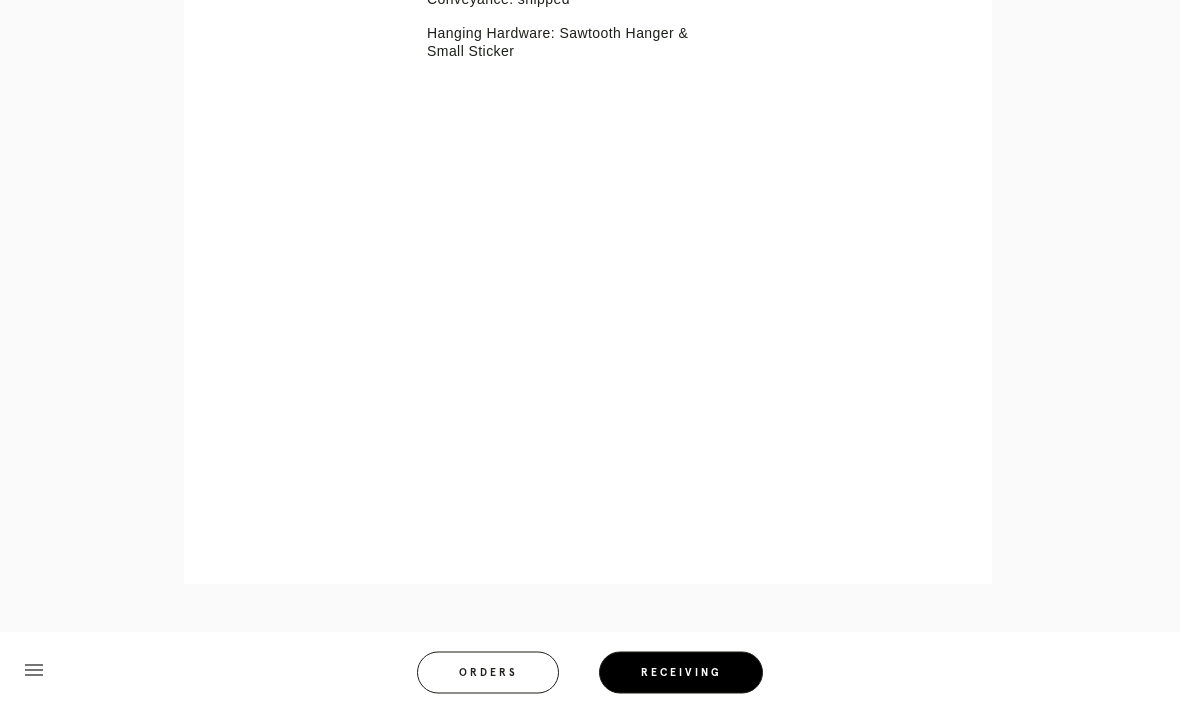 scroll, scrollTop: 680, scrollLeft: 0, axis: vertical 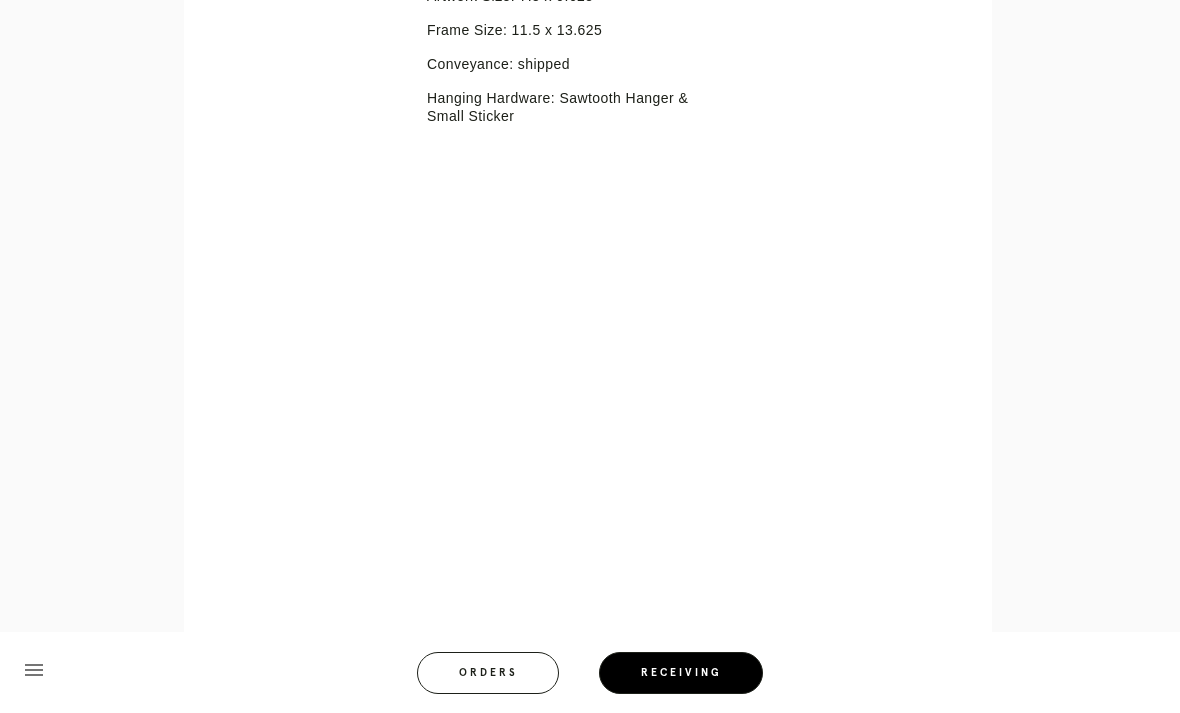 click on "menu
Orders
Receiving
Logged in as:   [PERSON_NAME][EMAIL_ADDRESS][PERSON_NAME][DOMAIN_NAME]   South Austin
Logout" at bounding box center (590, 679) 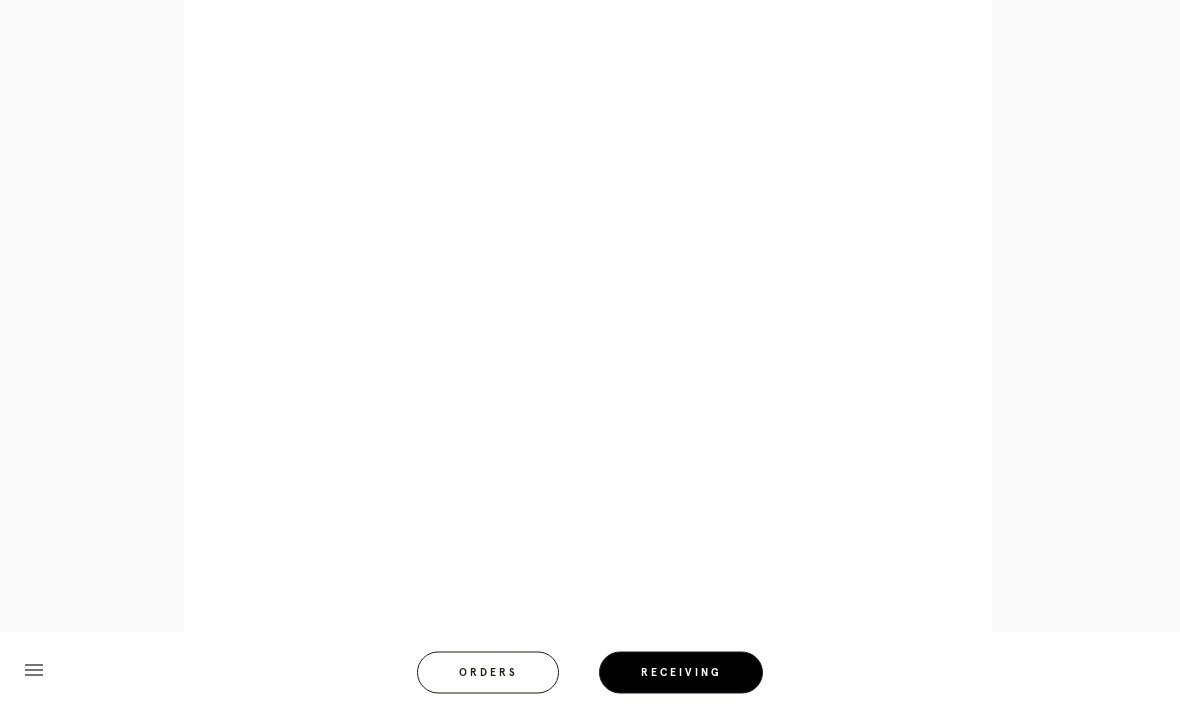 scroll, scrollTop: 852, scrollLeft: 0, axis: vertical 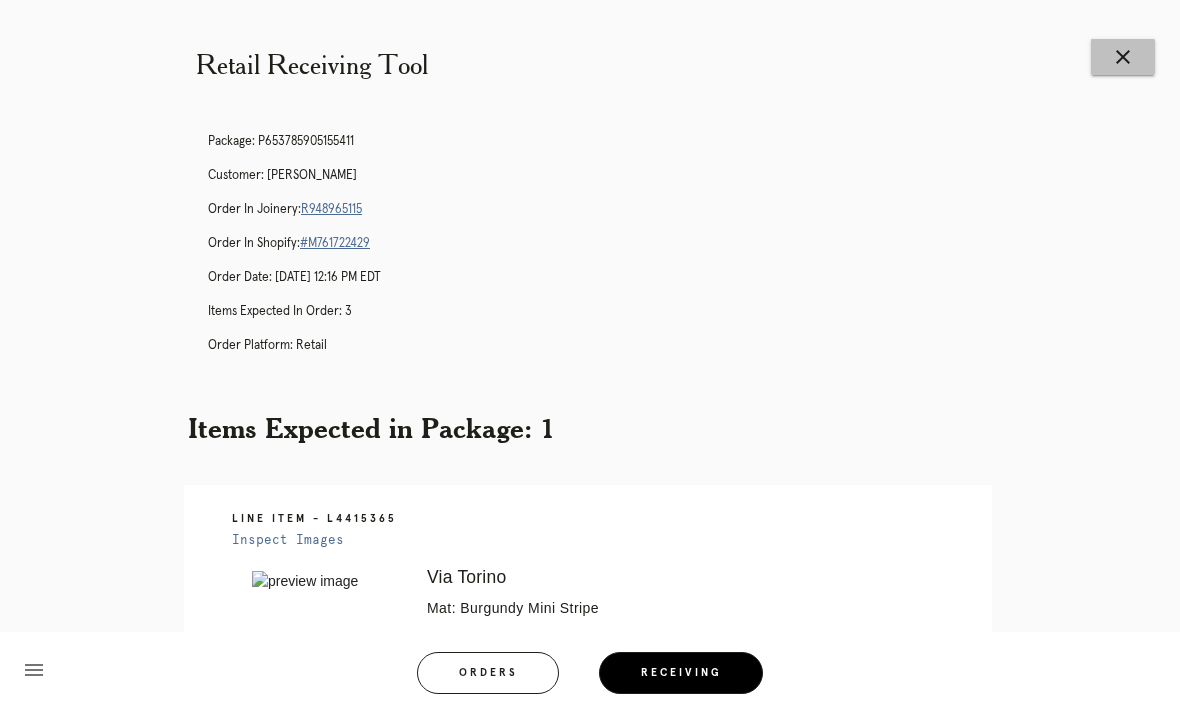 click on "close" at bounding box center [1123, 57] 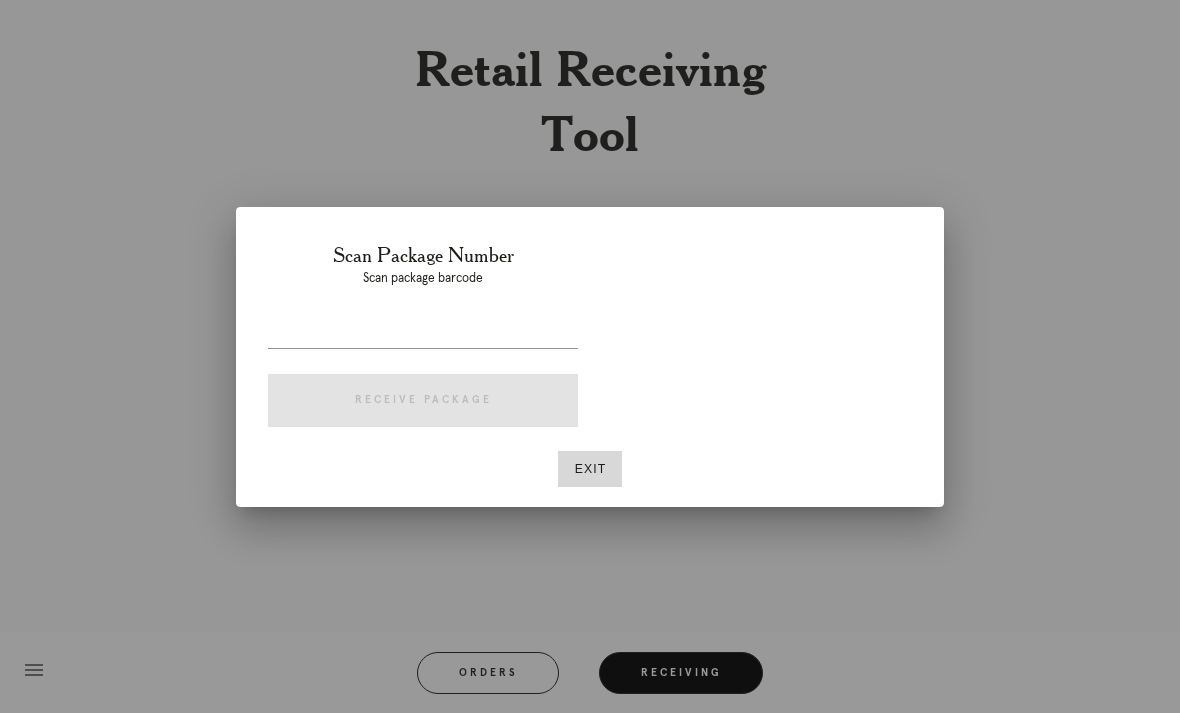 scroll, scrollTop: 0, scrollLeft: 0, axis: both 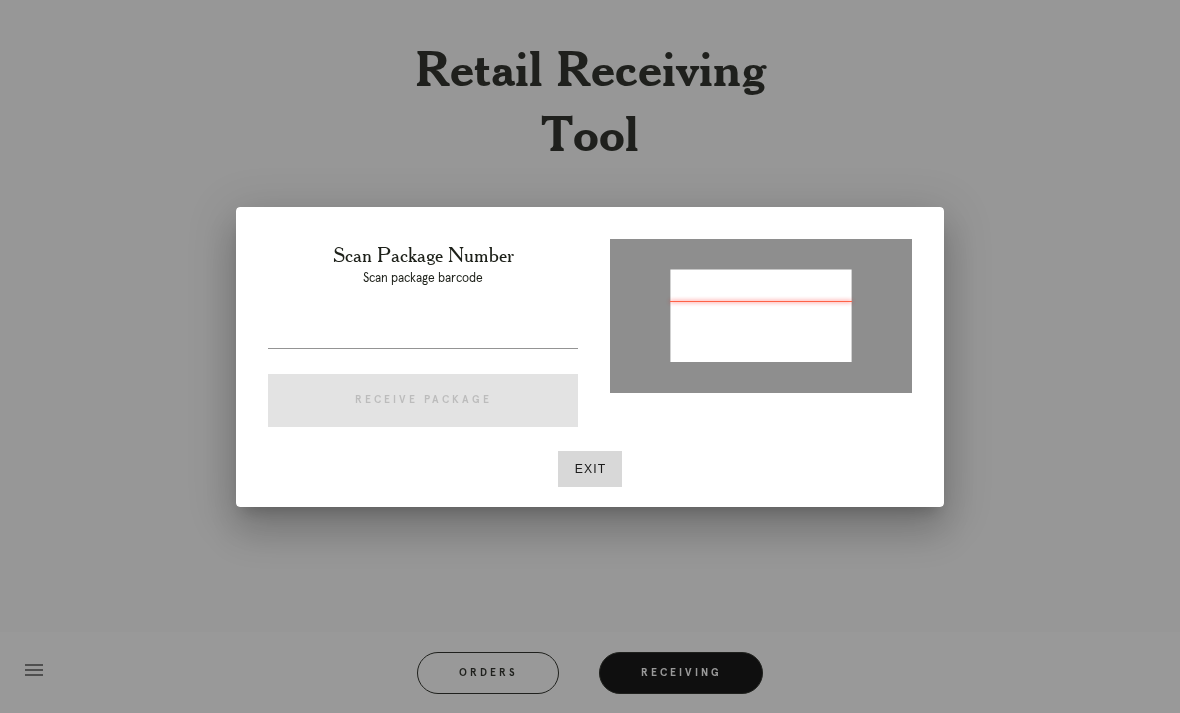type on "P657339888597494" 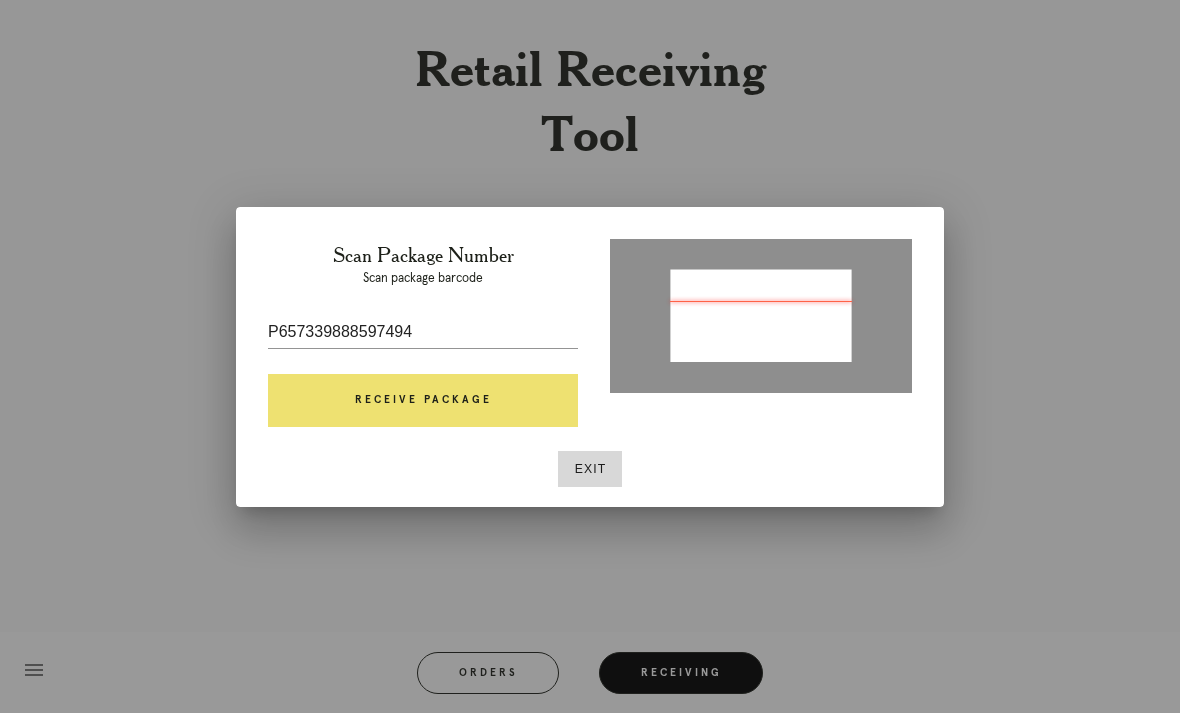 click on "Receive Package" at bounding box center (423, 401) 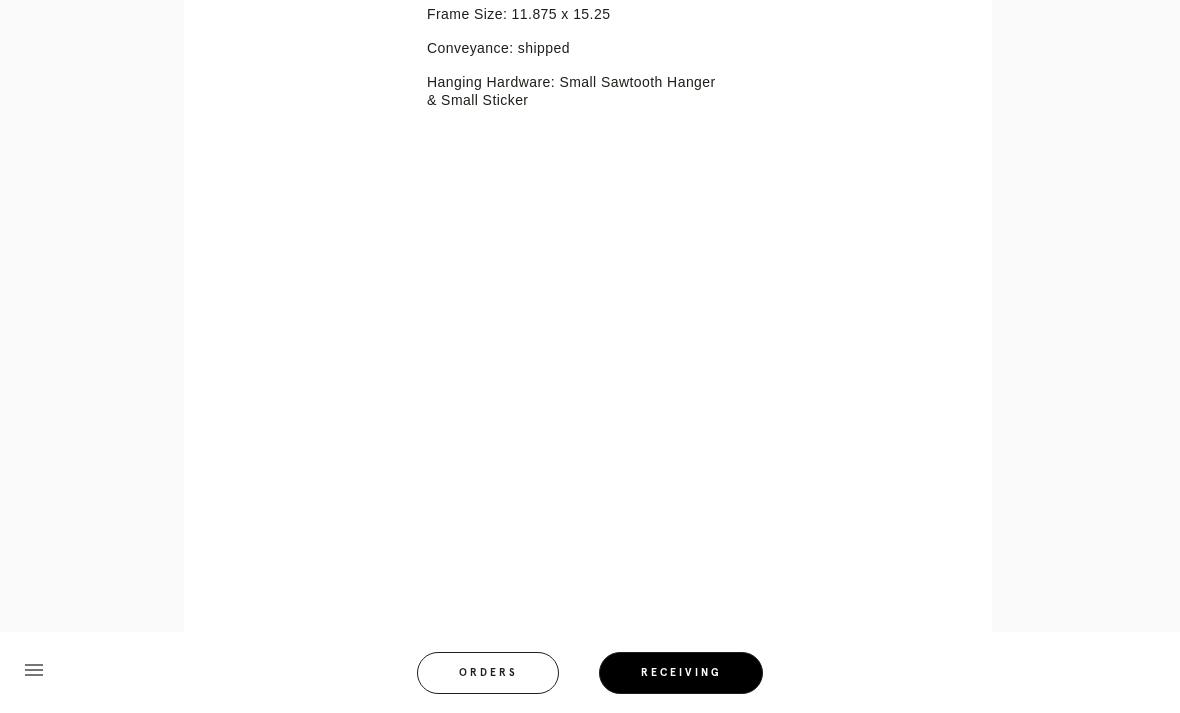 scroll, scrollTop: 772, scrollLeft: 0, axis: vertical 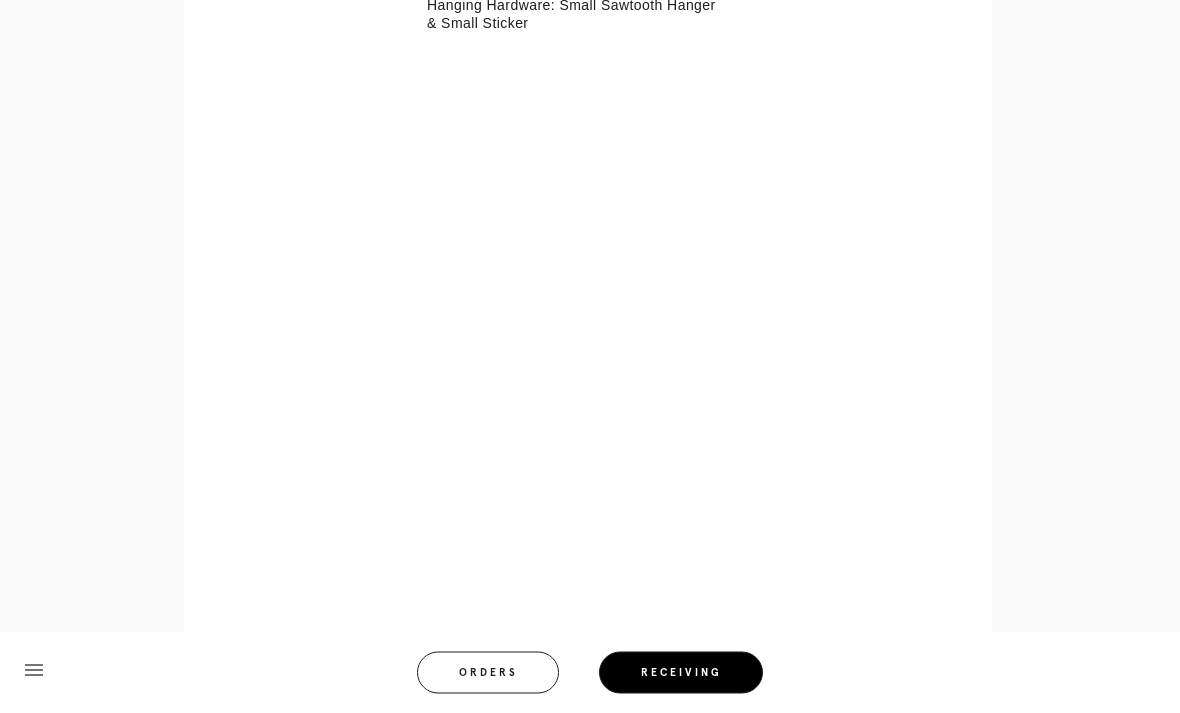 click on "Retail Receiving Tool   close   Package: P657339888597494   Customer: Alison Sauter
Order in Joinery:
R177563638
Order in Shopify:
#M761723786
Order Date:
06/29/2025  1:55 PM EDT
Items Expected in Order: 1   Order Platform: retail     Items Expected in Package:  1
Line Item - L8836204
Inspect Images
Error retreiving frame spec #9676582
Florence Mini
Mat: Light Blue Cabana Stripe
Mat Width: 1.5
Artwork Size:
8.25
x
11.625
Frame Size:
11.875
x
15.25
Conveyance: shipped
Hanging Hardware: Small Sawtooth Hanger & Small Sticker" at bounding box center (590, 114) 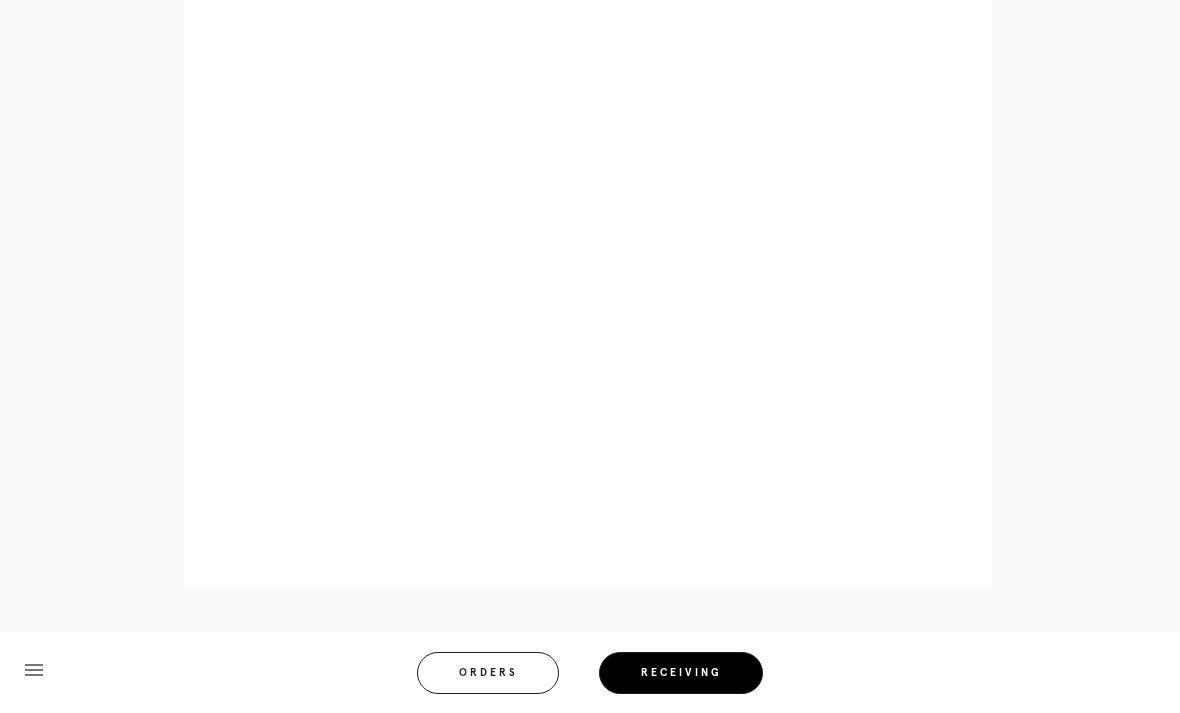 scroll, scrollTop: 852, scrollLeft: 0, axis: vertical 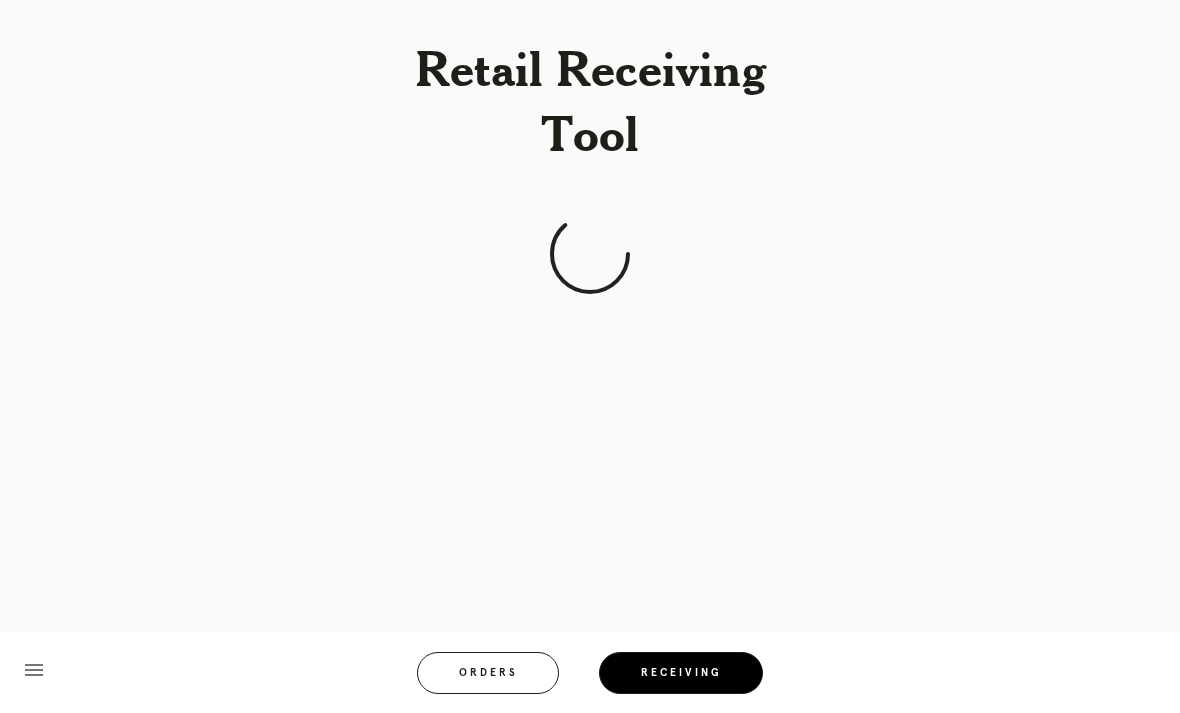 click on "Receiving" at bounding box center [681, 673] 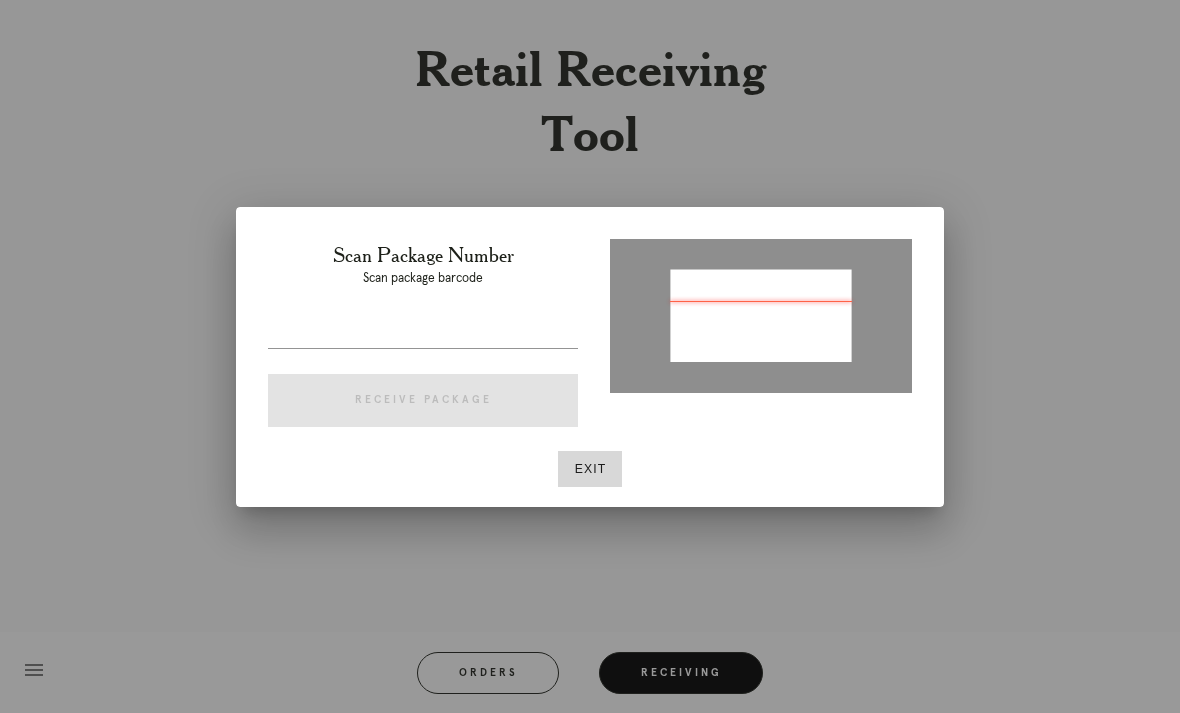 type on "P667786493313565" 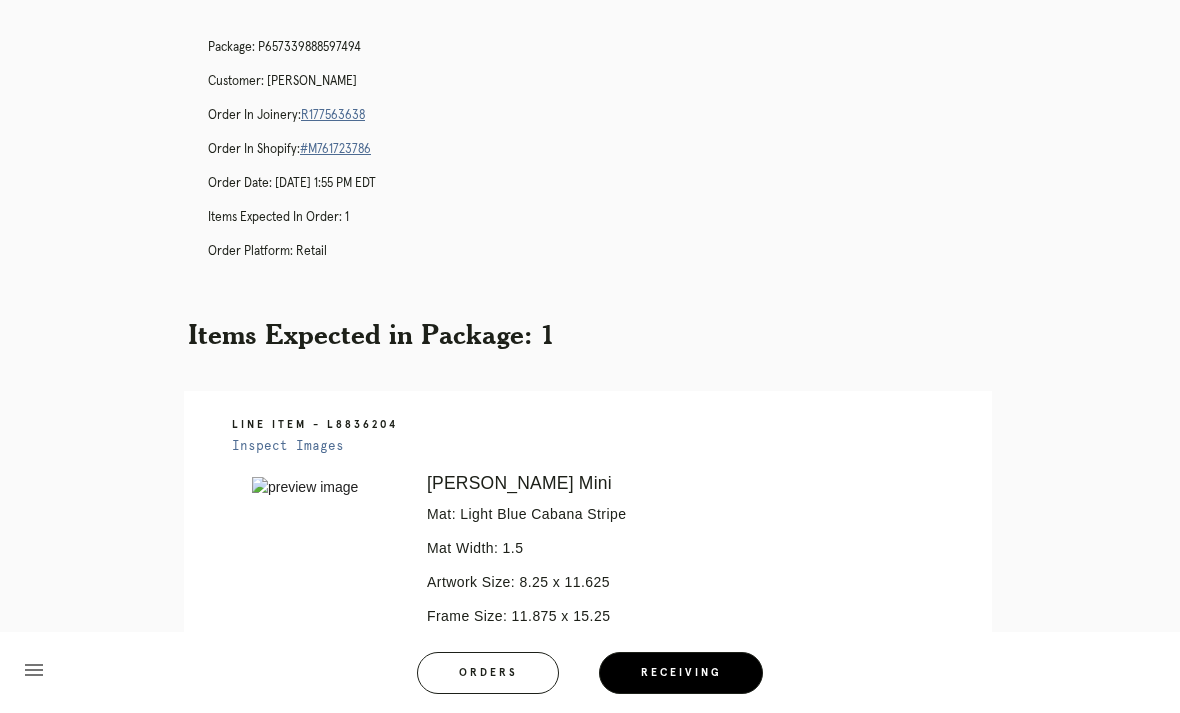 click on "close" at bounding box center [1123, -37] 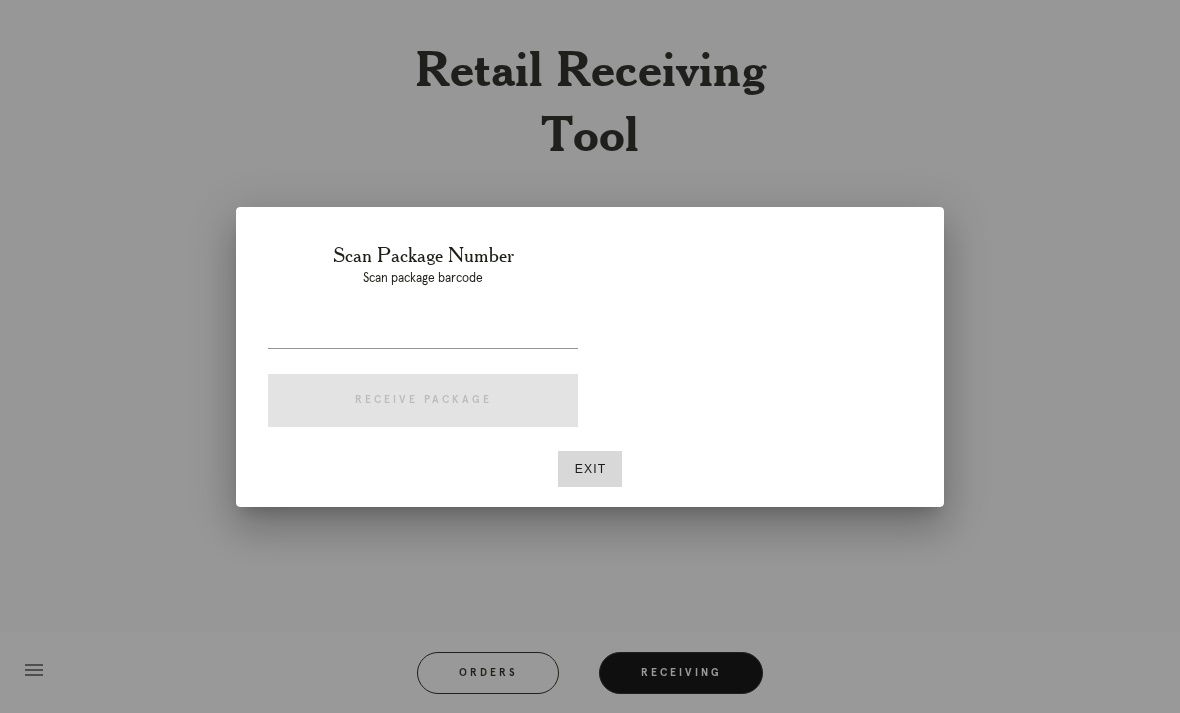 scroll, scrollTop: 0, scrollLeft: 0, axis: both 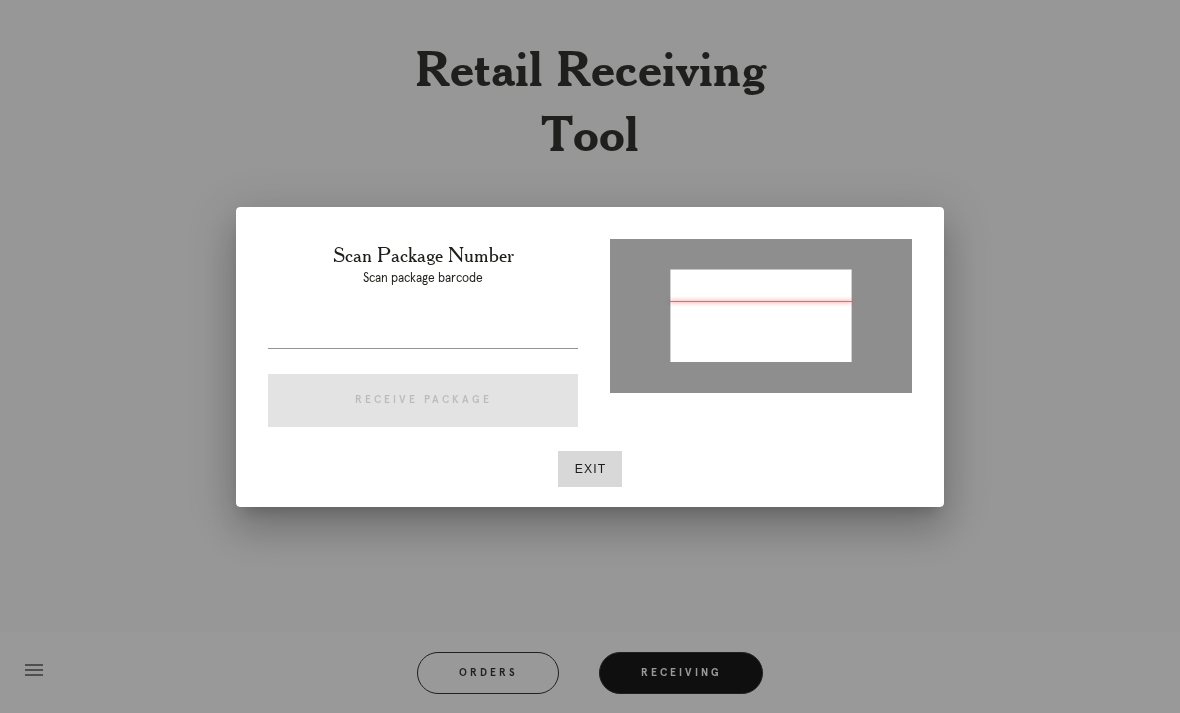 type on "P667786493313565" 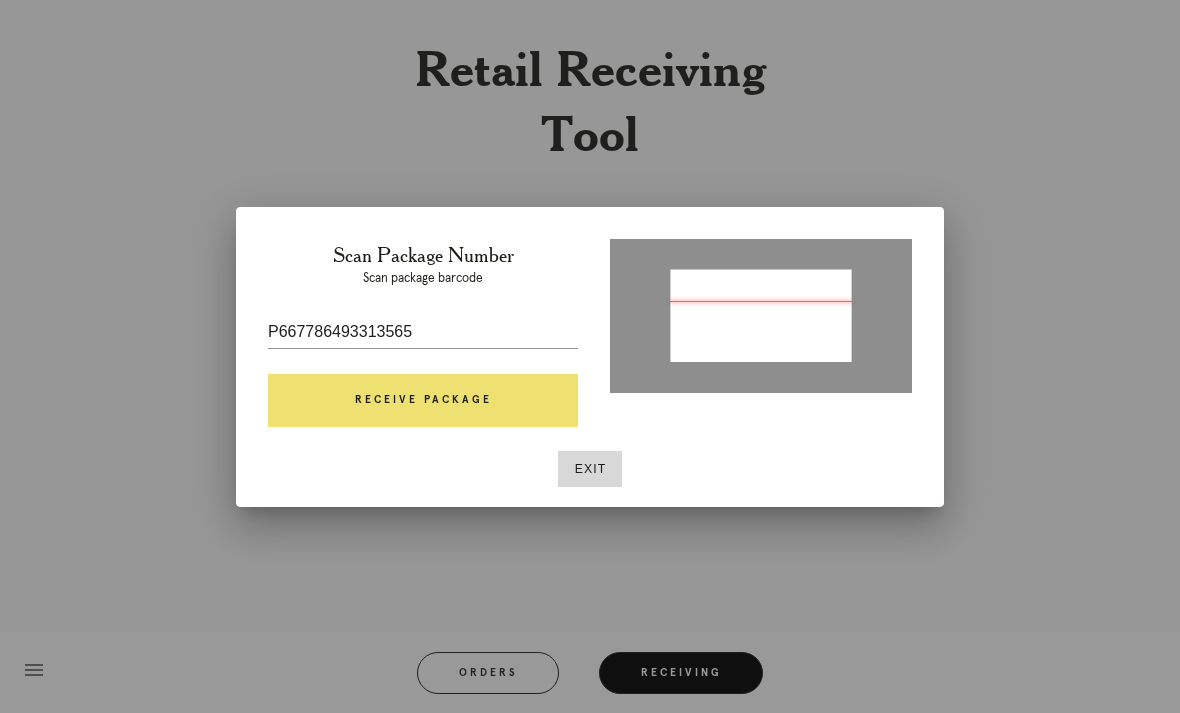 click on "Receive Package" at bounding box center [423, 401] 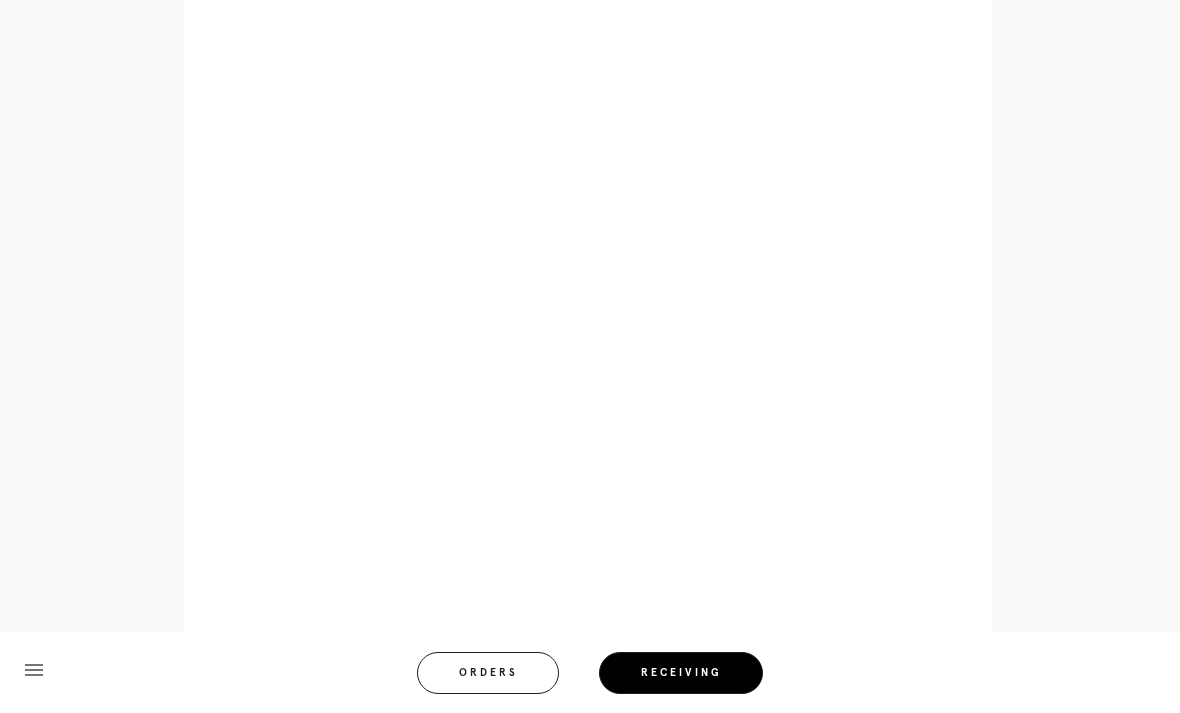 scroll, scrollTop: 852, scrollLeft: 0, axis: vertical 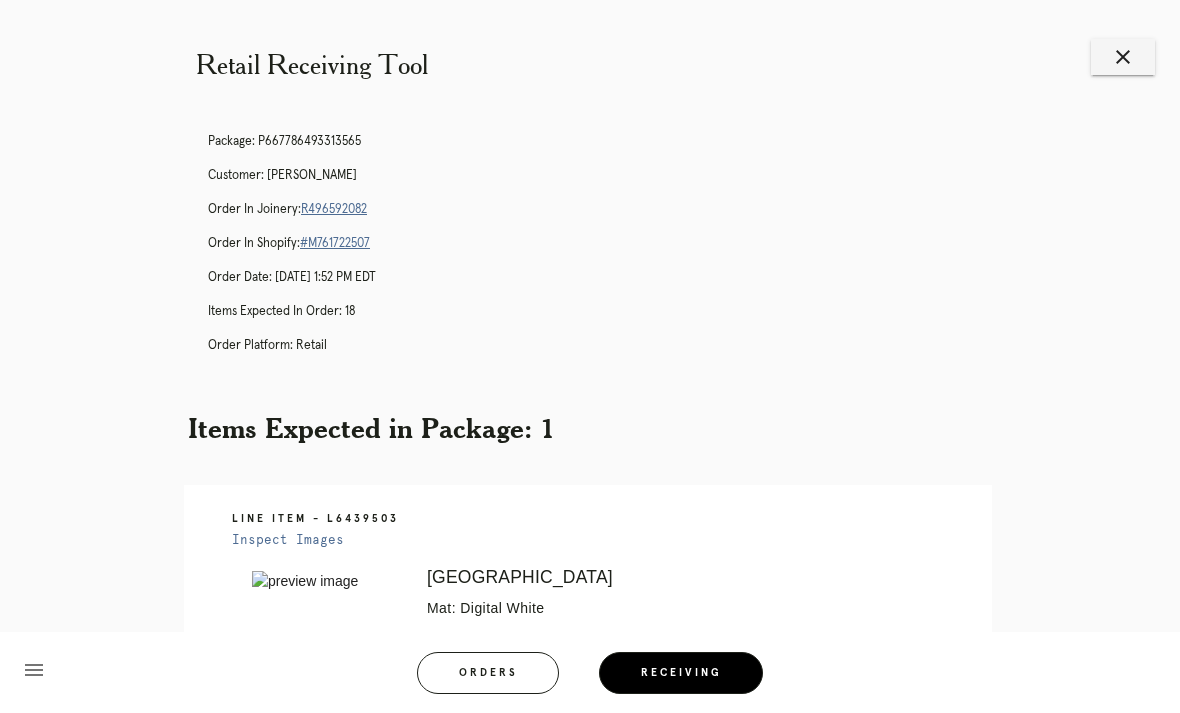click on "close" at bounding box center [1123, 57] 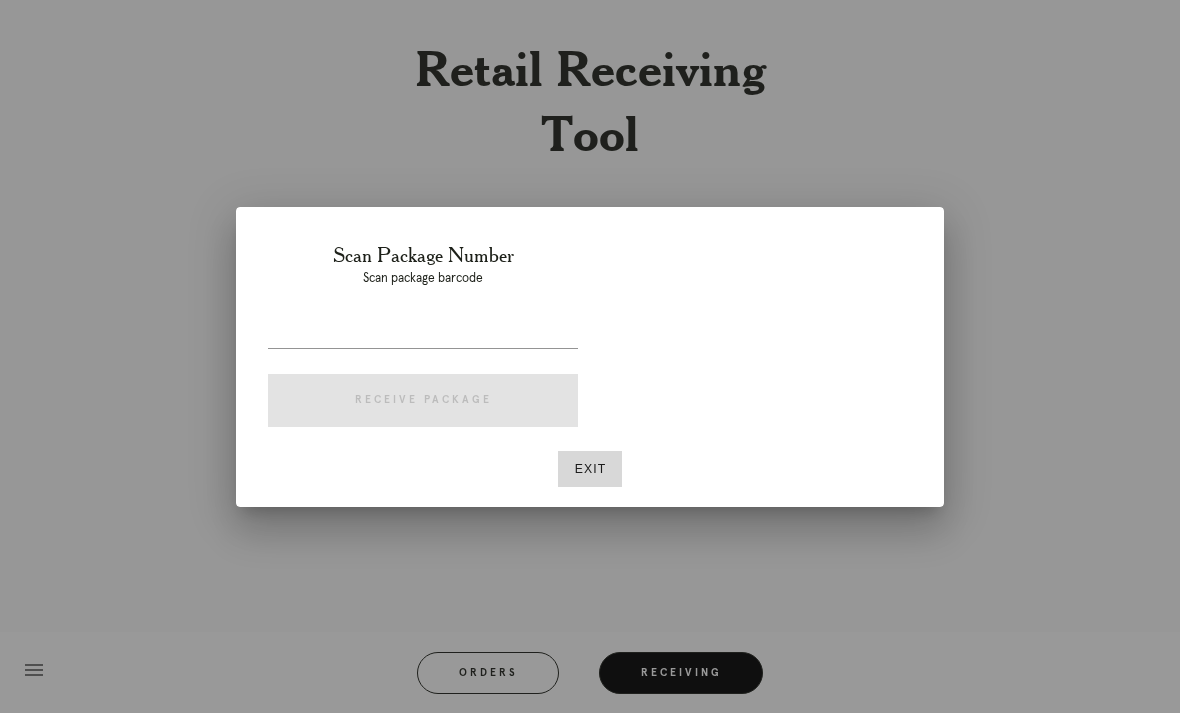 scroll, scrollTop: 0, scrollLeft: 0, axis: both 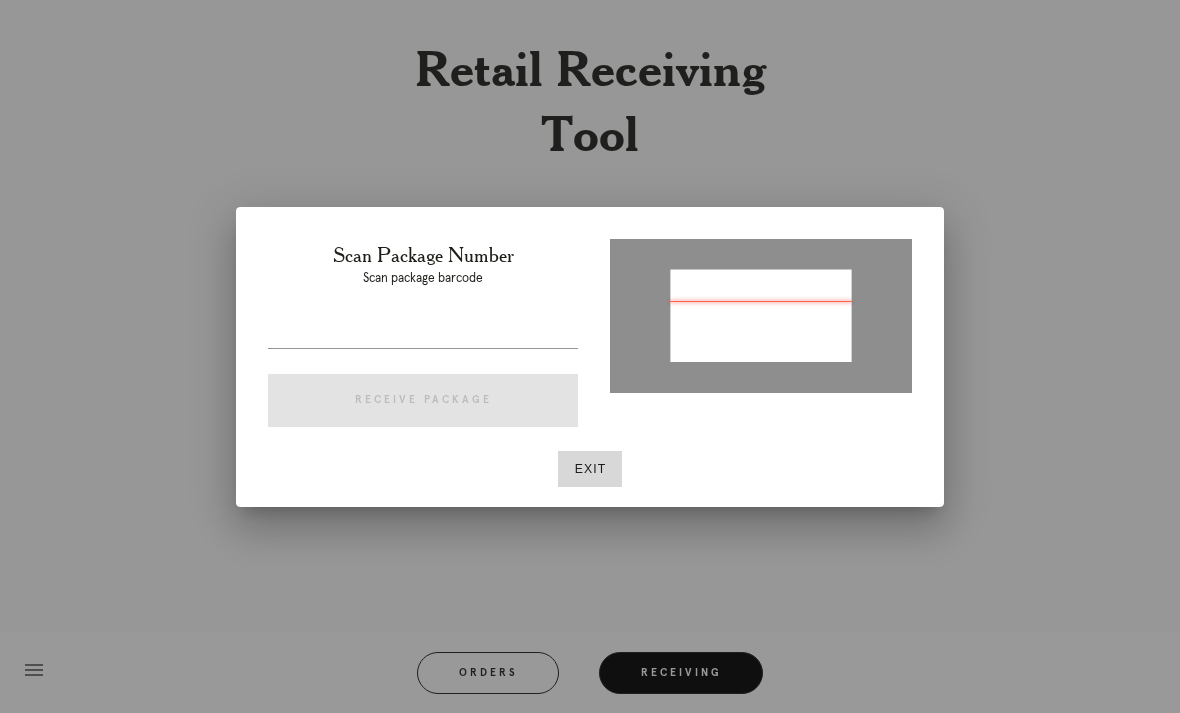 type on "m83z307023843245" 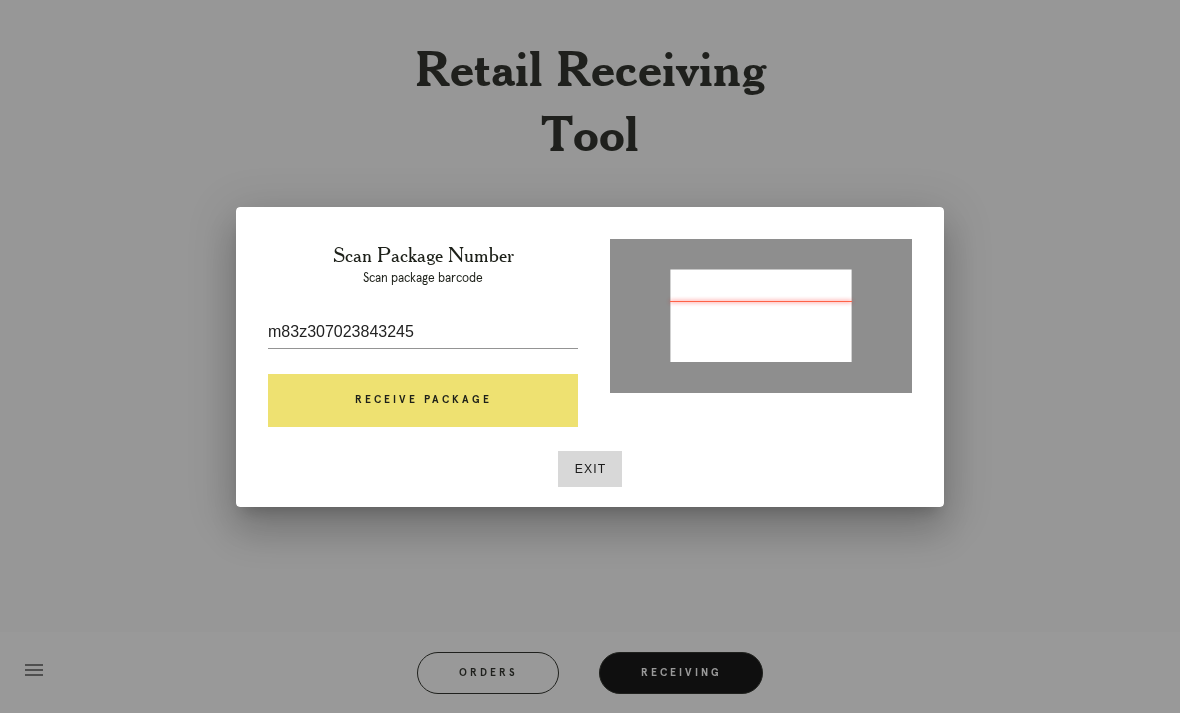 click on "Exit" at bounding box center [590, 469] 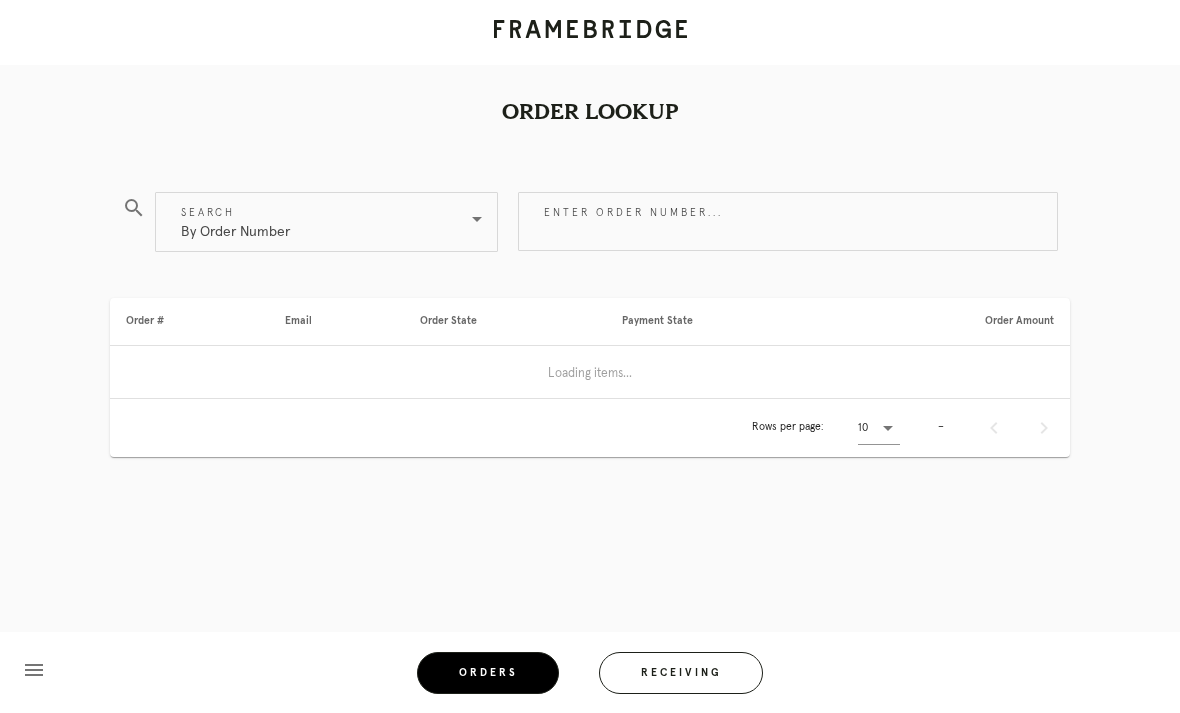 click on "Receiving" at bounding box center (681, 673) 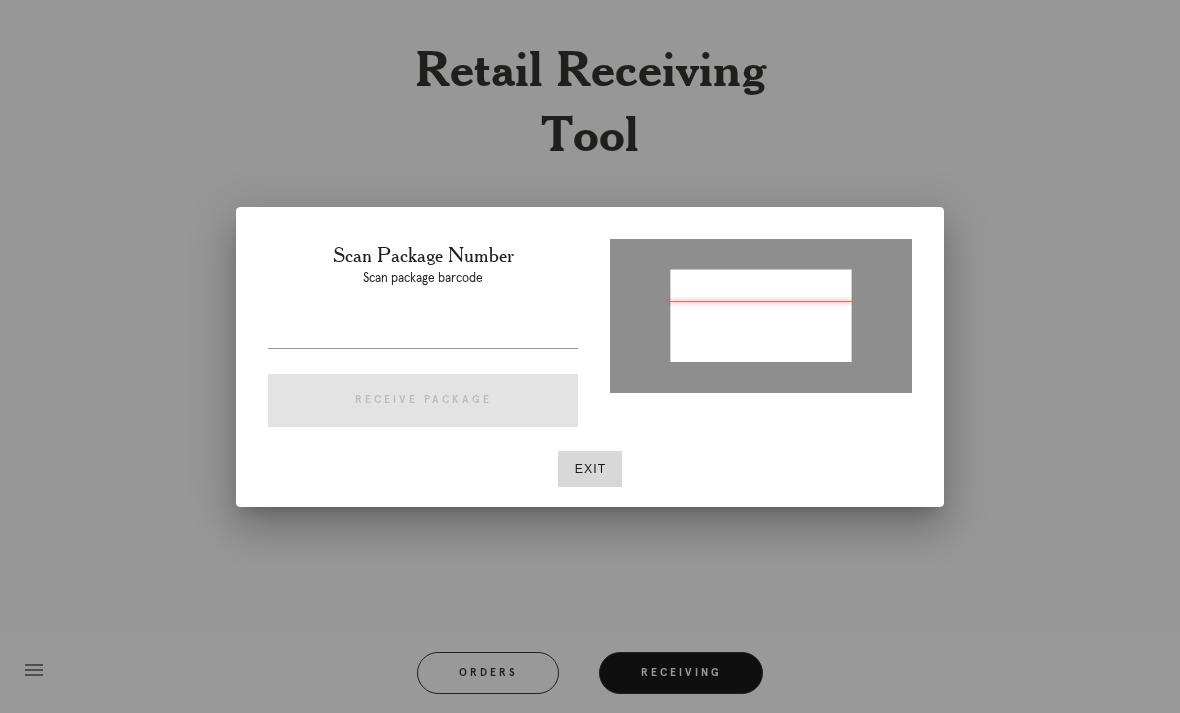 type on "P842407023843245" 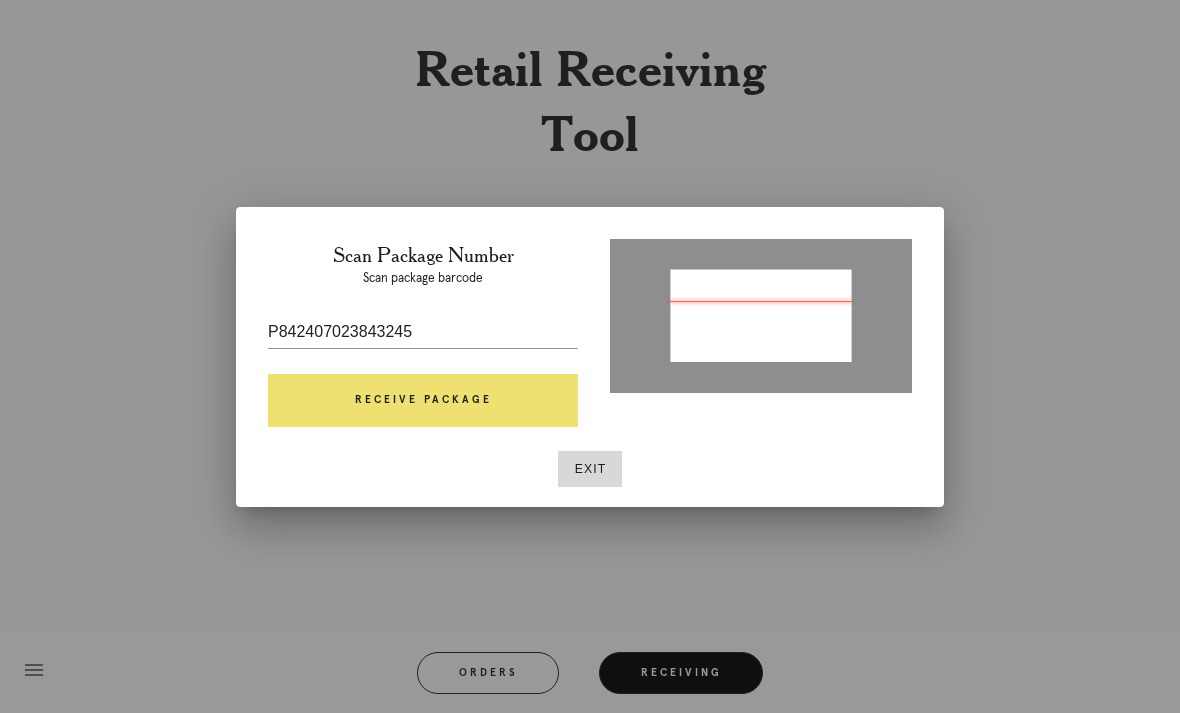click on "Receive Package" at bounding box center [423, 401] 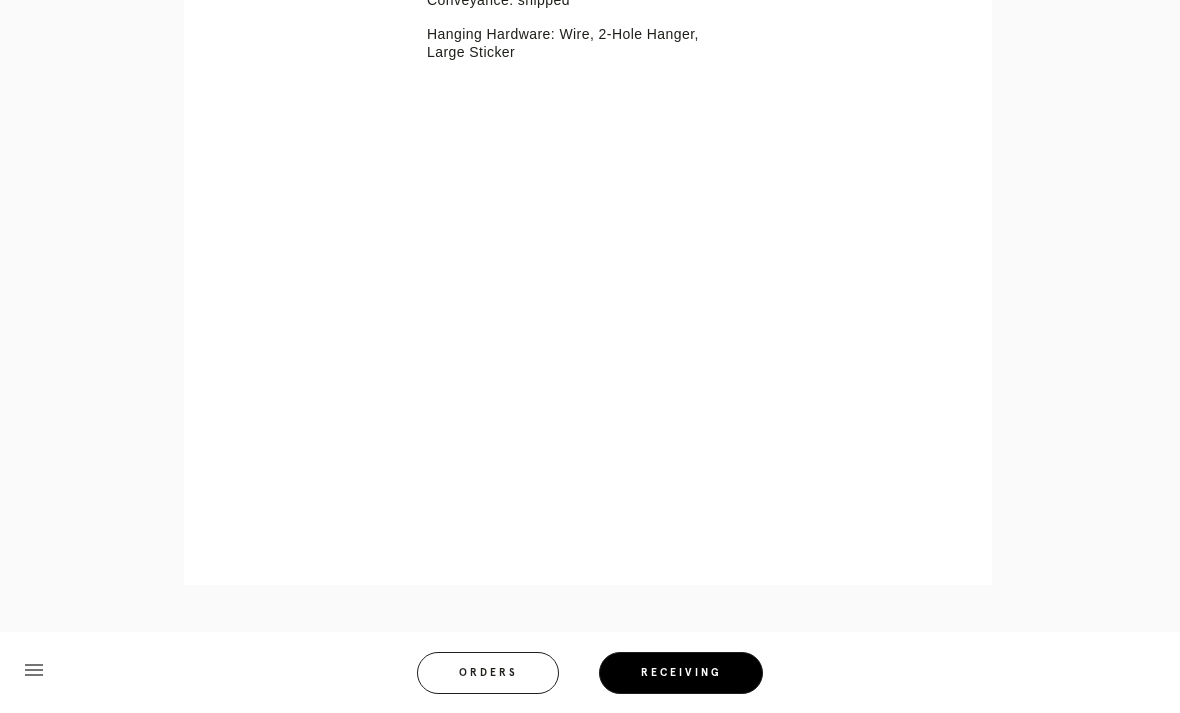 scroll, scrollTop: 680, scrollLeft: 0, axis: vertical 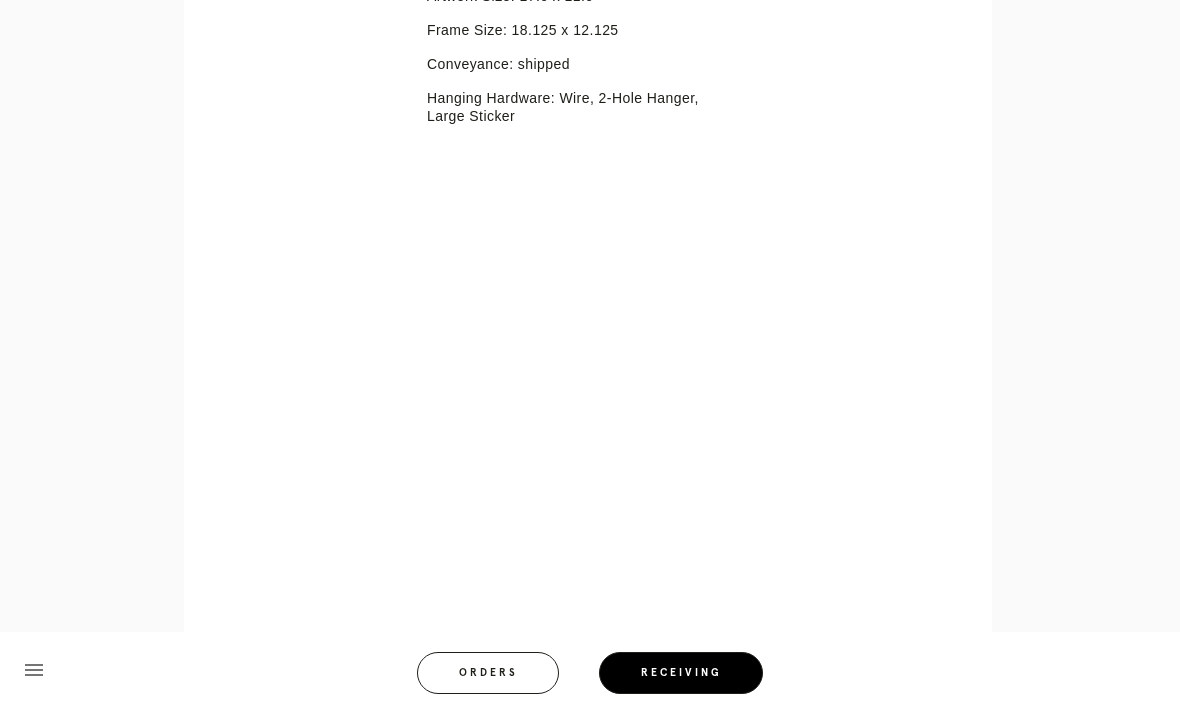 click on "menu
Orders
Receiving
Logged in as:   [PERSON_NAME][EMAIL_ADDRESS][PERSON_NAME][DOMAIN_NAME]   South Austin
Logout" at bounding box center (590, 679) 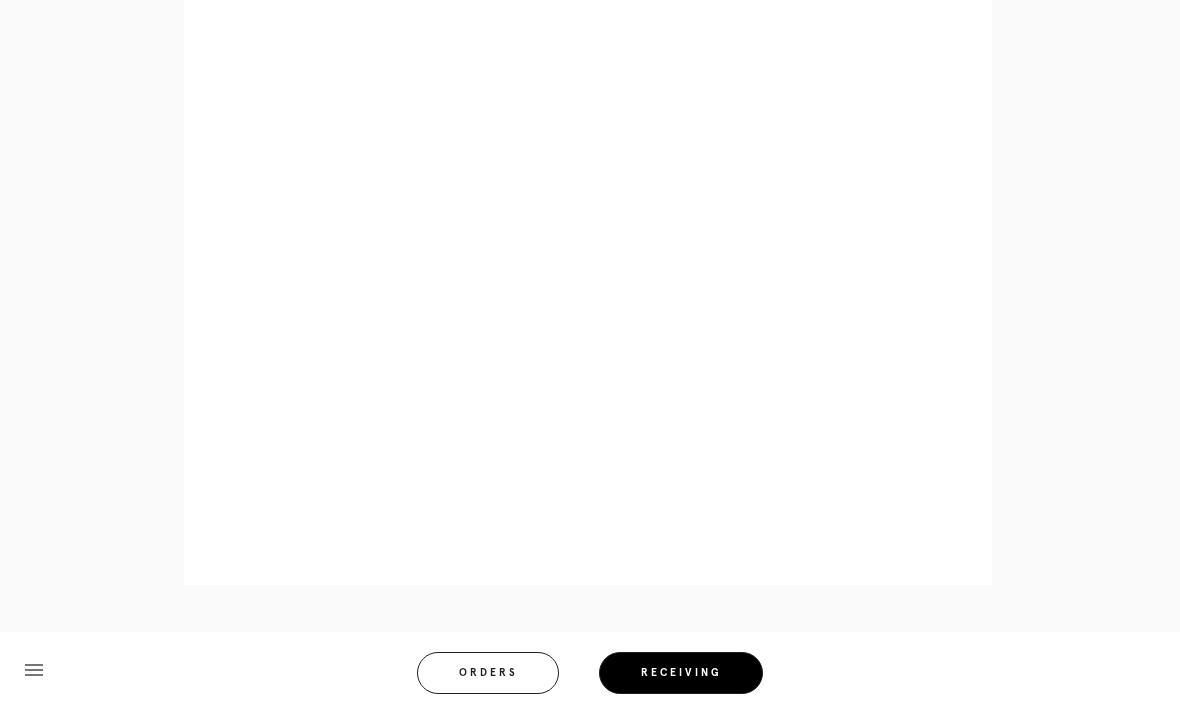 scroll, scrollTop: 852, scrollLeft: 0, axis: vertical 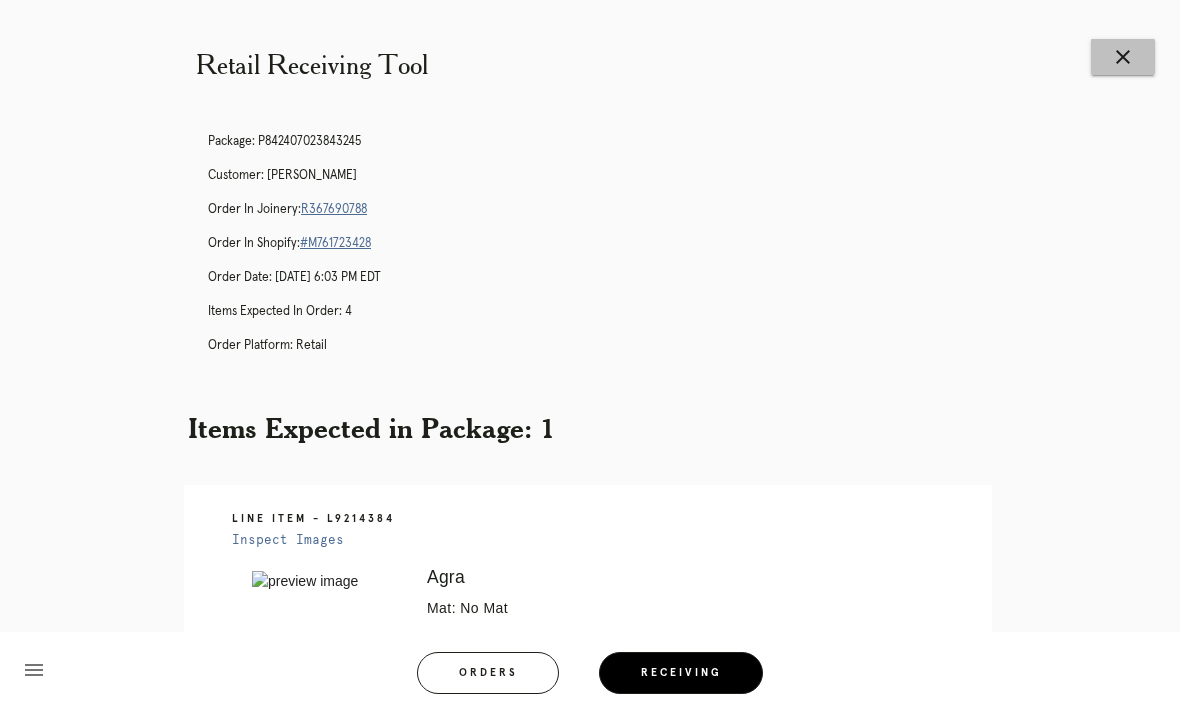 click on "close" at bounding box center [1123, 57] 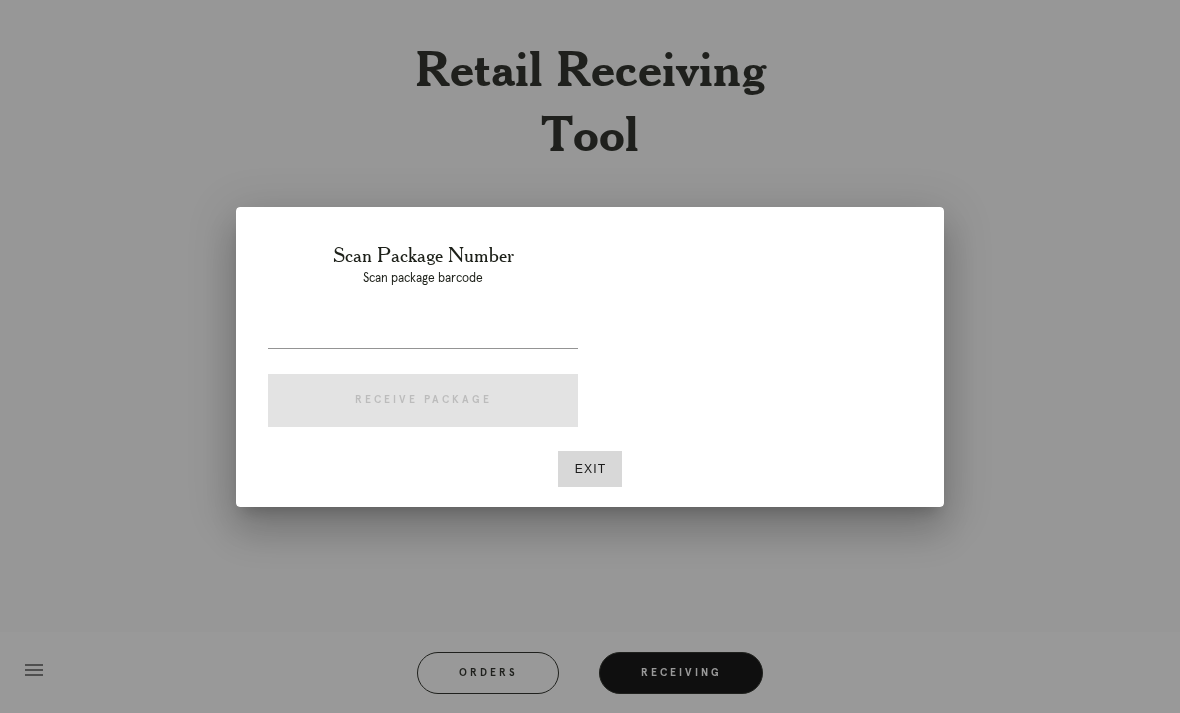 scroll, scrollTop: 0, scrollLeft: 0, axis: both 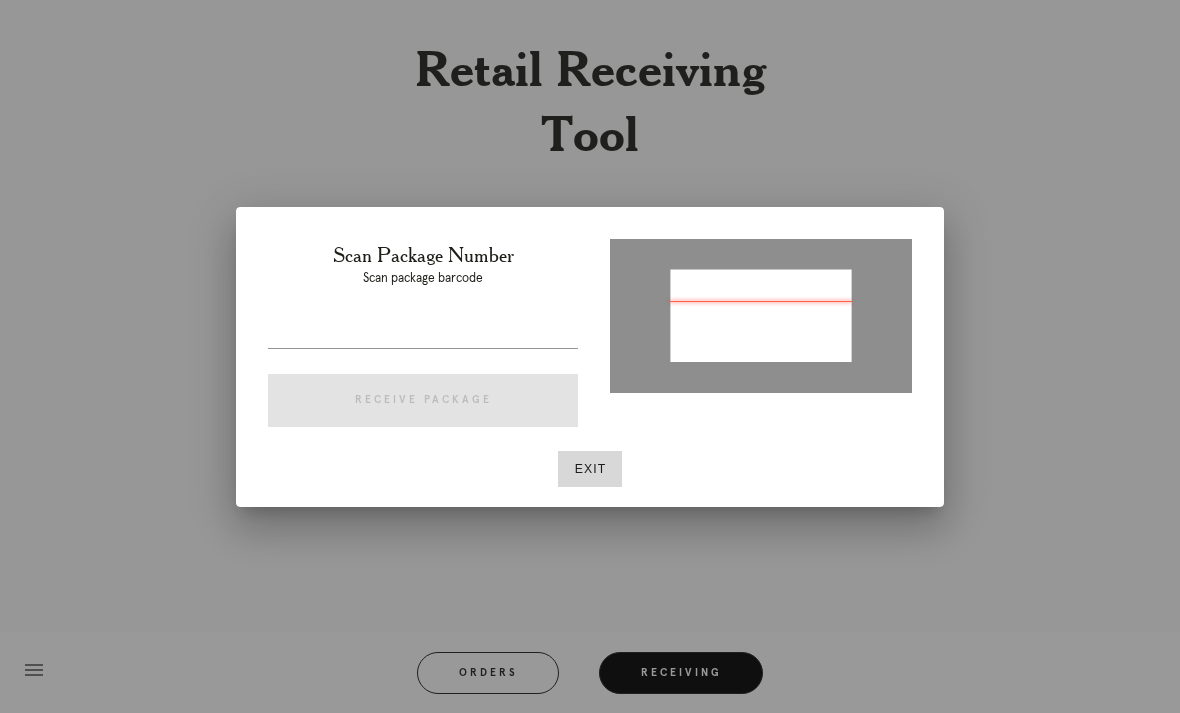 type on "P2338\477z2z0z68" 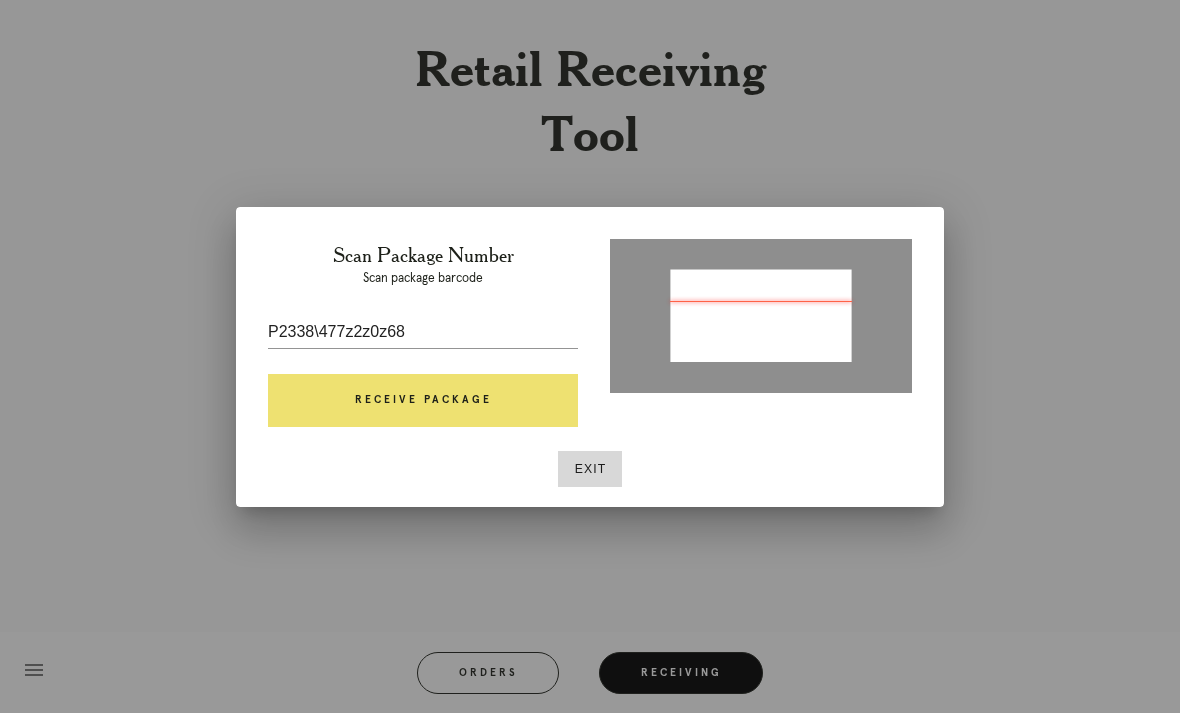 click on "Exit" at bounding box center [590, 469] 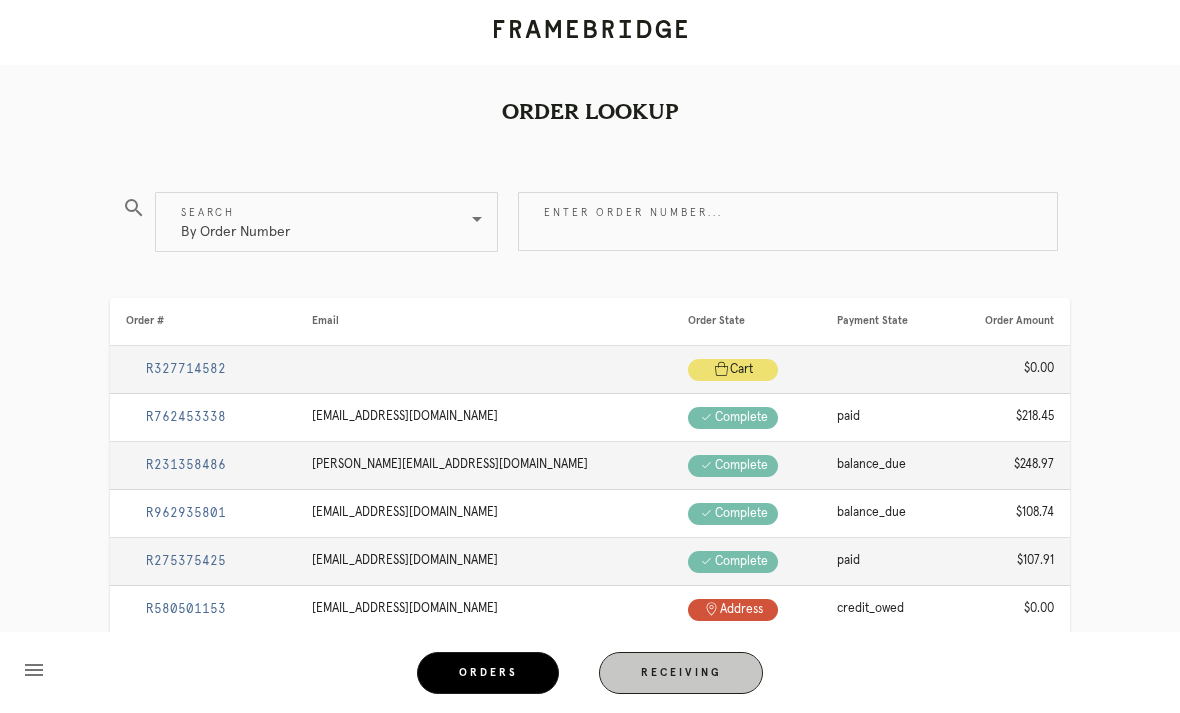 click on "Receiving" at bounding box center [681, 673] 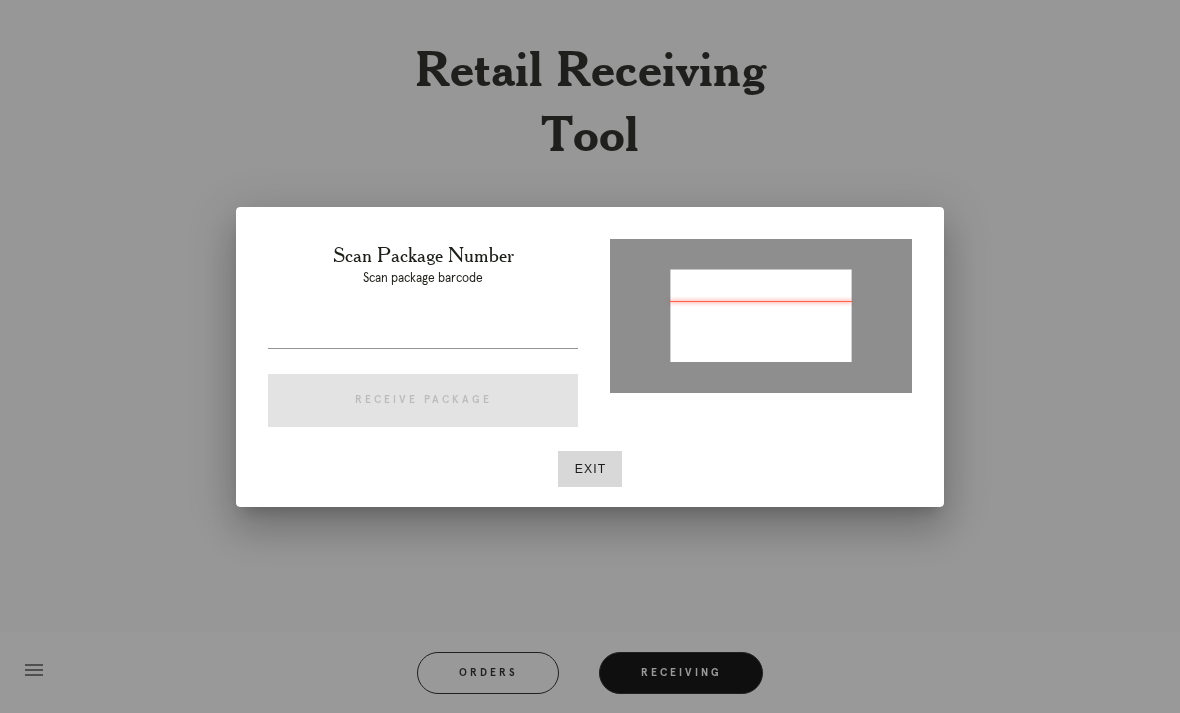 type on "P533864771210668" 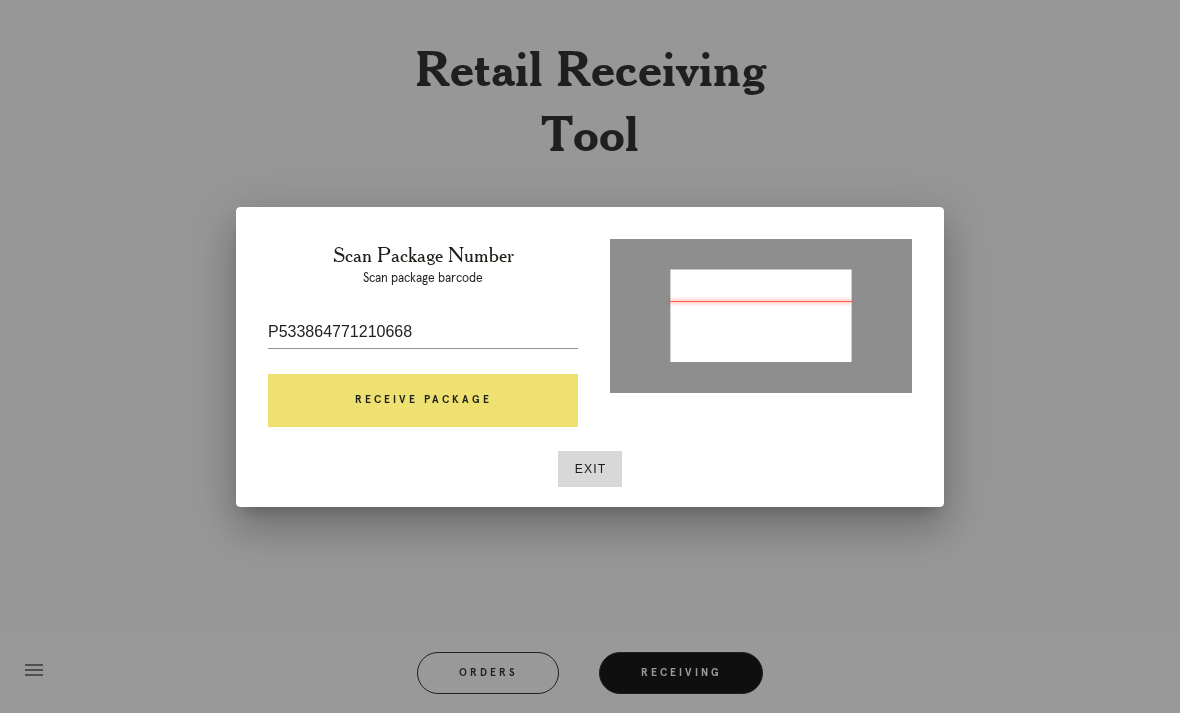 click on "Receive Package" at bounding box center (423, 401) 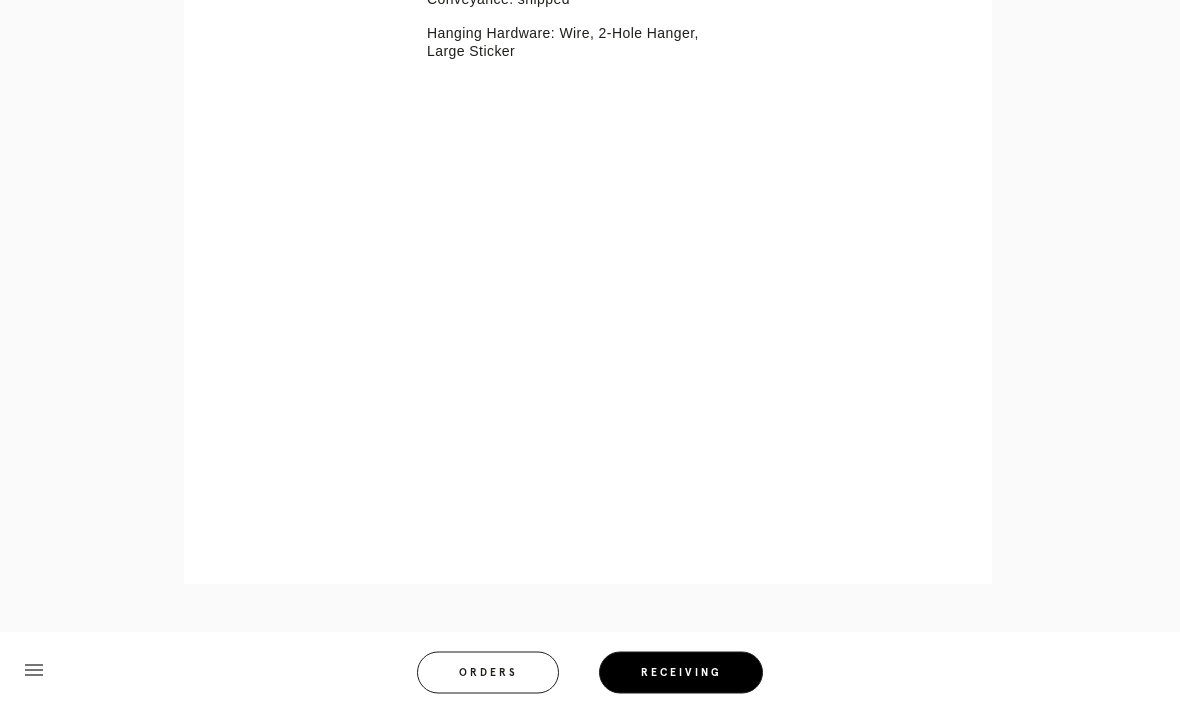 scroll, scrollTop: 680, scrollLeft: 0, axis: vertical 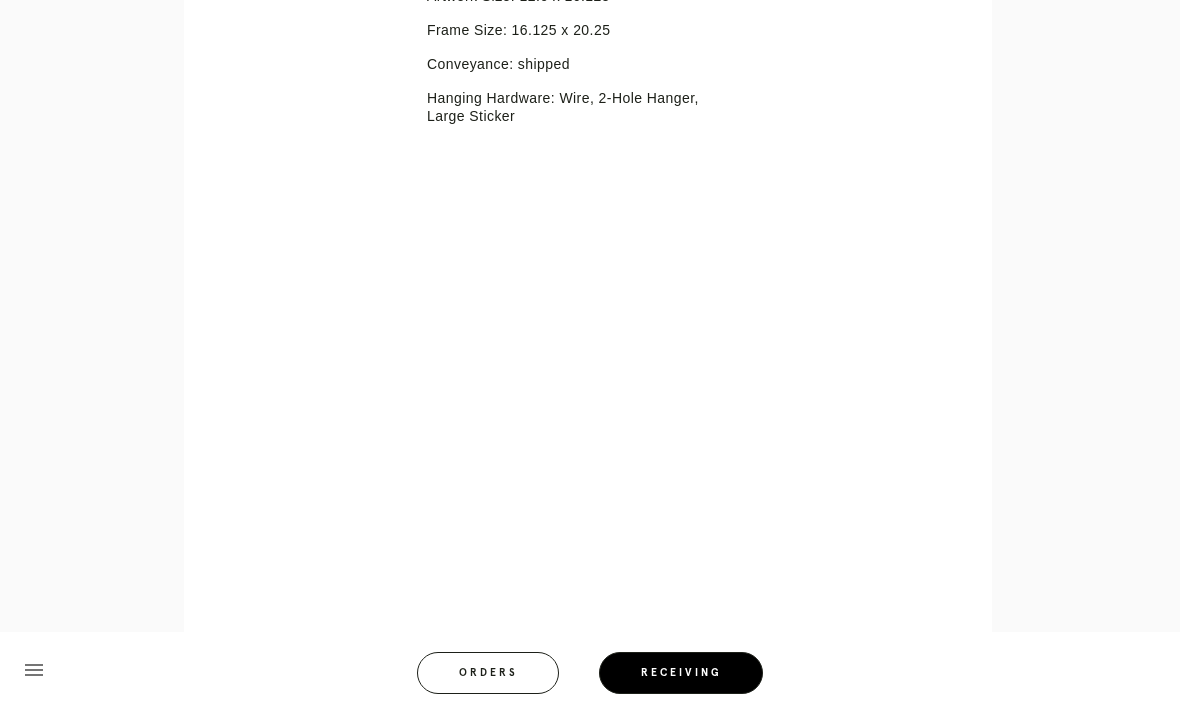 click on "menu
Orders
Receiving
Logged in as:   christopher.wheeler@framebridge.com   South Austin
Logout" at bounding box center [590, 679] 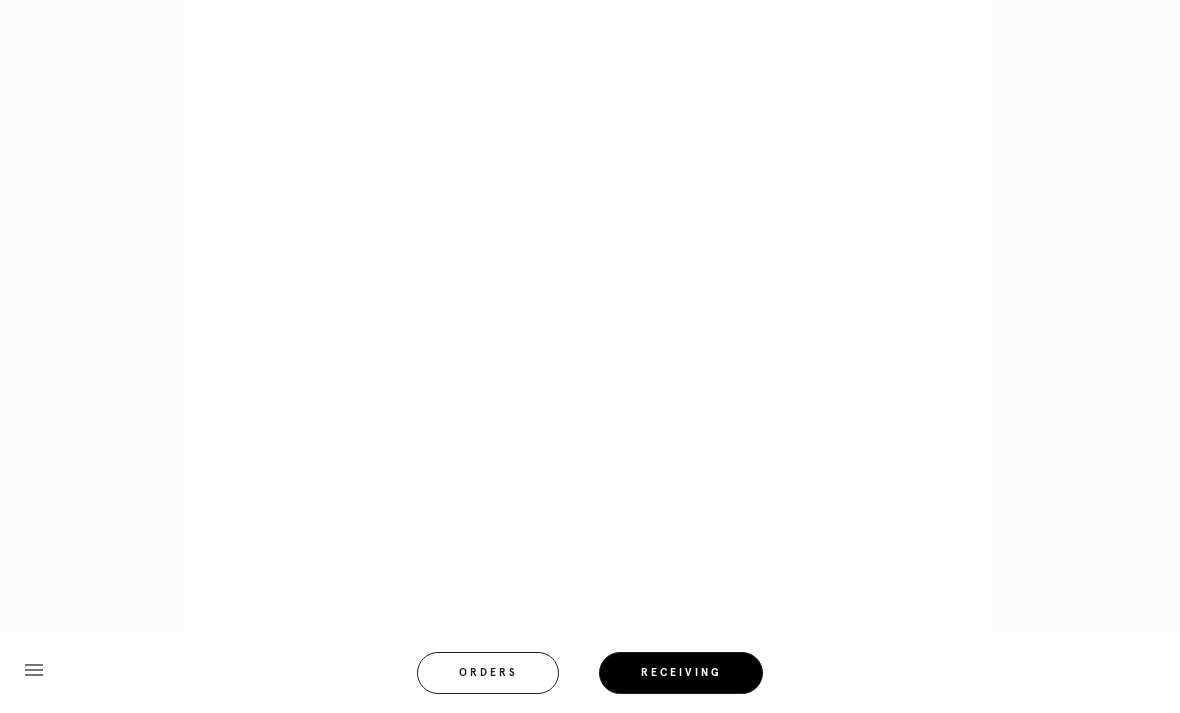 scroll, scrollTop: 852, scrollLeft: 0, axis: vertical 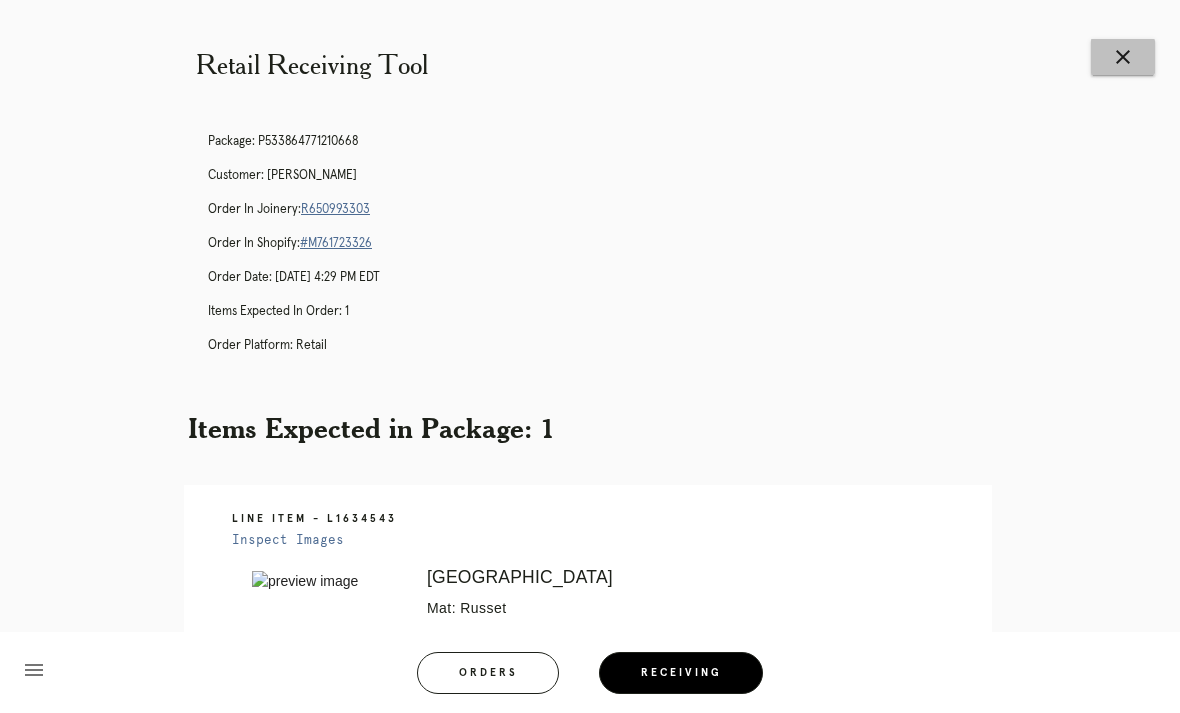 click on "close" at bounding box center [1123, 57] 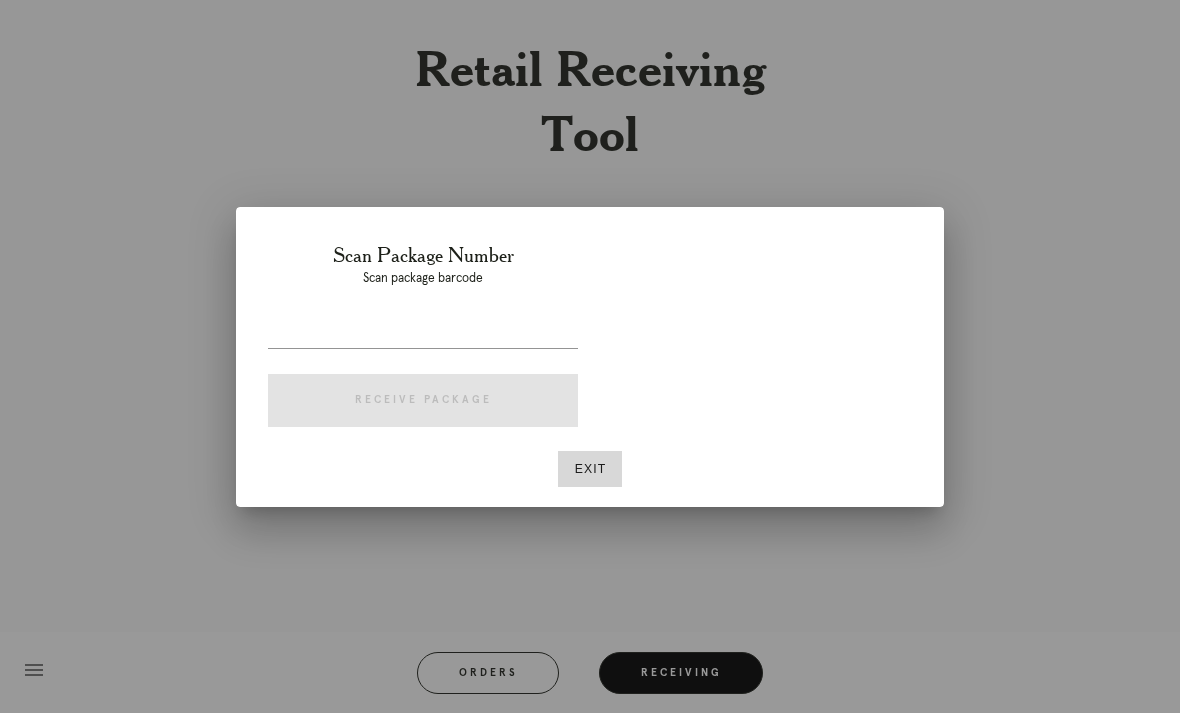scroll, scrollTop: 0, scrollLeft: 0, axis: both 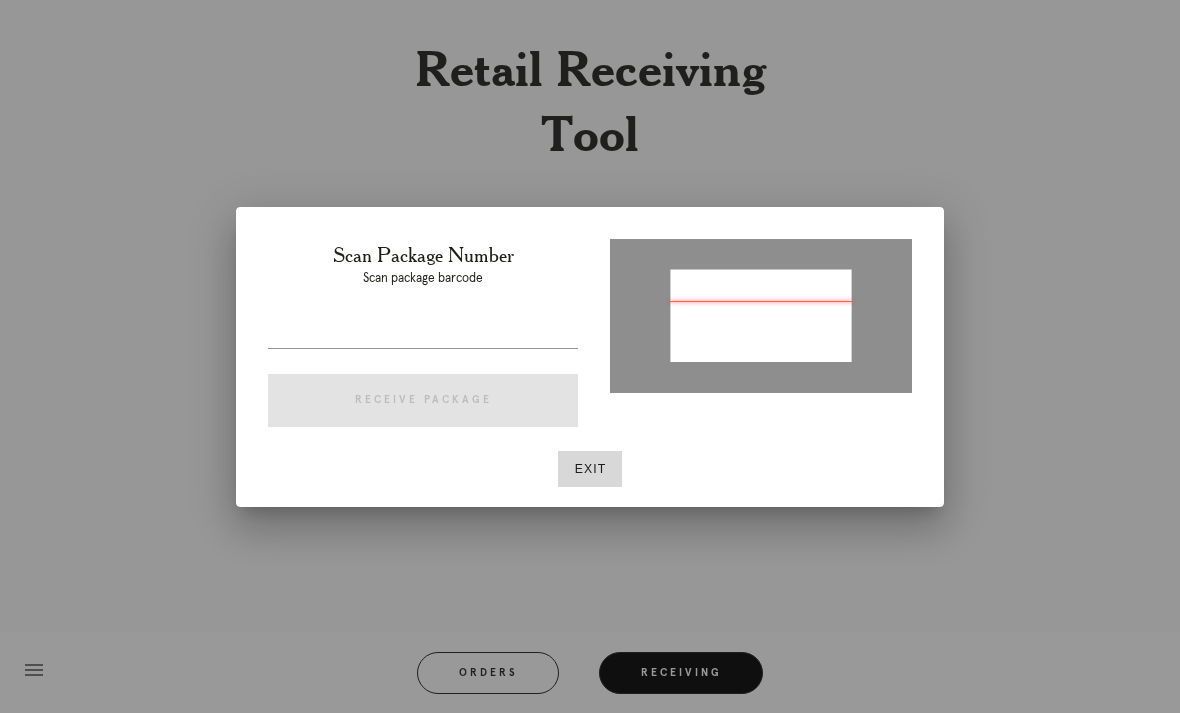 type on "P783755983043484" 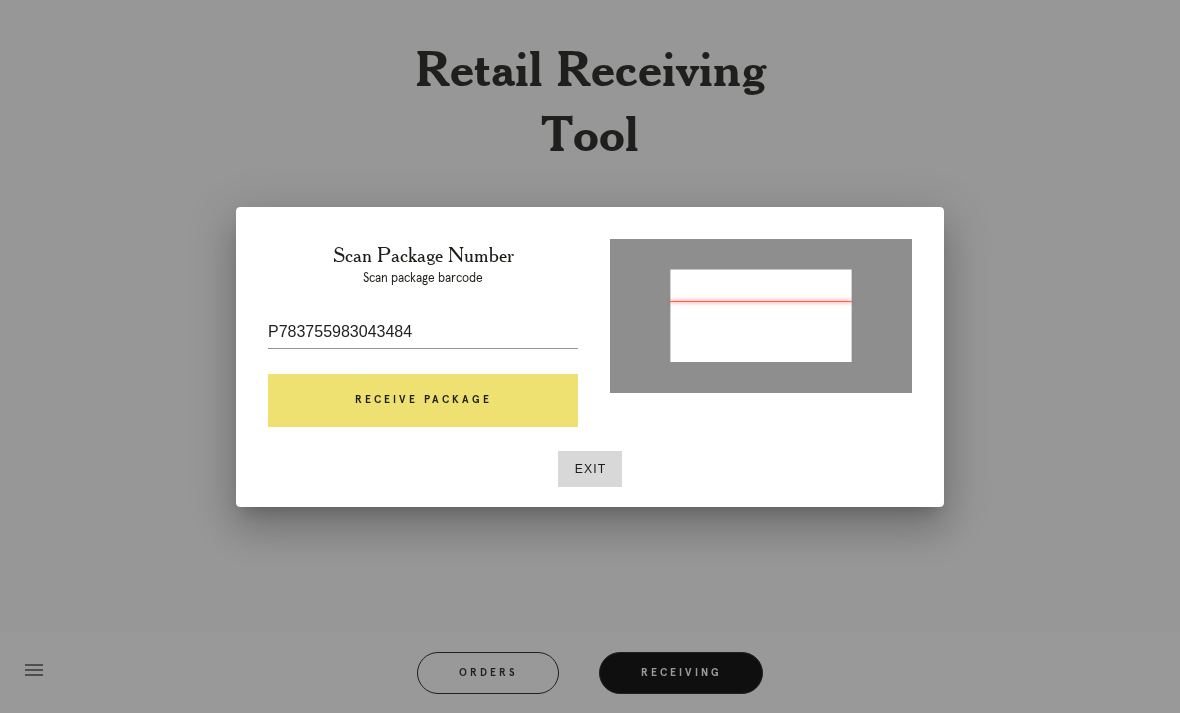 click on "Receive Package" at bounding box center (423, 401) 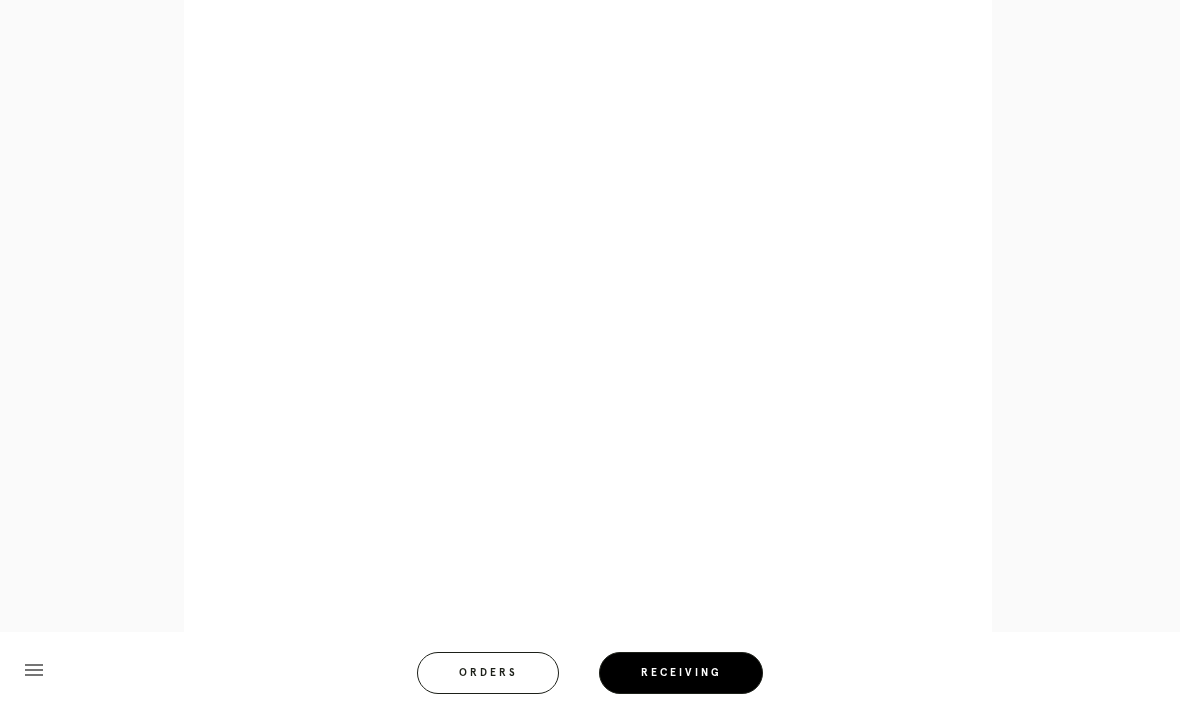 scroll, scrollTop: 940, scrollLeft: 0, axis: vertical 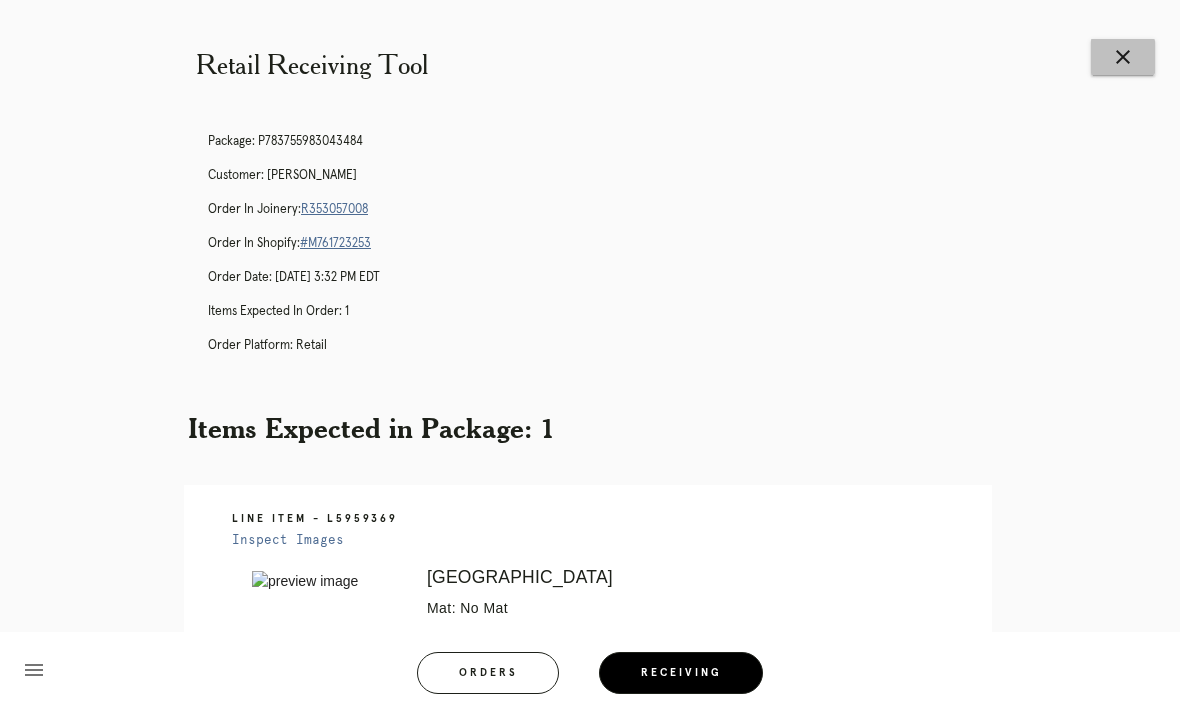 click on "Receiving" at bounding box center (681, 673) 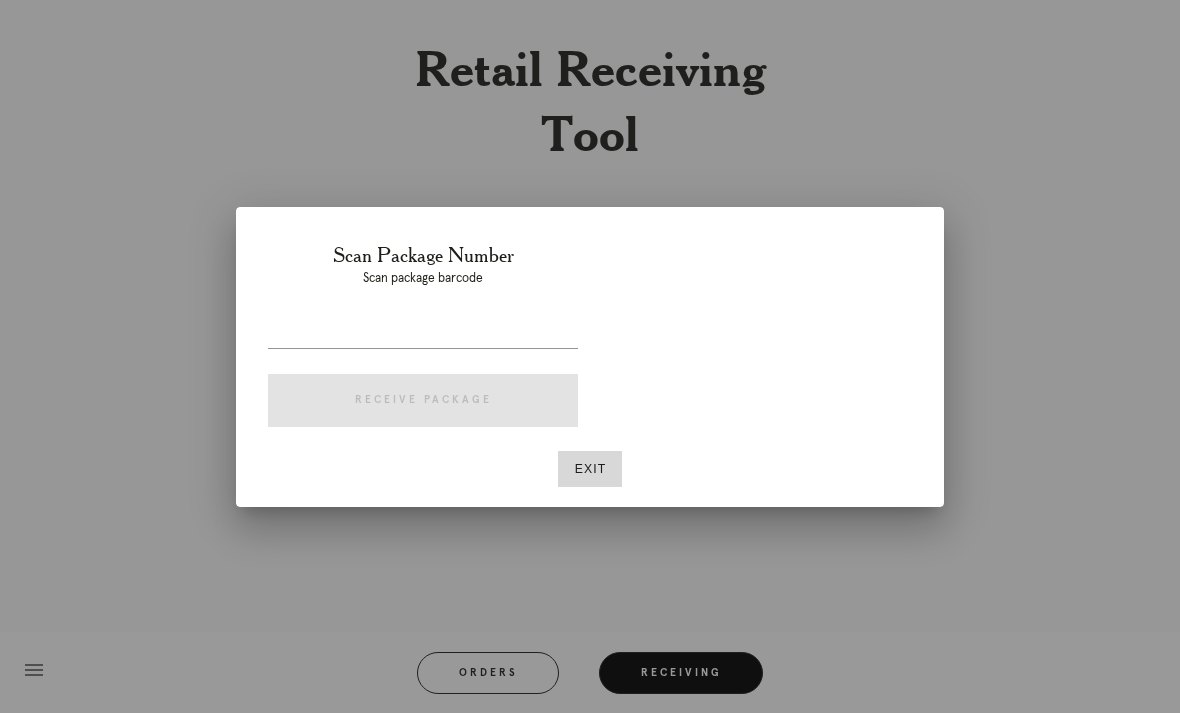 scroll, scrollTop: 0, scrollLeft: 0, axis: both 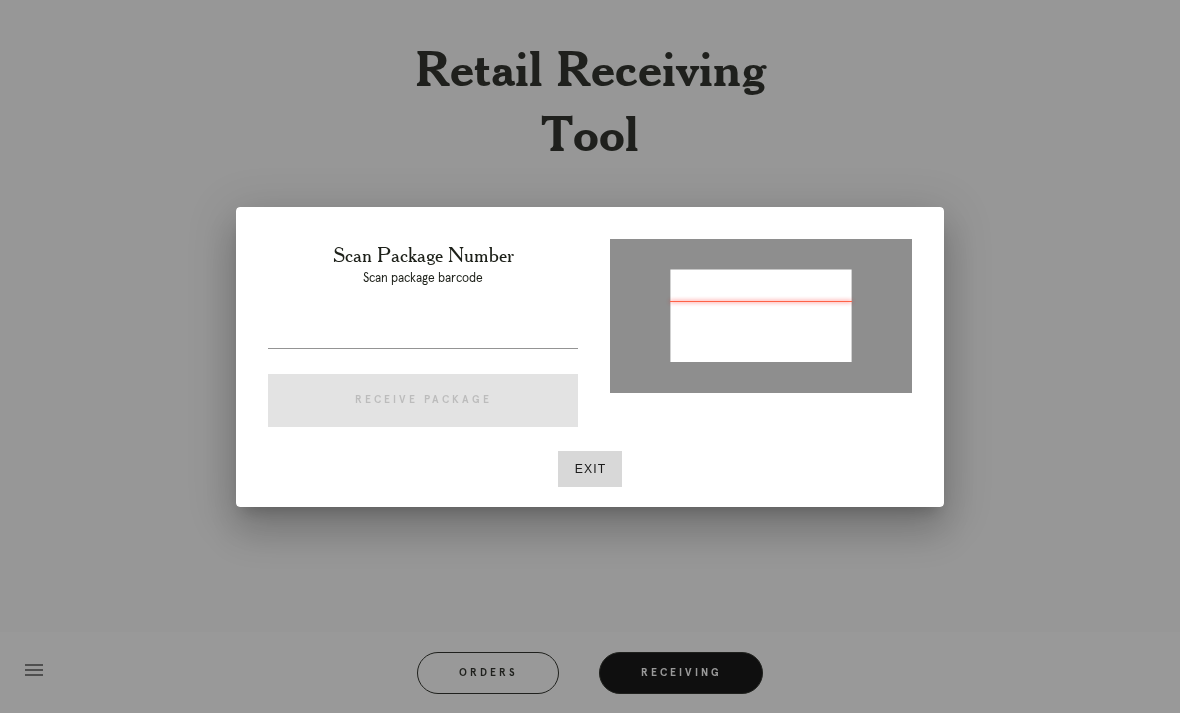 type on "P178941178082851" 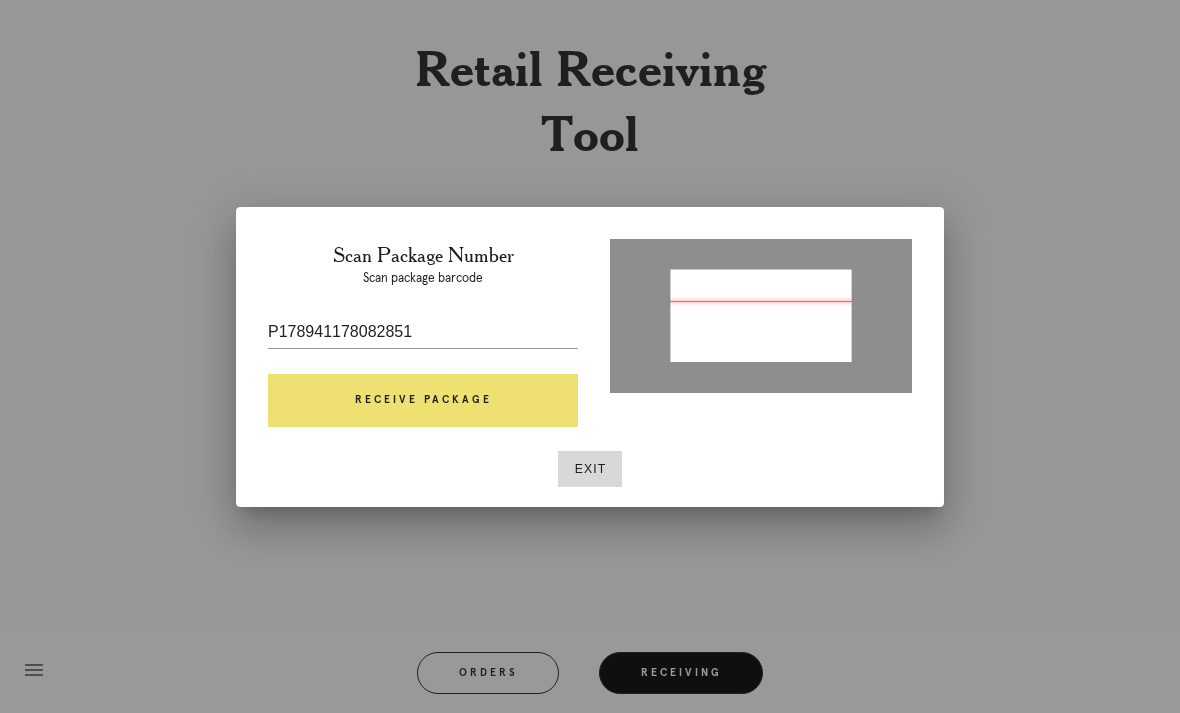 click on "Receive Package" at bounding box center (423, 401) 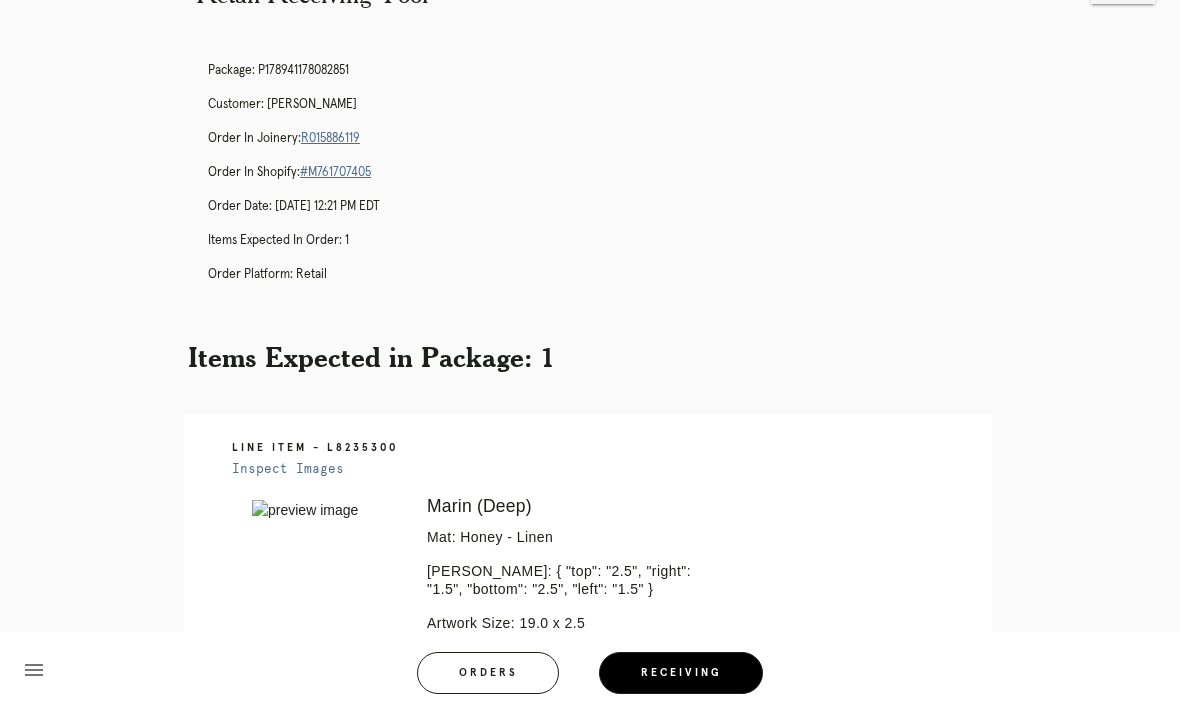 scroll, scrollTop: 59, scrollLeft: 0, axis: vertical 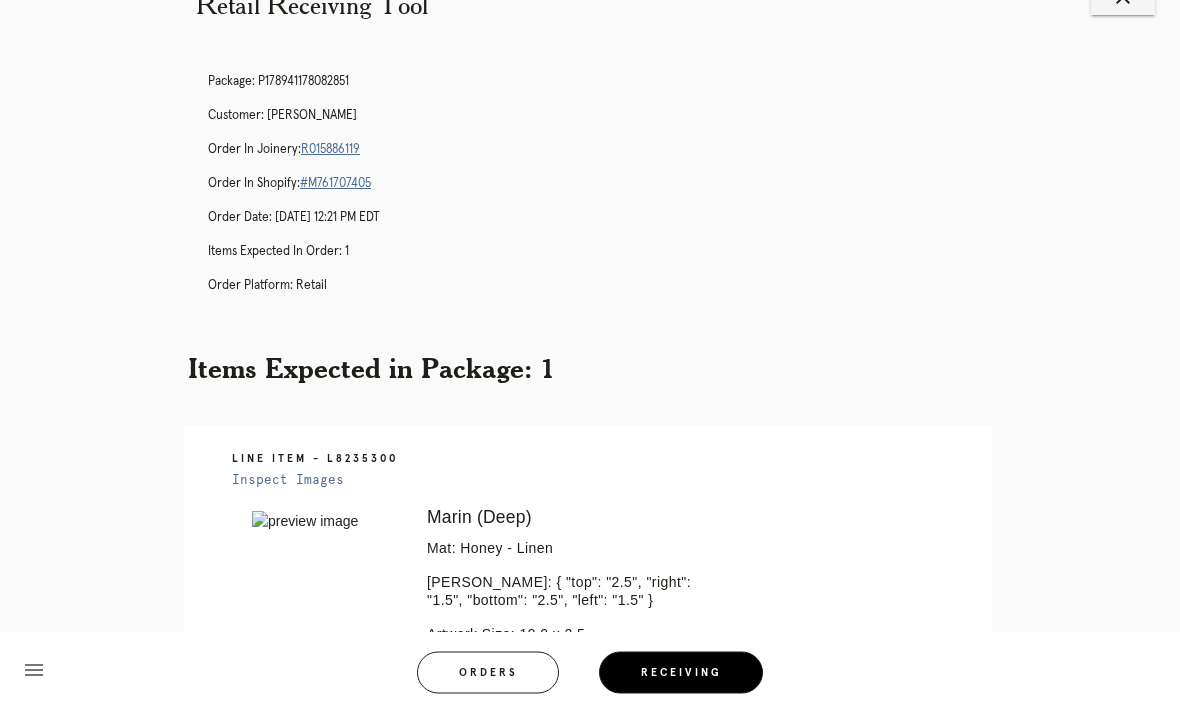 click on "R015886119" at bounding box center (330, 150) 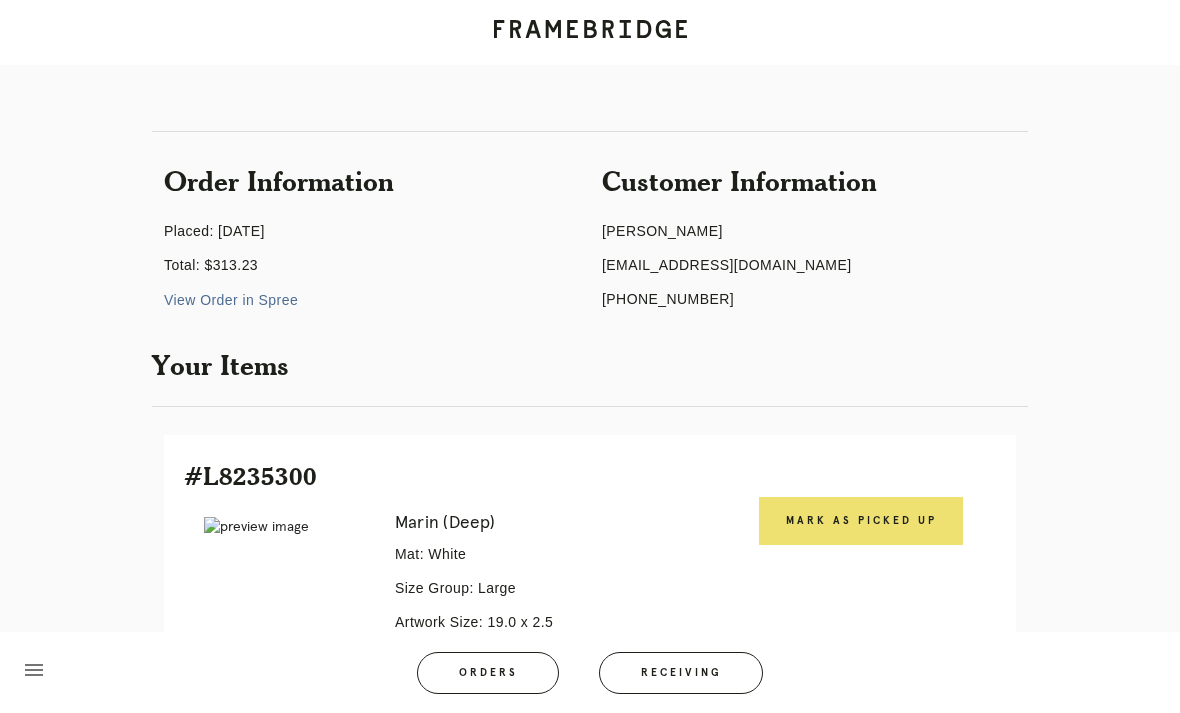 scroll, scrollTop: 440, scrollLeft: 0, axis: vertical 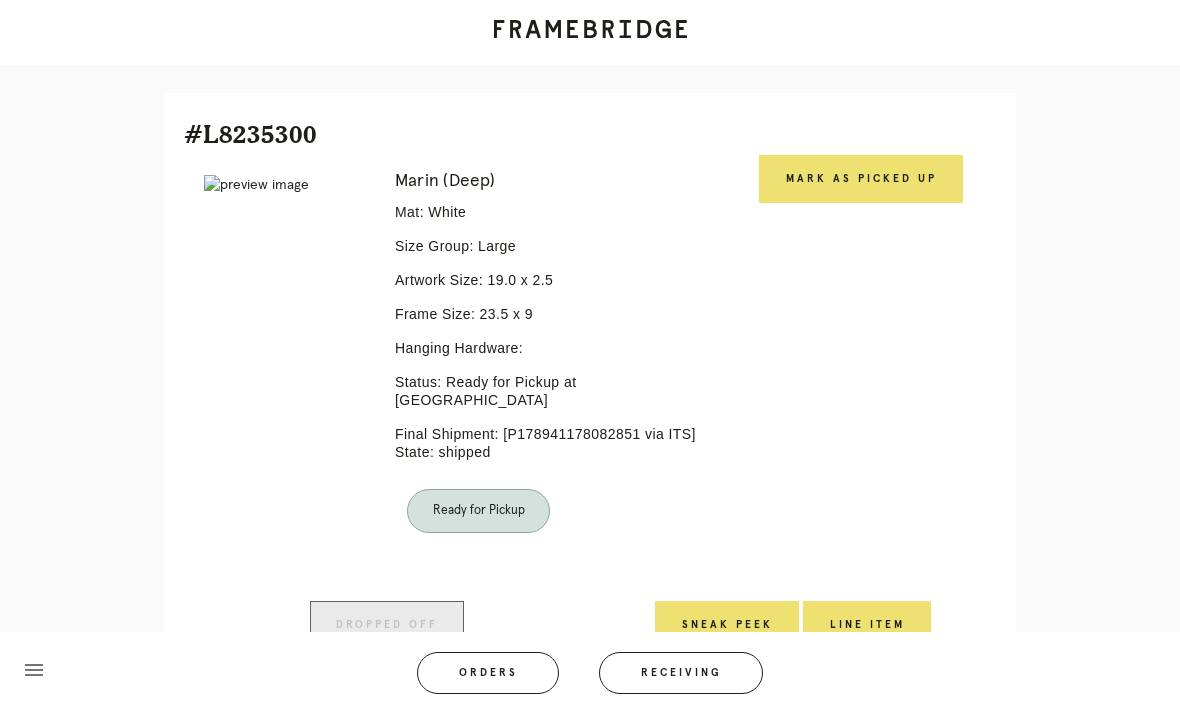 click on "Mark as Picked Up" at bounding box center (861, 179) 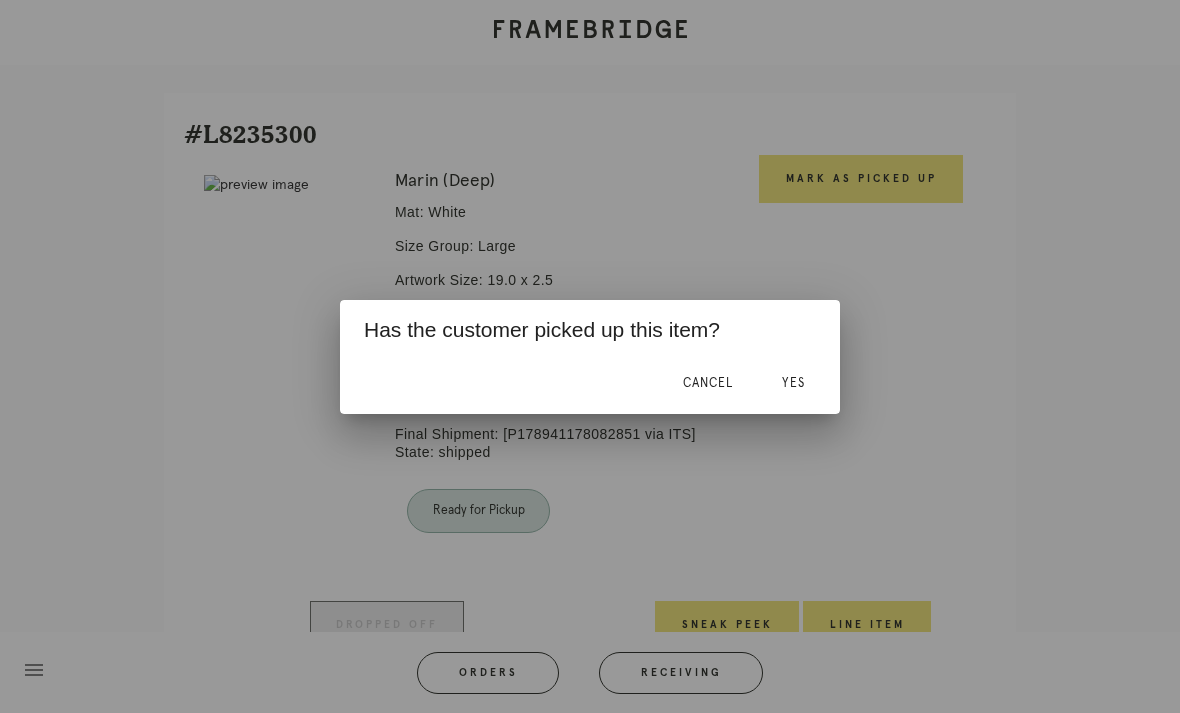click on "Yes" at bounding box center (793, 383) 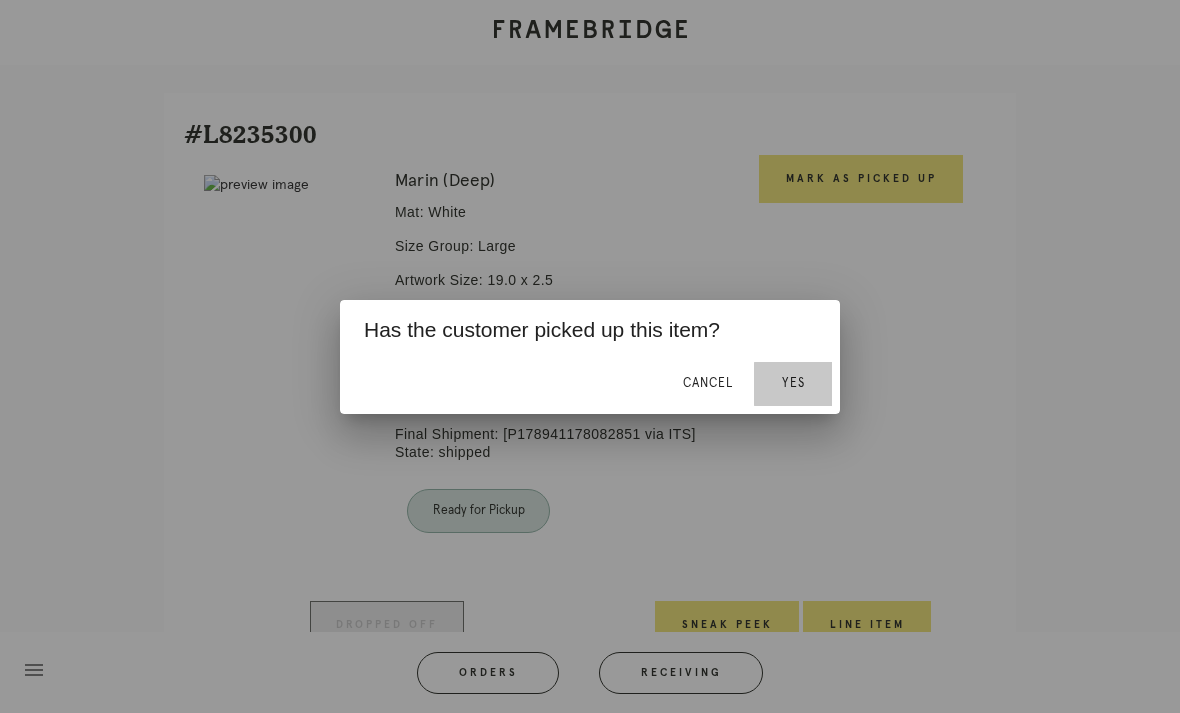 scroll, scrollTop: 422, scrollLeft: 0, axis: vertical 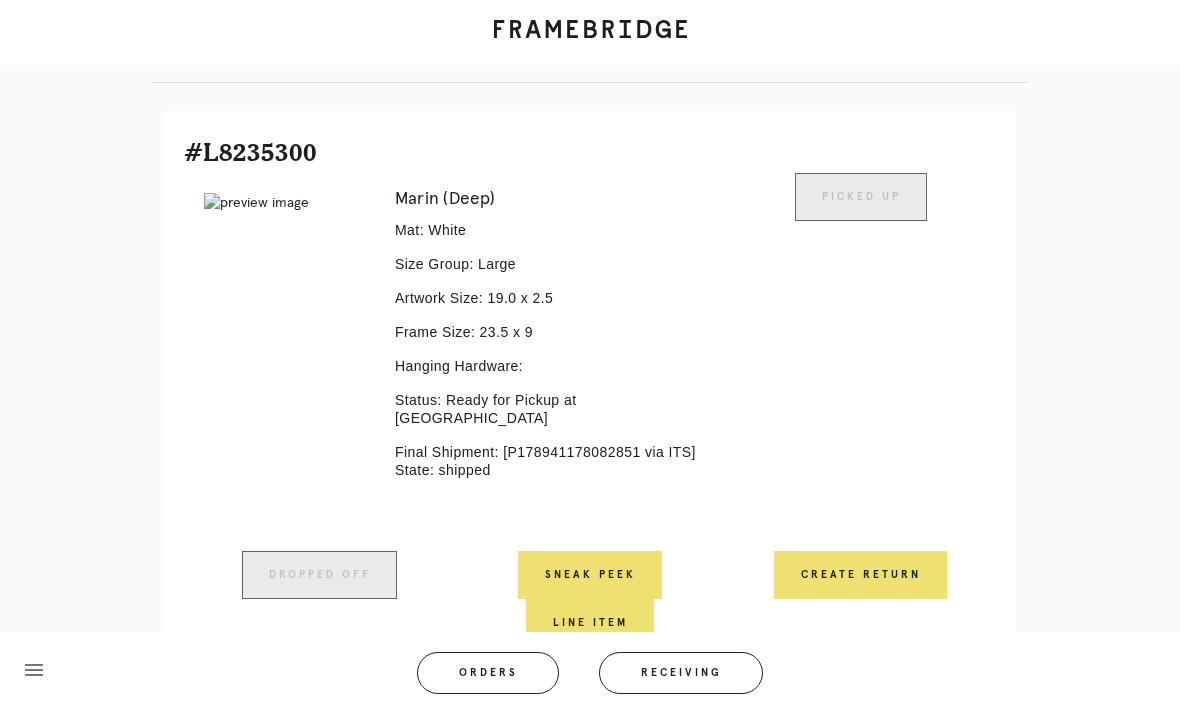 click on "Create Return" at bounding box center (860, 575) 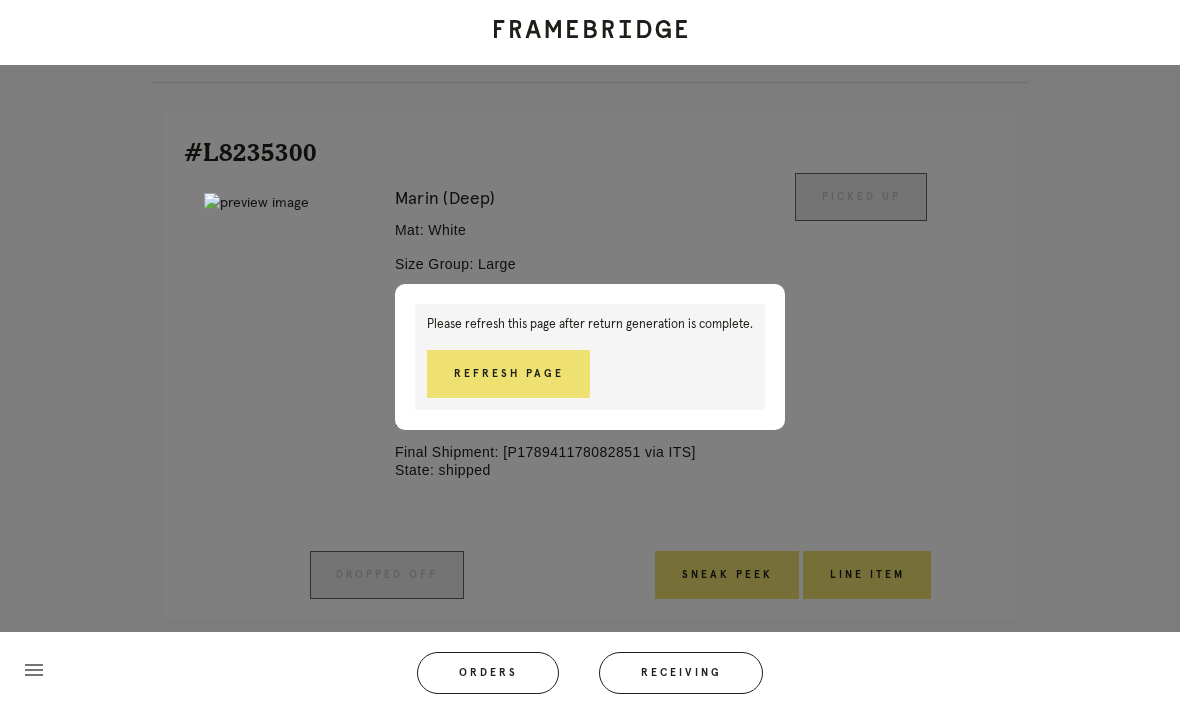 scroll, scrollTop: 436, scrollLeft: 0, axis: vertical 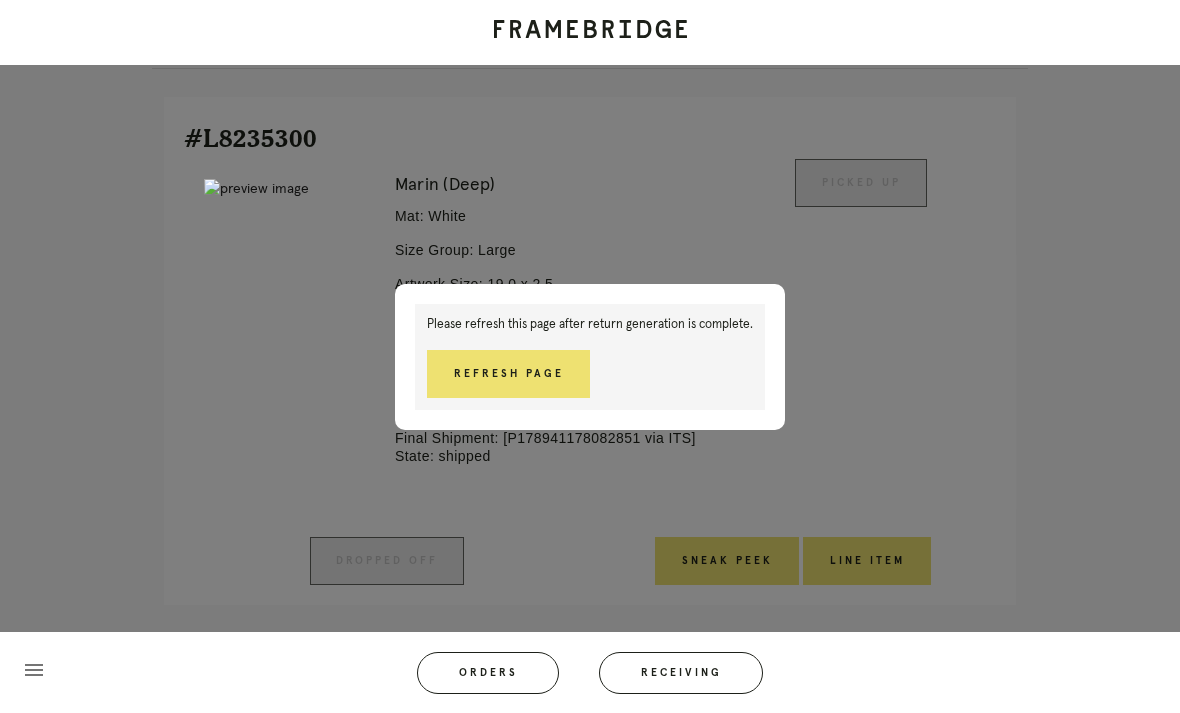 click on "Refresh Page" at bounding box center [508, 374] 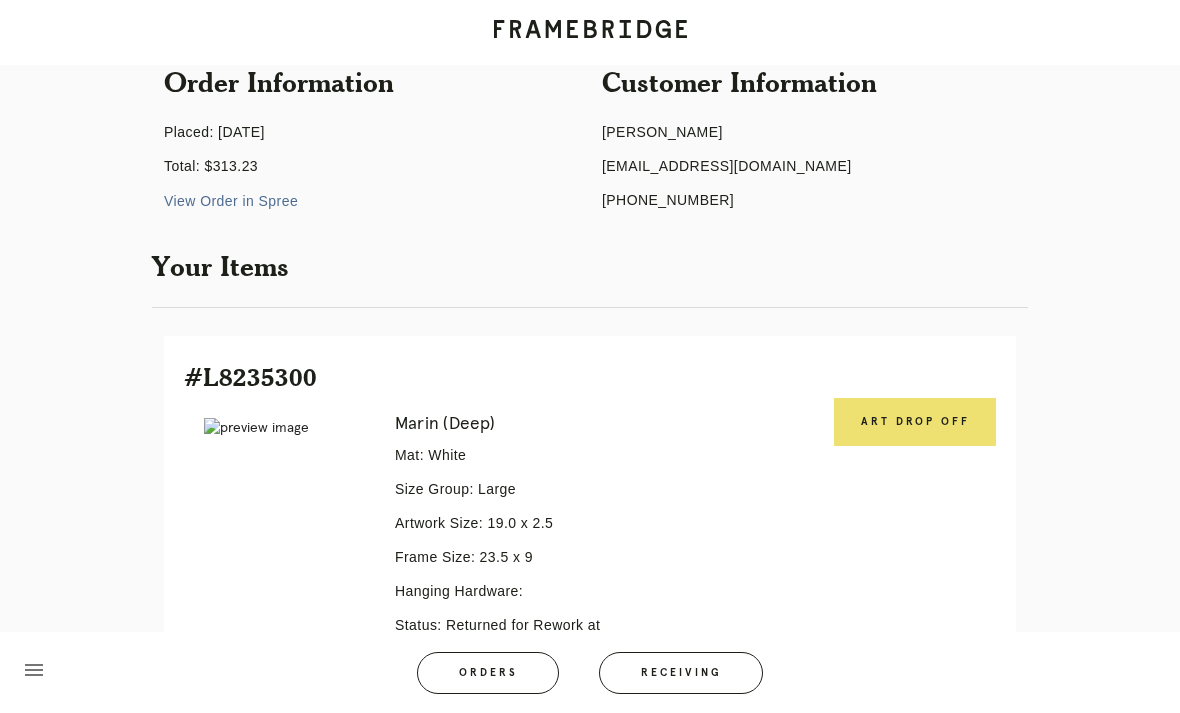 scroll, scrollTop: 369, scrollLeft: 0, axis: vertical 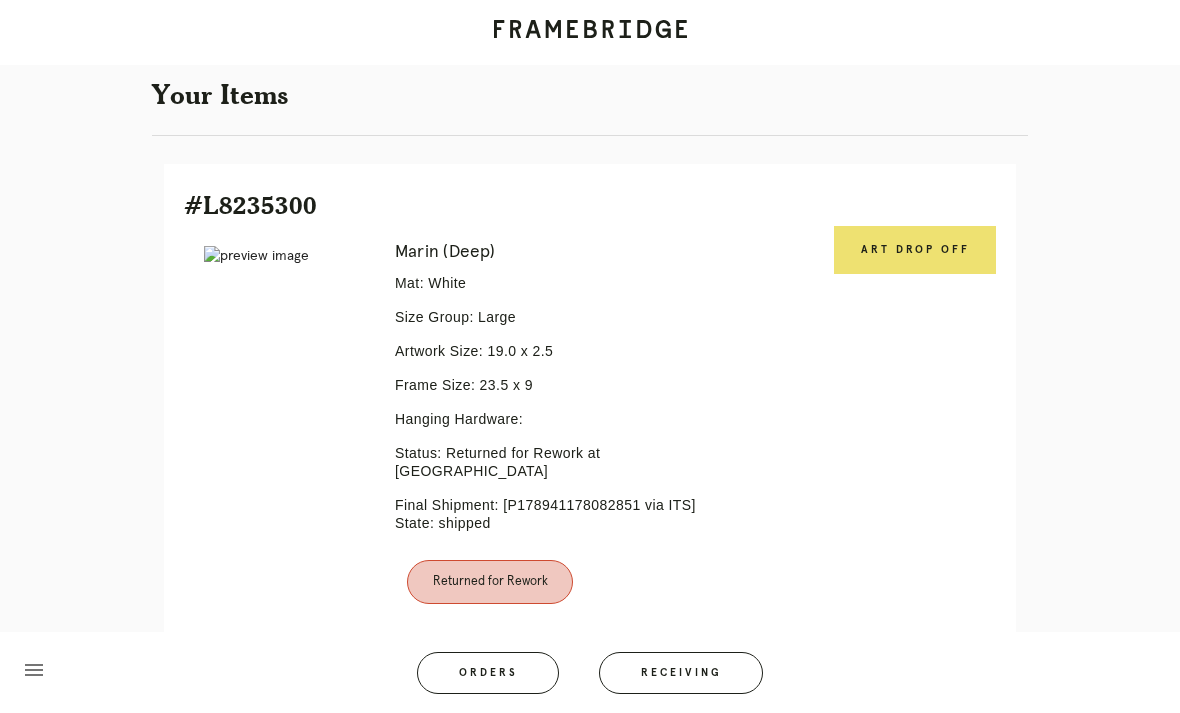 click on "Art drop off" at bounding box center [915, 250] 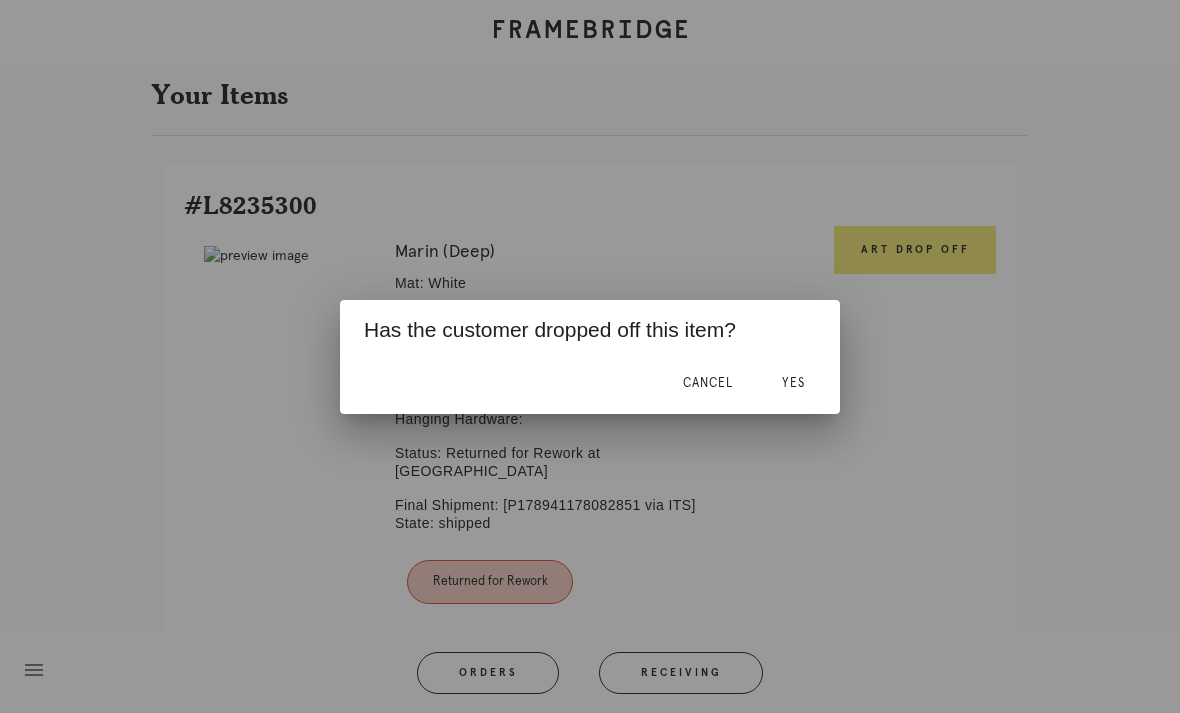 click on "Yes" at bounding box center (793, 383) 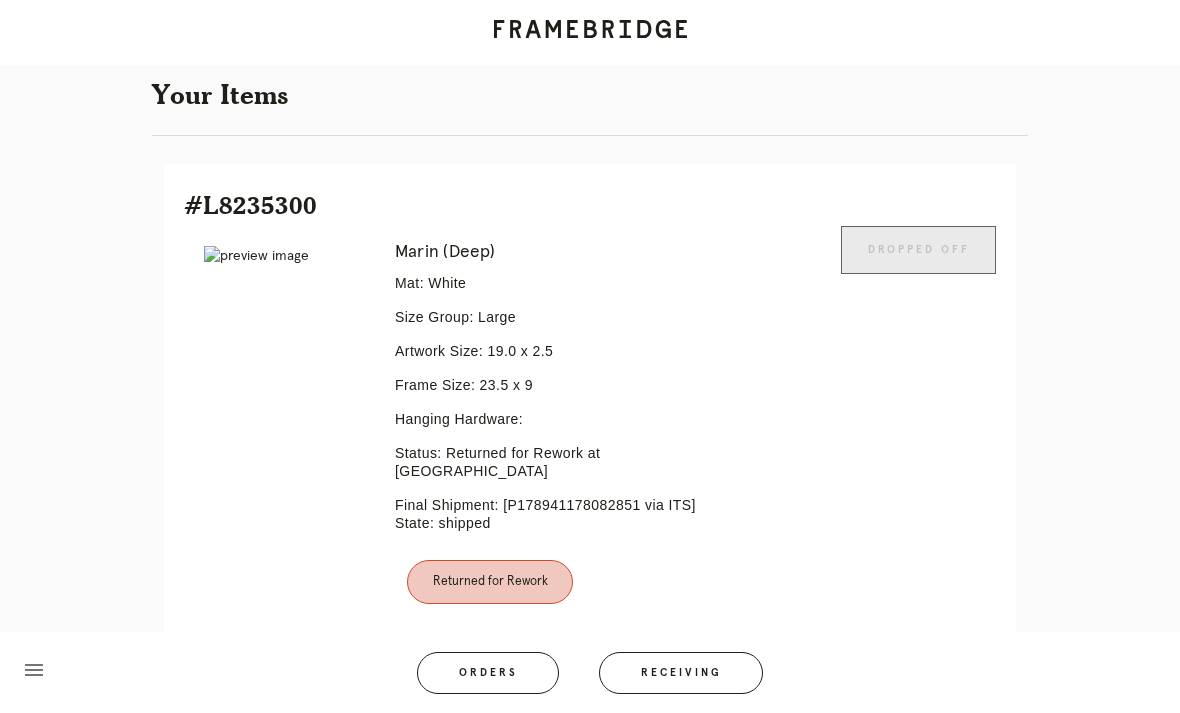 click on "Line Item" at bounding box center [664, 696] 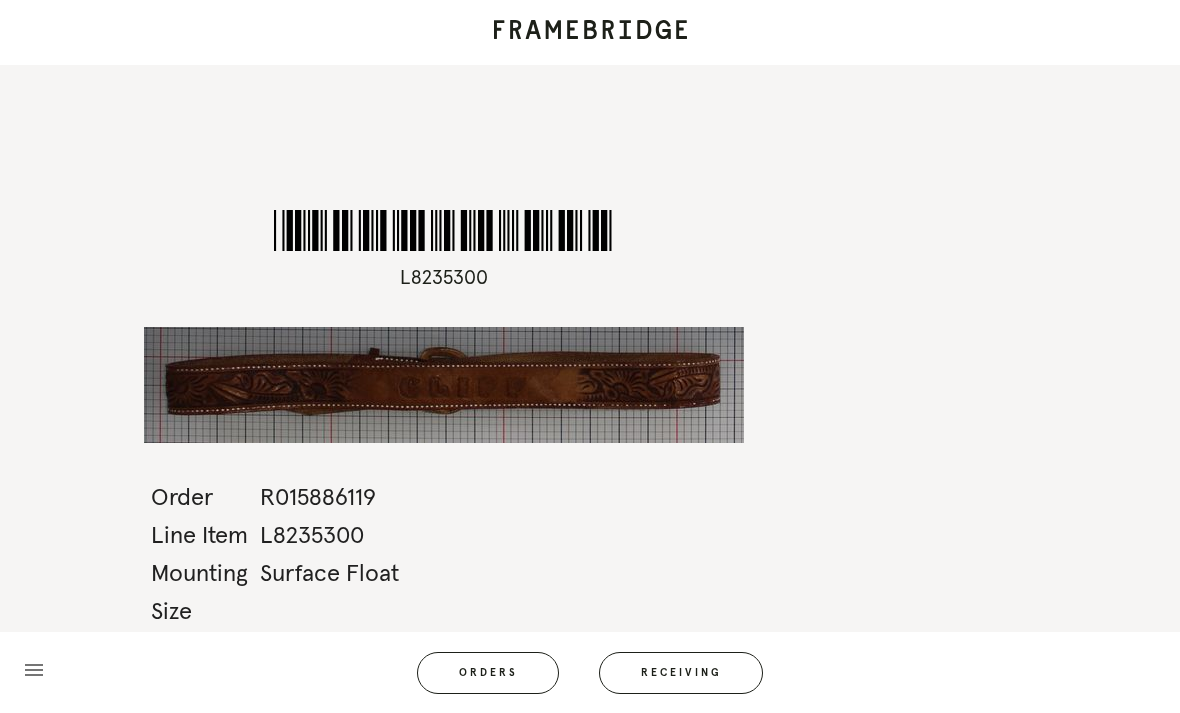 scroll, scrollTop: 0, scrollLeft: 0, axis: both 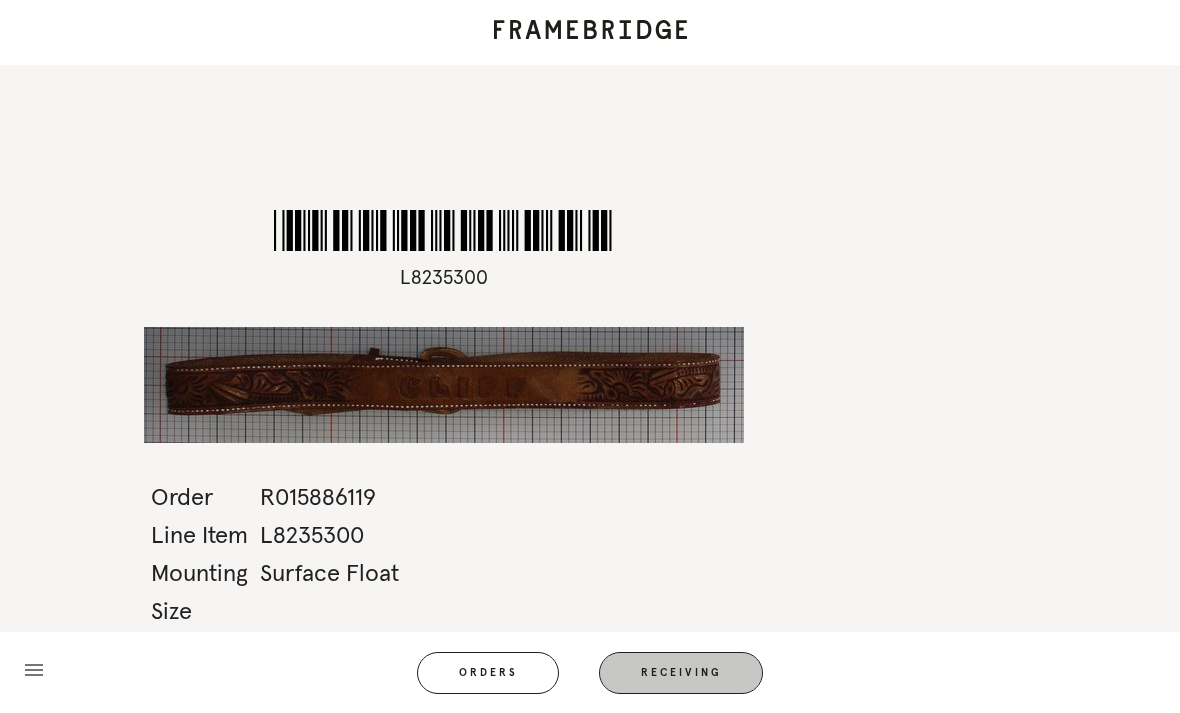 click on "Receiving" at bounding box center (681, 673) 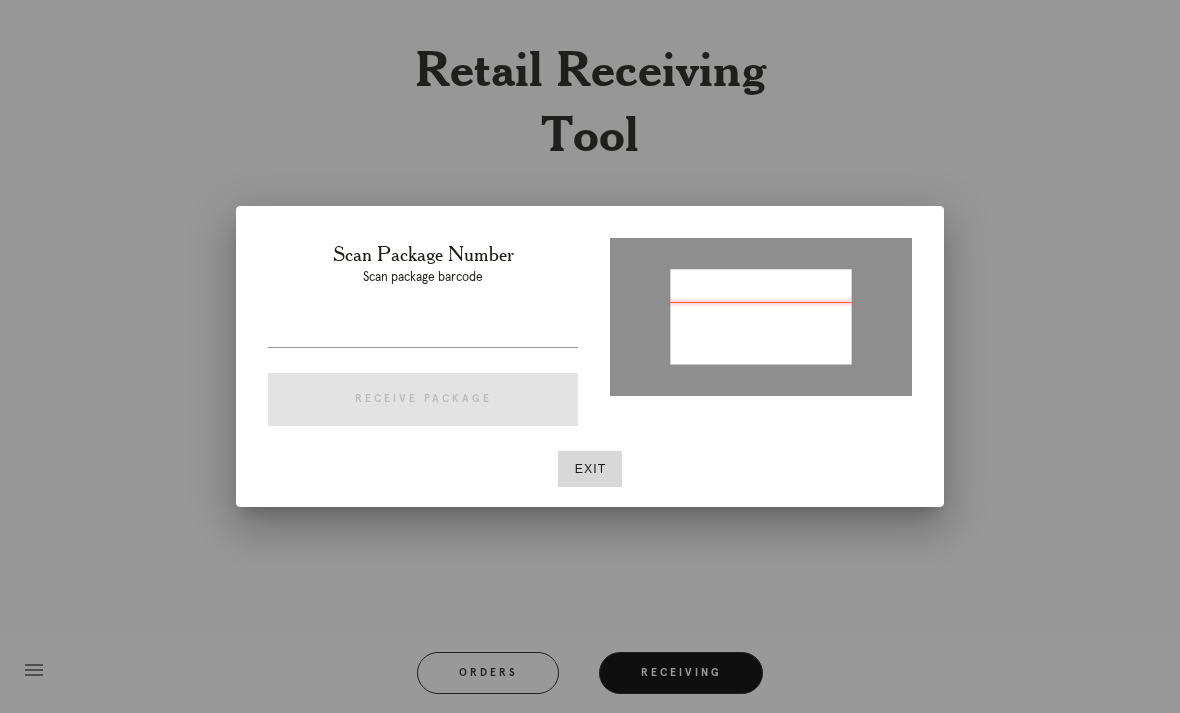 type on "P217408892616078" 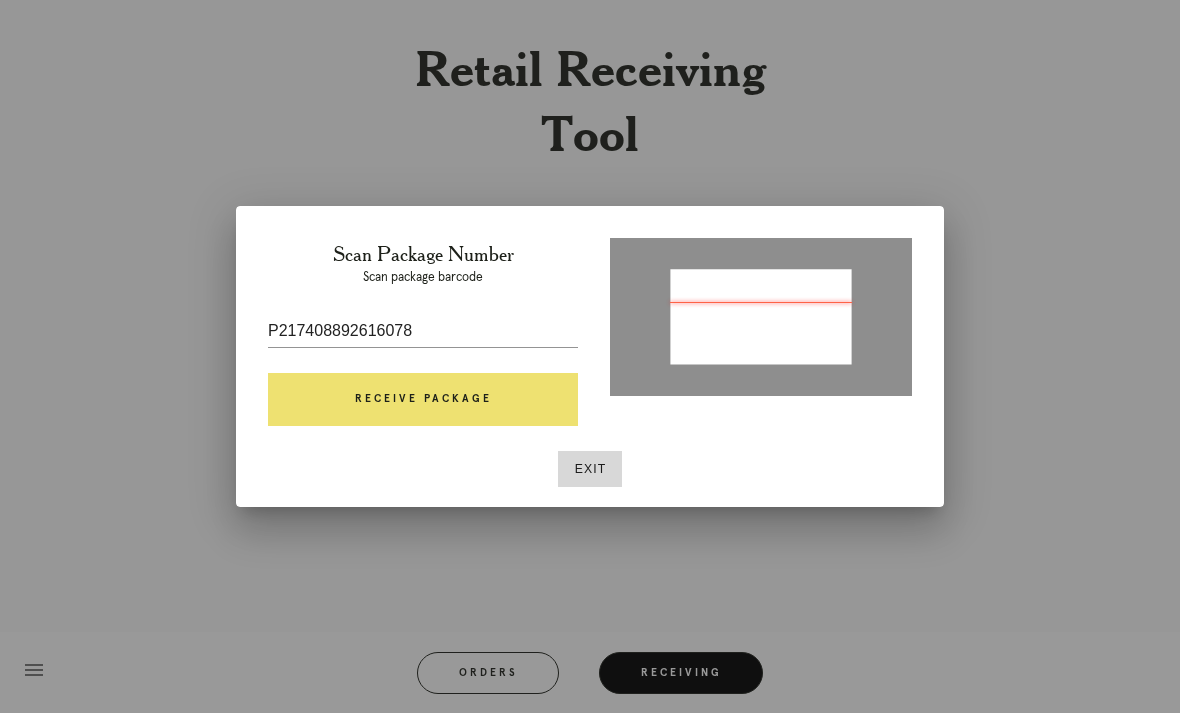 click on "Receive Package" at bounding box center [423, 400] 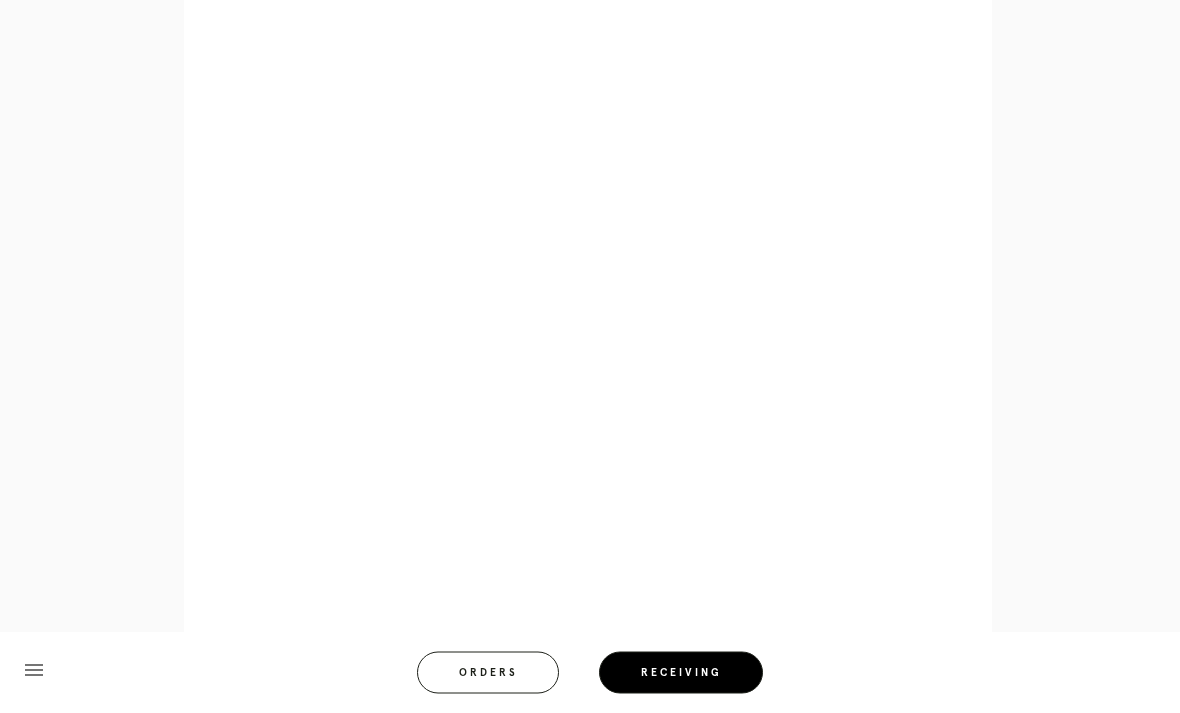 scroll, scrollTop: 866, scrollLeft: 0, axis: vertical 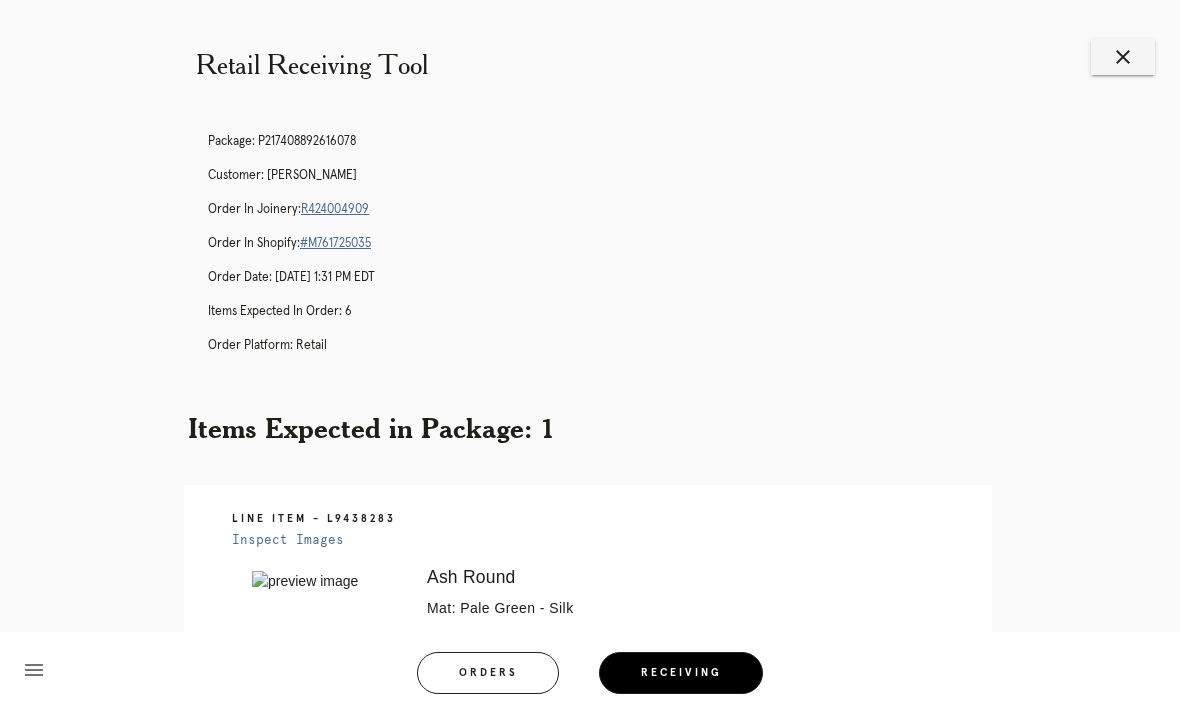 click on "close" at bounding box center (1123, 57) 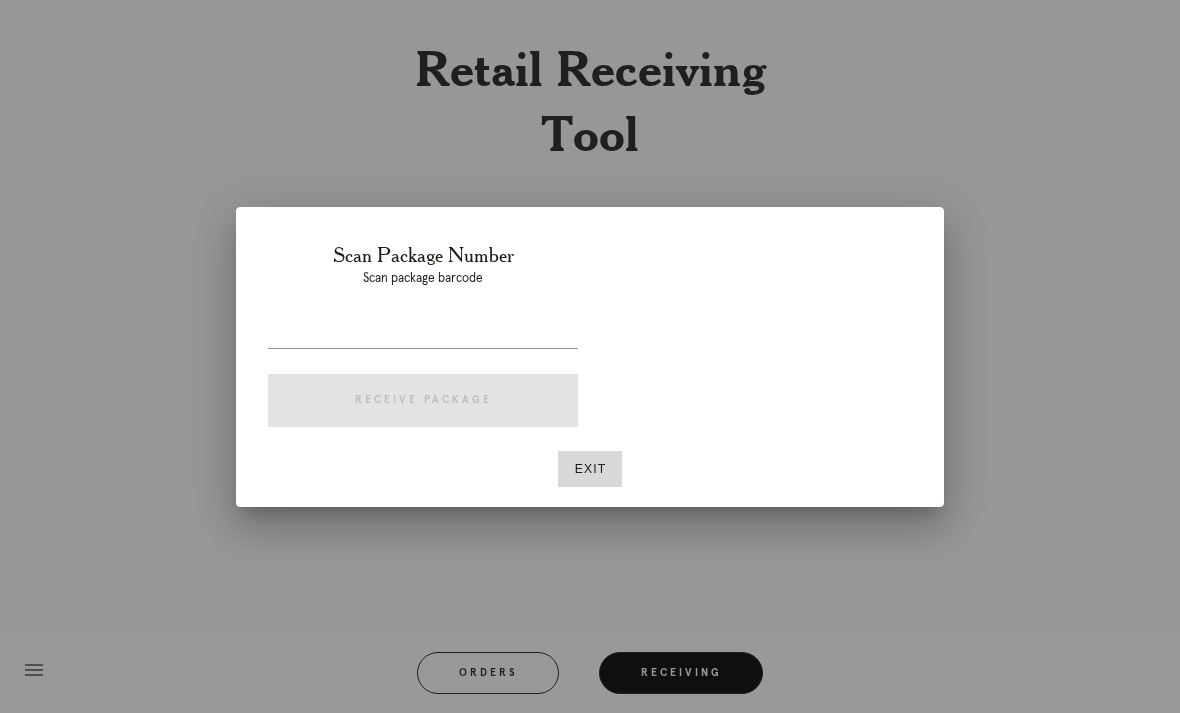 scroll, scrollTop: 0, scrollLeft: 0, axis: both 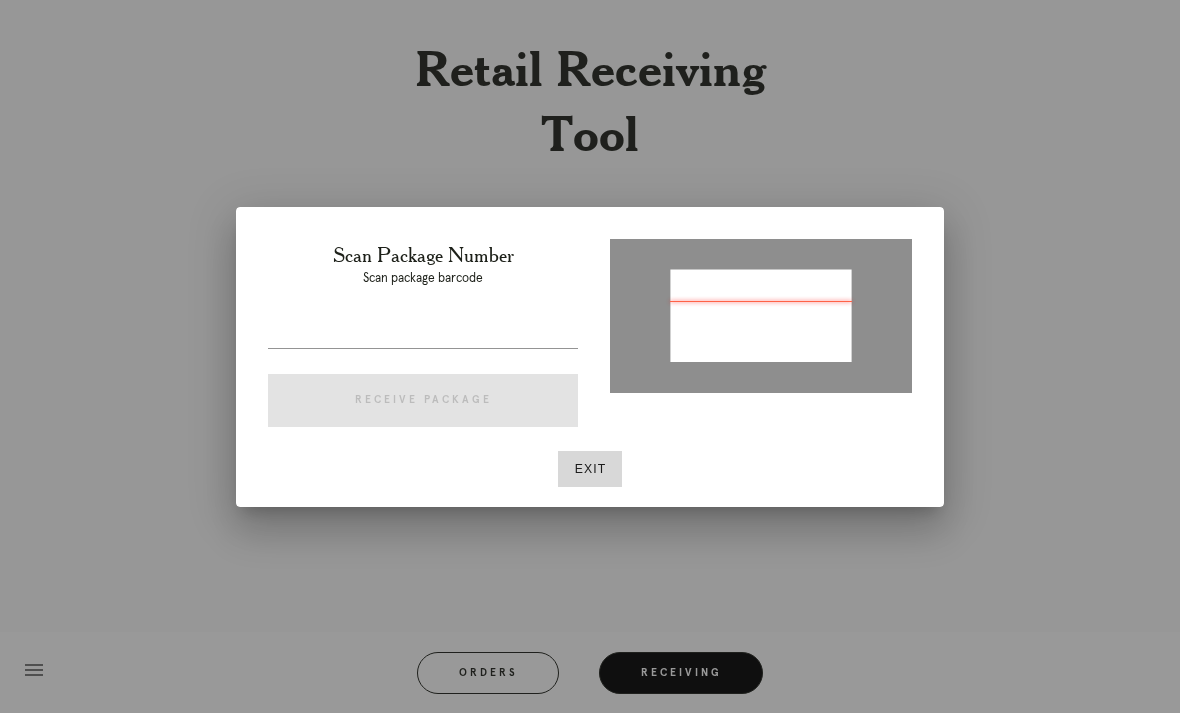 type on "P222813387469835" 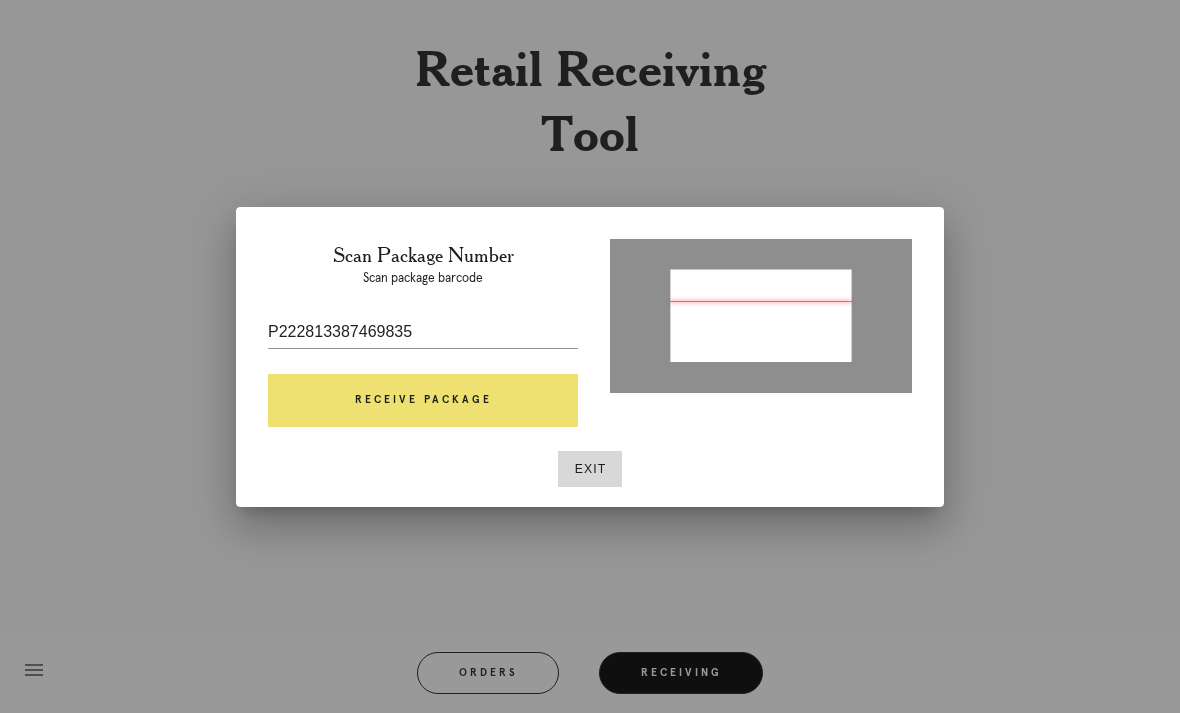 click on "Receive Package" at bounding box center (423, 401) 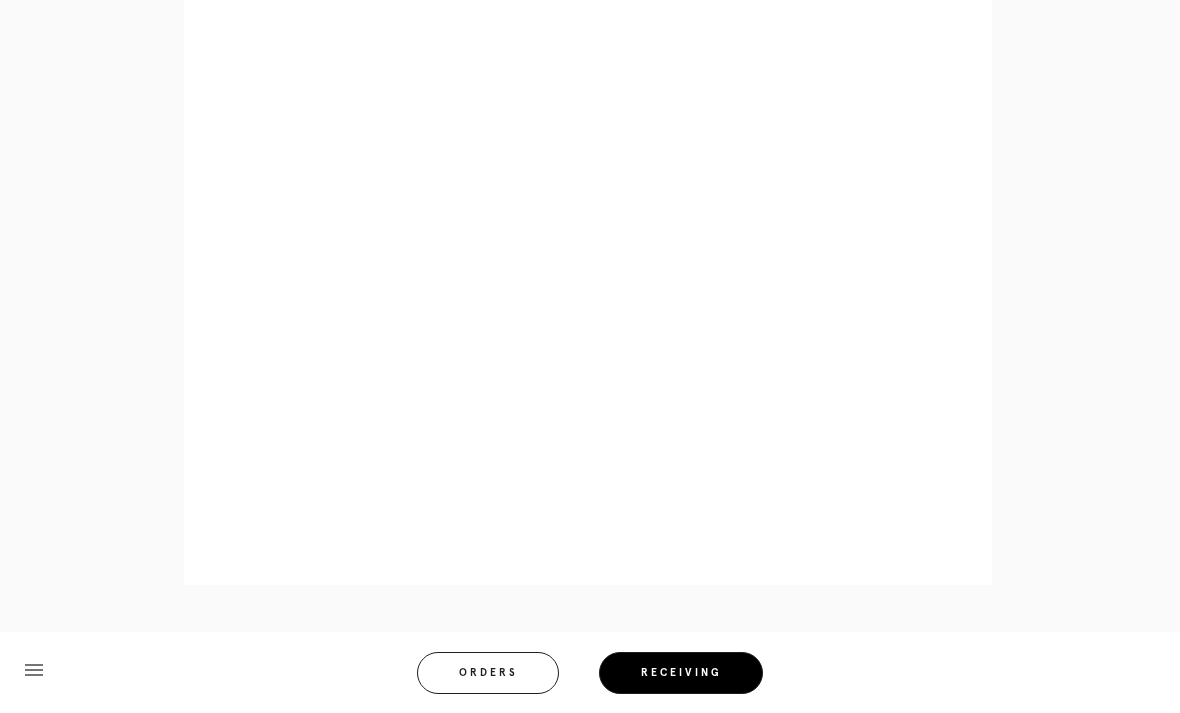 scroll, scrollTop: 852, scrollLeft: 0, axis: vertical 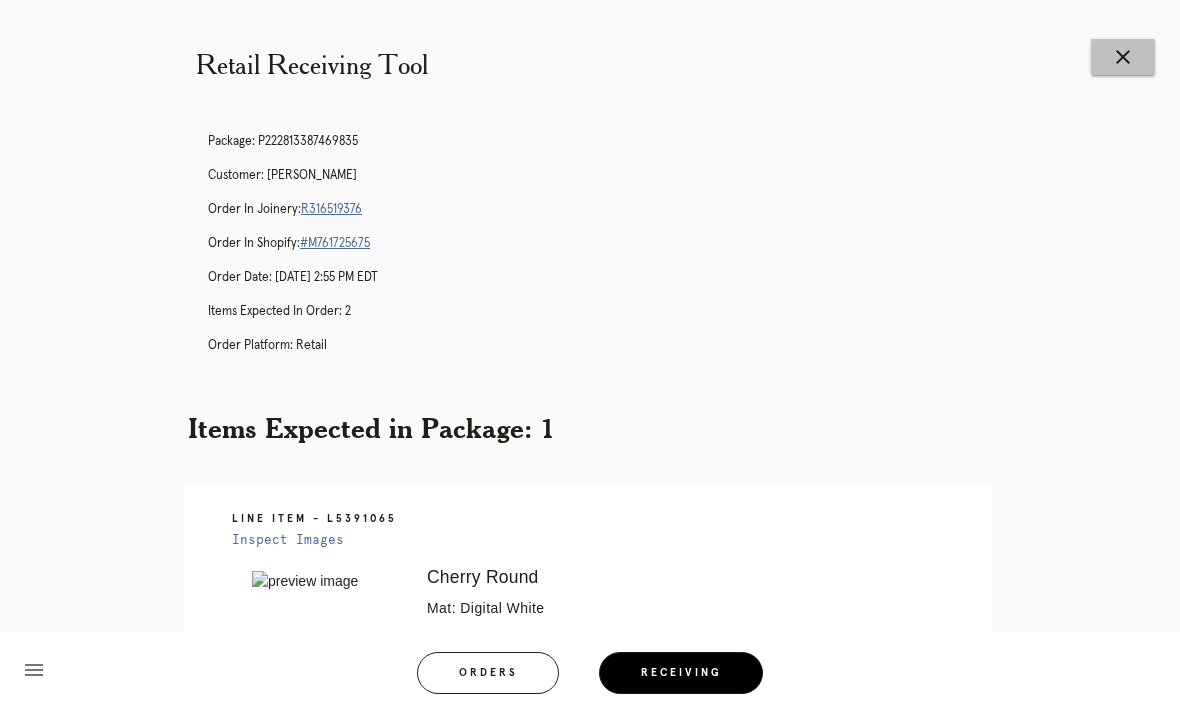 click on "close" at bounding box center [1123, 57] 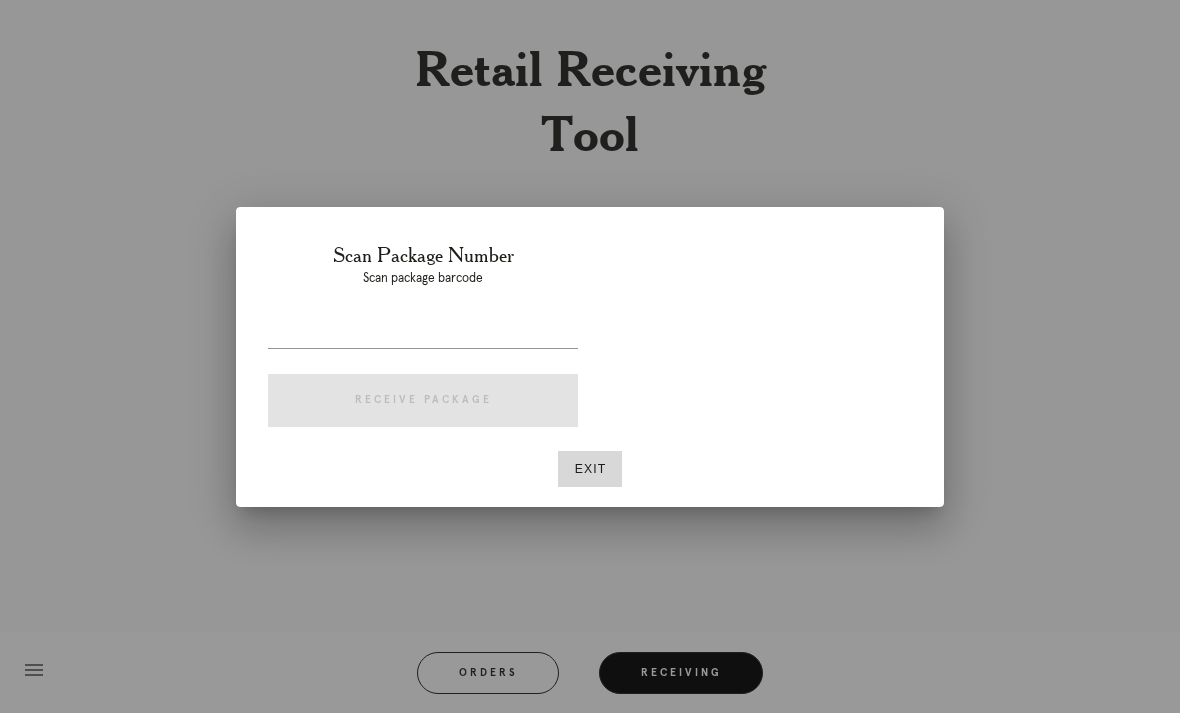 scroll, scrollTop: 0, scrollLeft: 0, axis: both 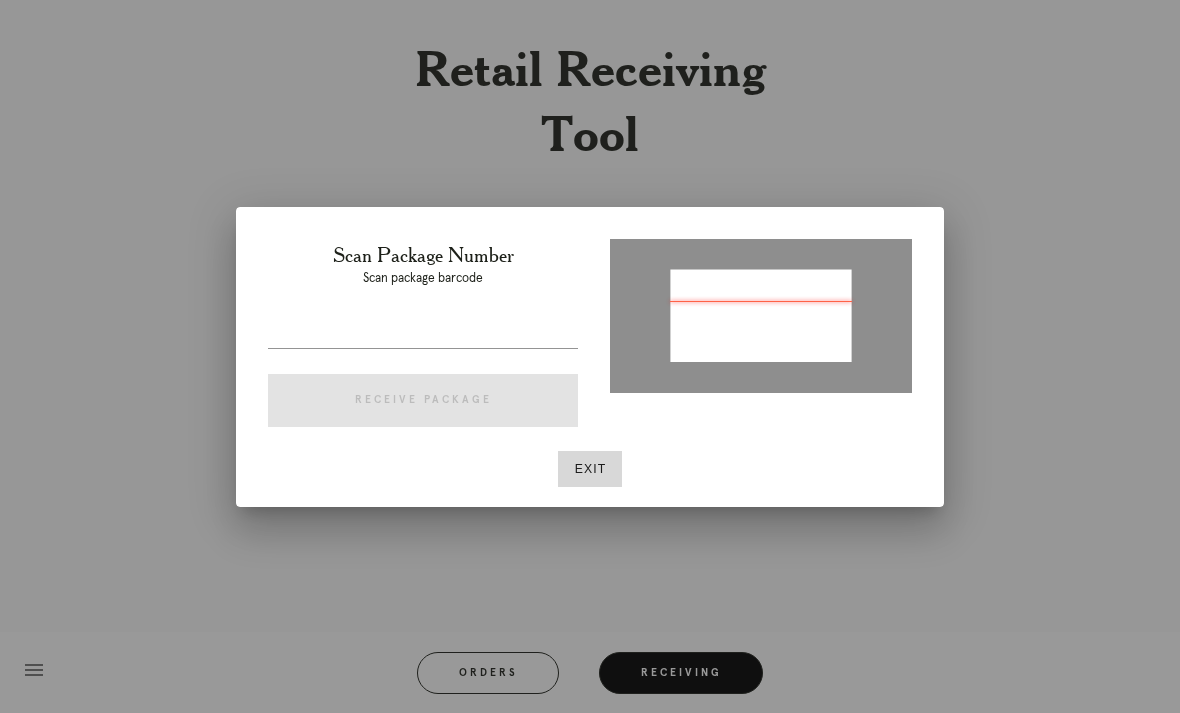 type on "P721029840728322" 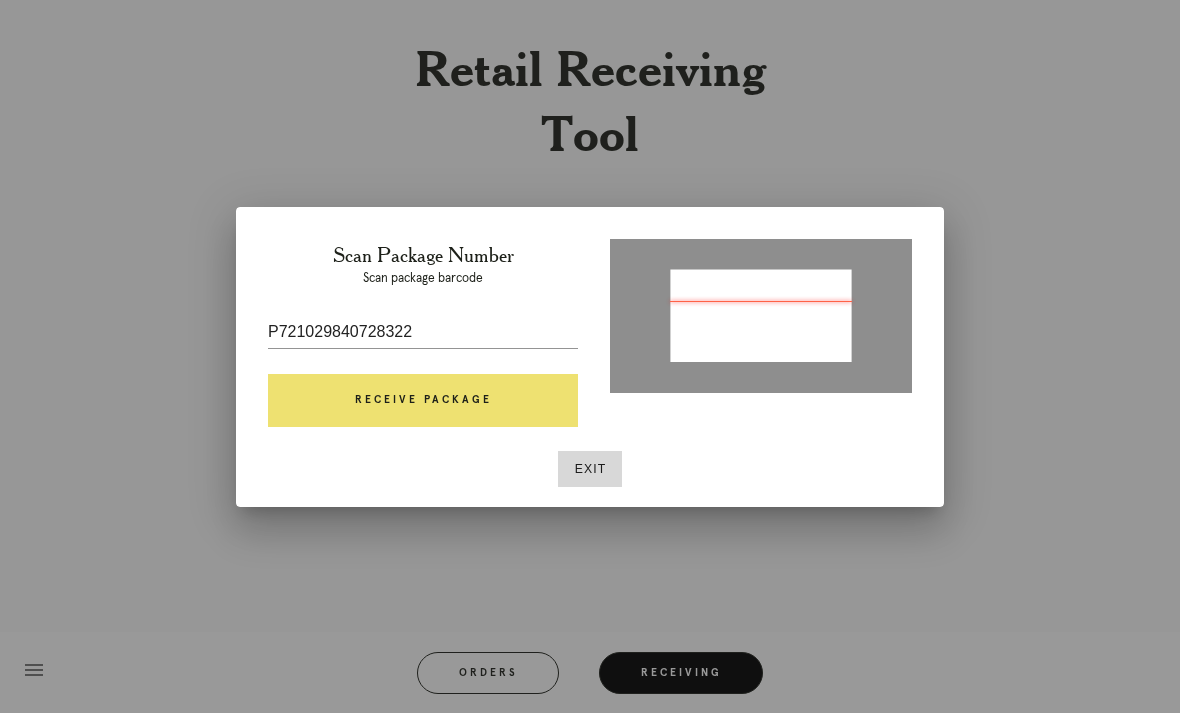 click on "Receive Package" at bounding box center [423, 401] 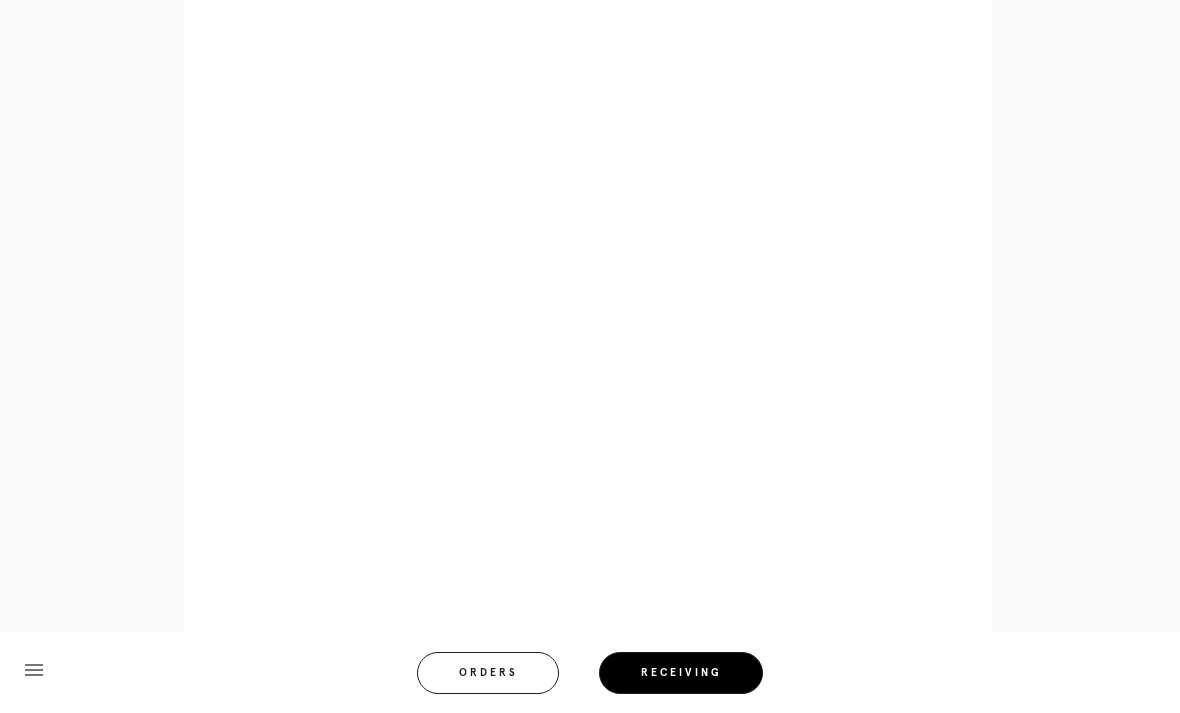 scroll, scrollTop: 886, scrollLeft: 0, axis: vertical 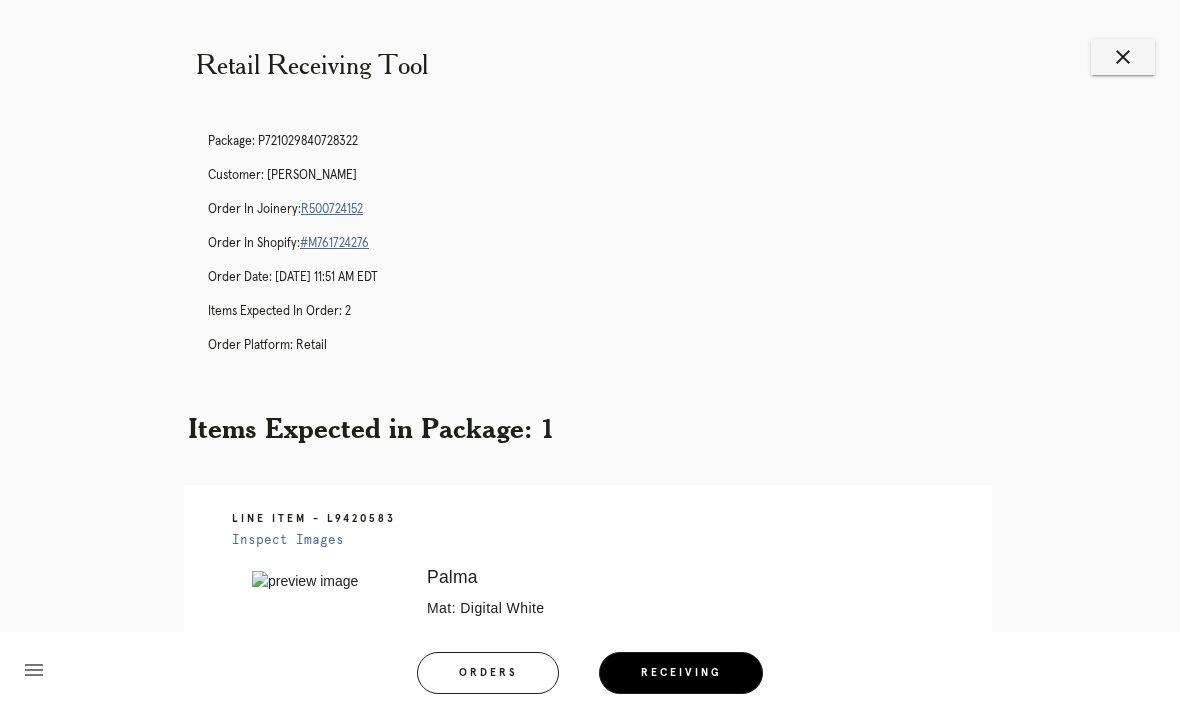 click on "close" at bounding box center (1123, 57) 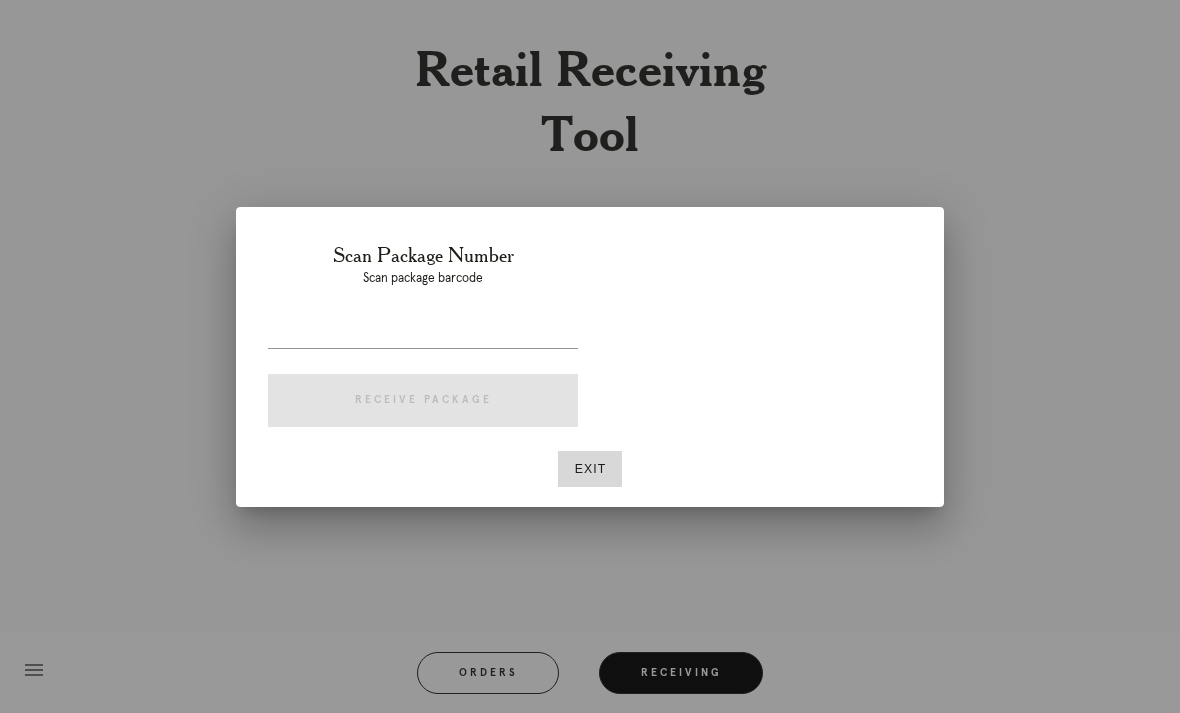 scroll, scrollTop: 0, scrollLeft: 0, axis: both 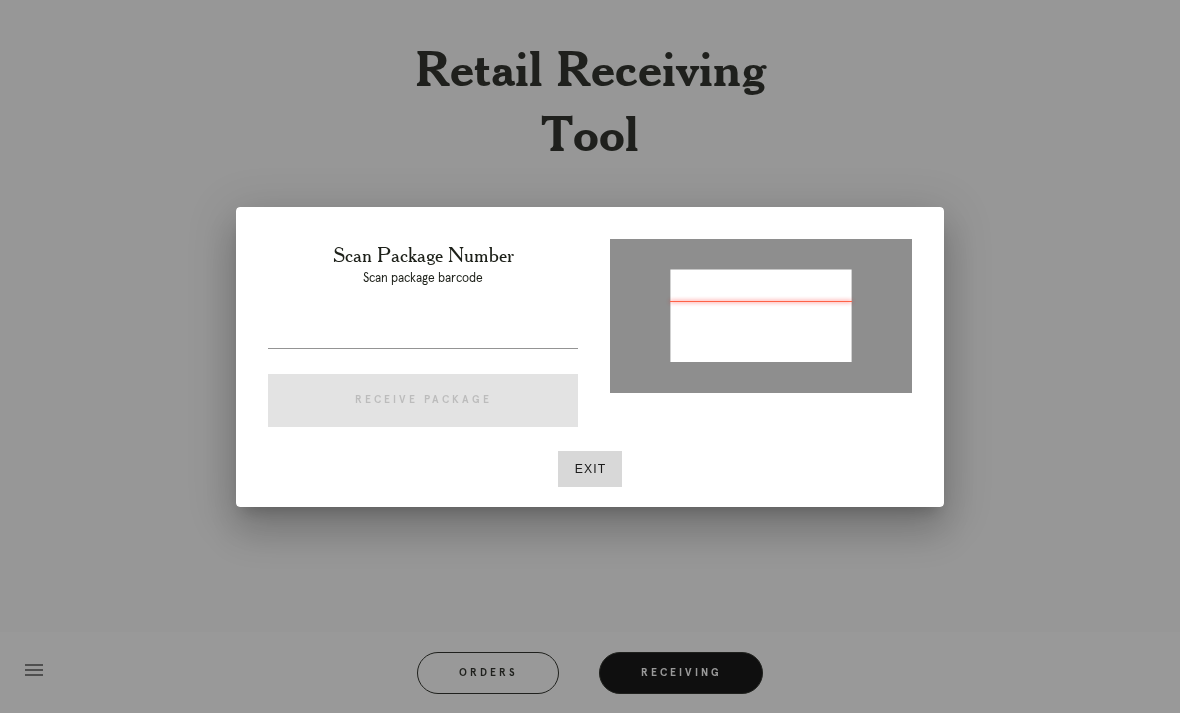 type on "P22z8z338745983/" 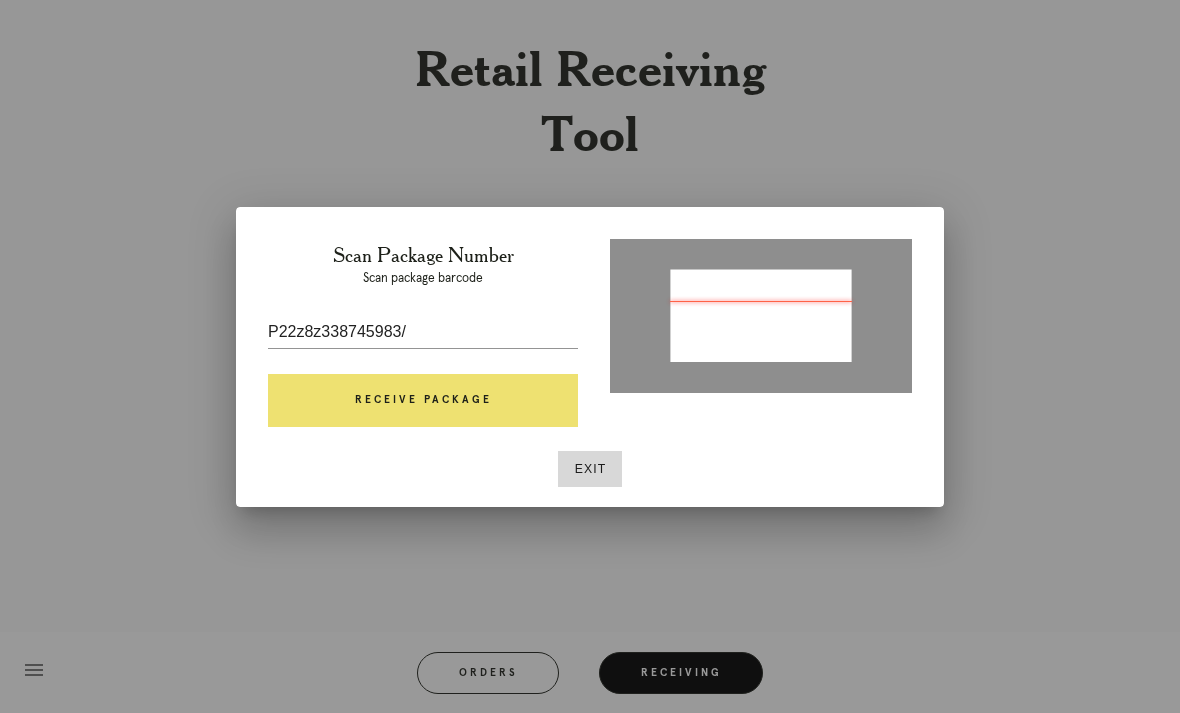 click on "Receive Package" at bounding box center (423, 401) 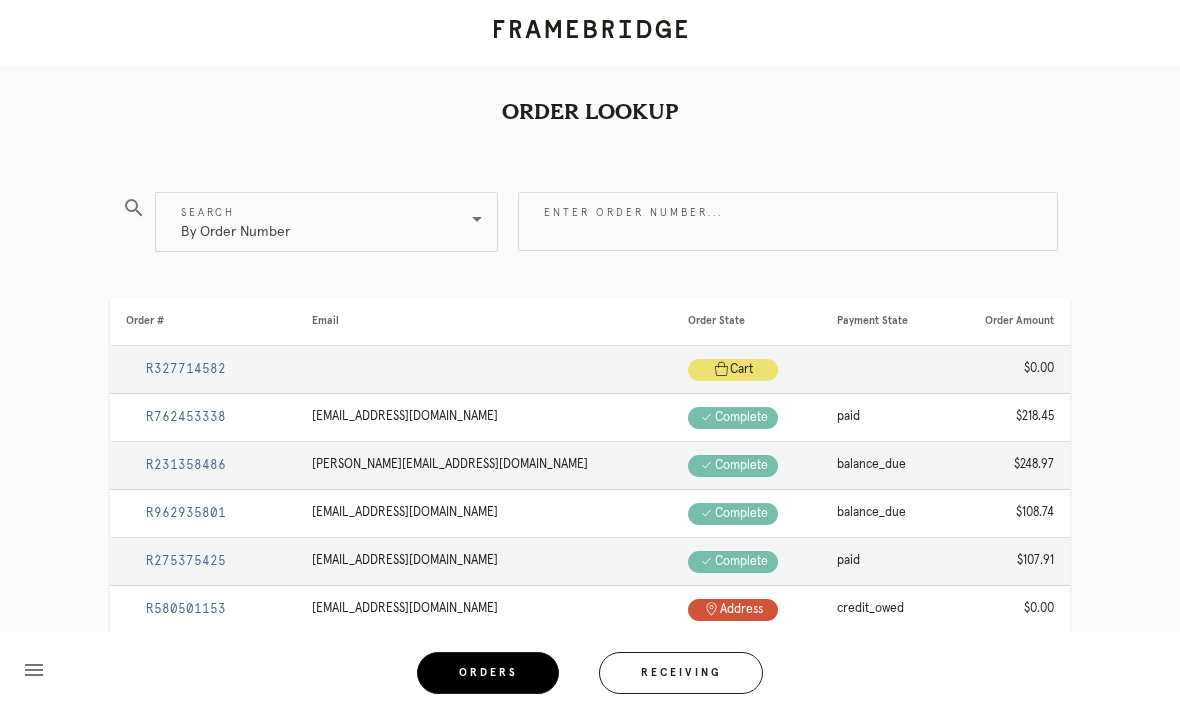 click on "Receiving" at bounding box center (681, 673) 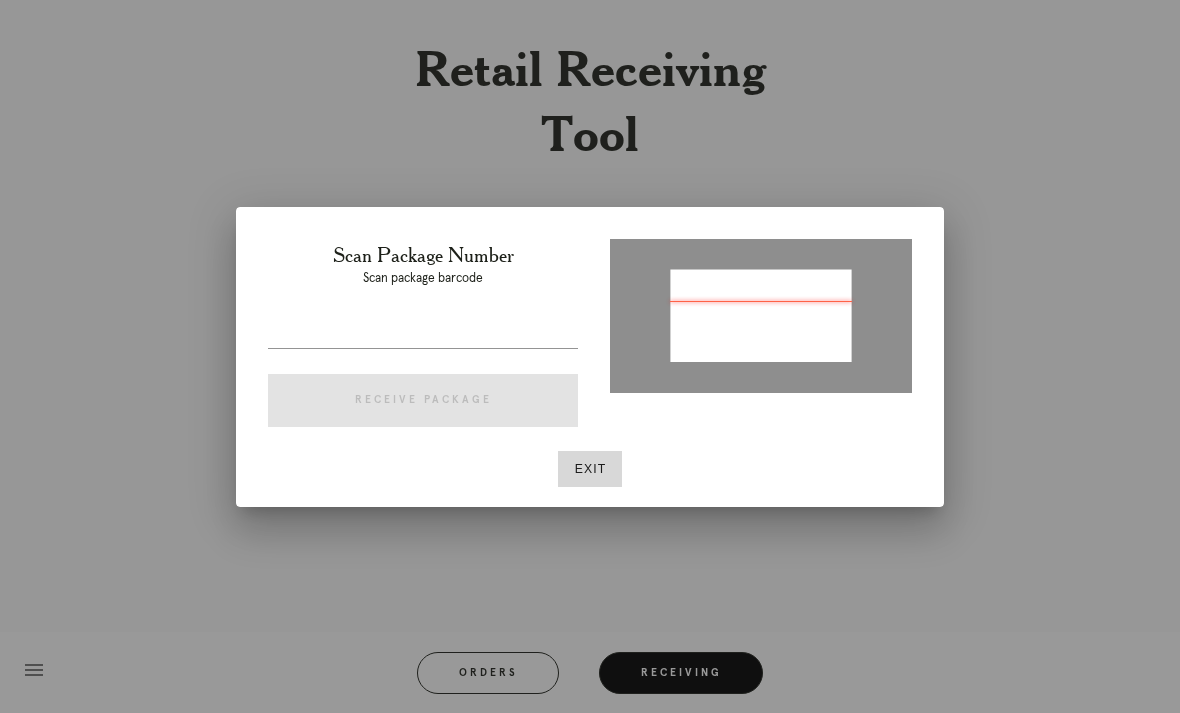 type on "P447741938750556" 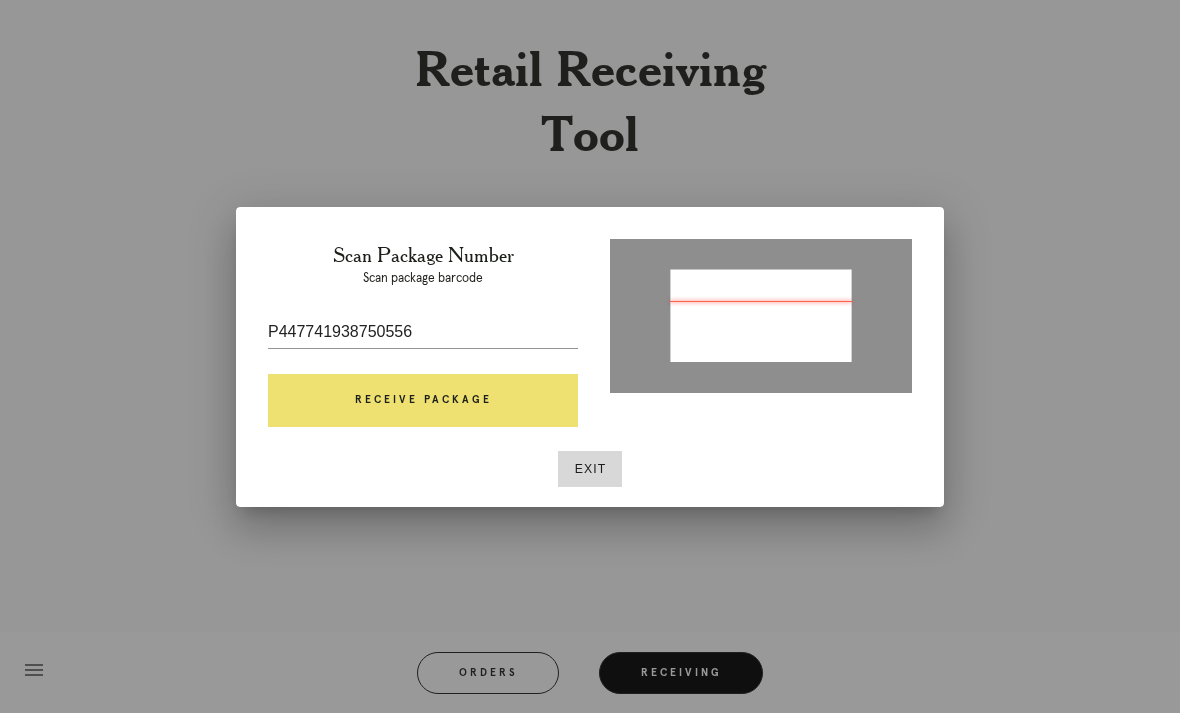 click on "Receive Package" at bounding box center (423, 401) 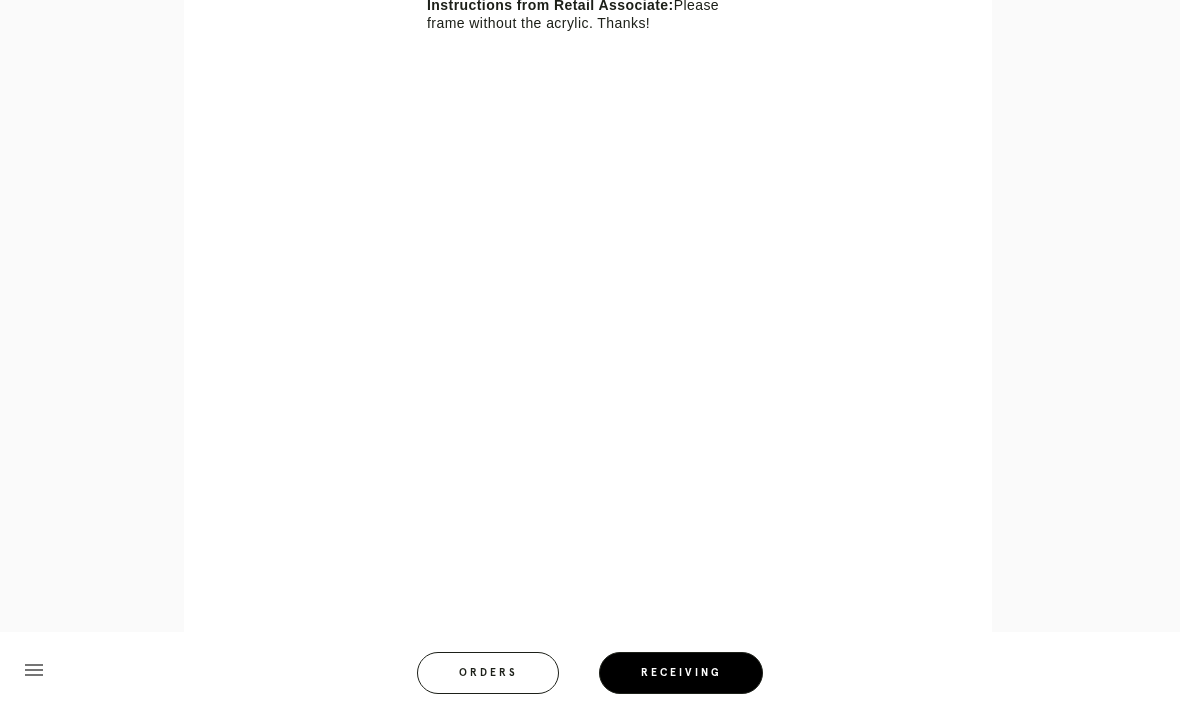 scroll, scrollTop: 826, scrollLeft: 0, axis: vertical 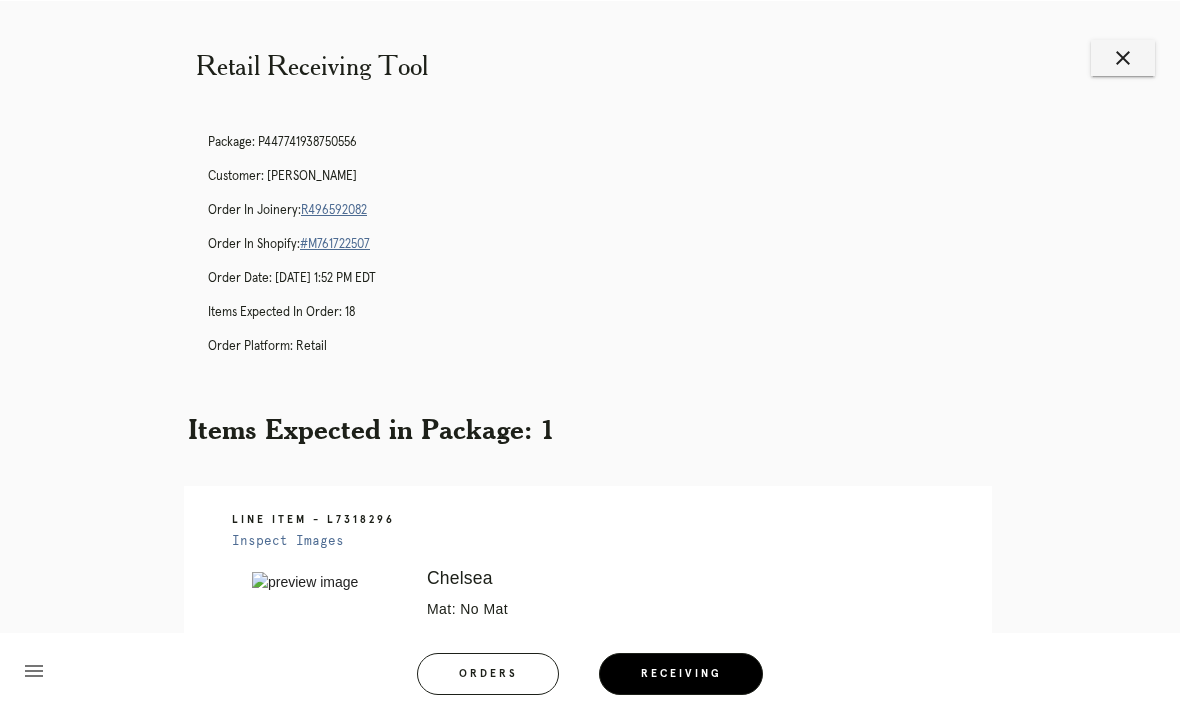 click on "close" at bounding box center [1123, 57] 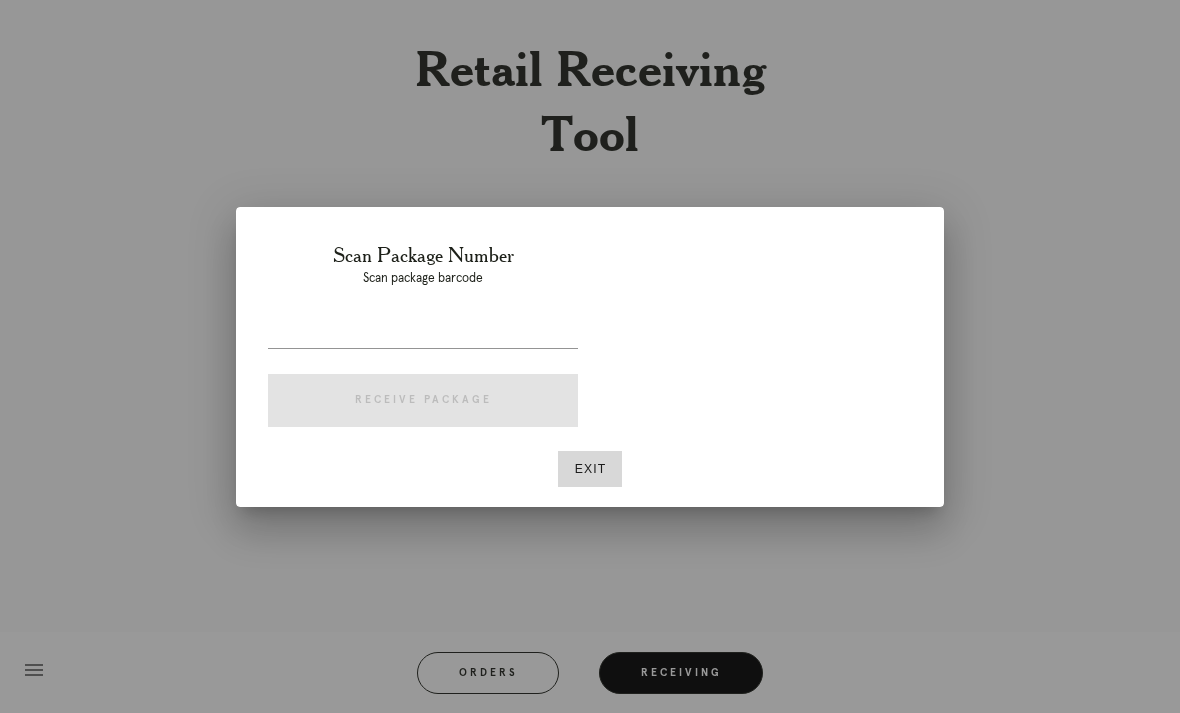 scroll, scrollTop: 0, scrollLeft: 0, axis: both 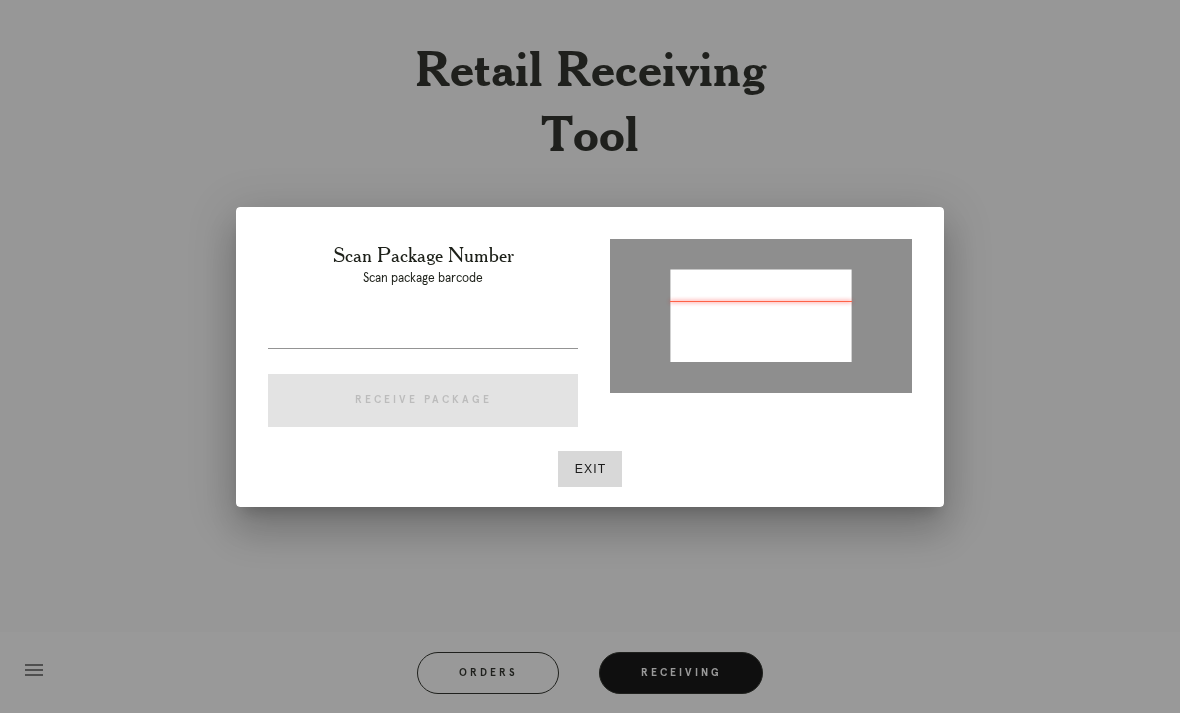 type on "P761843017464555" 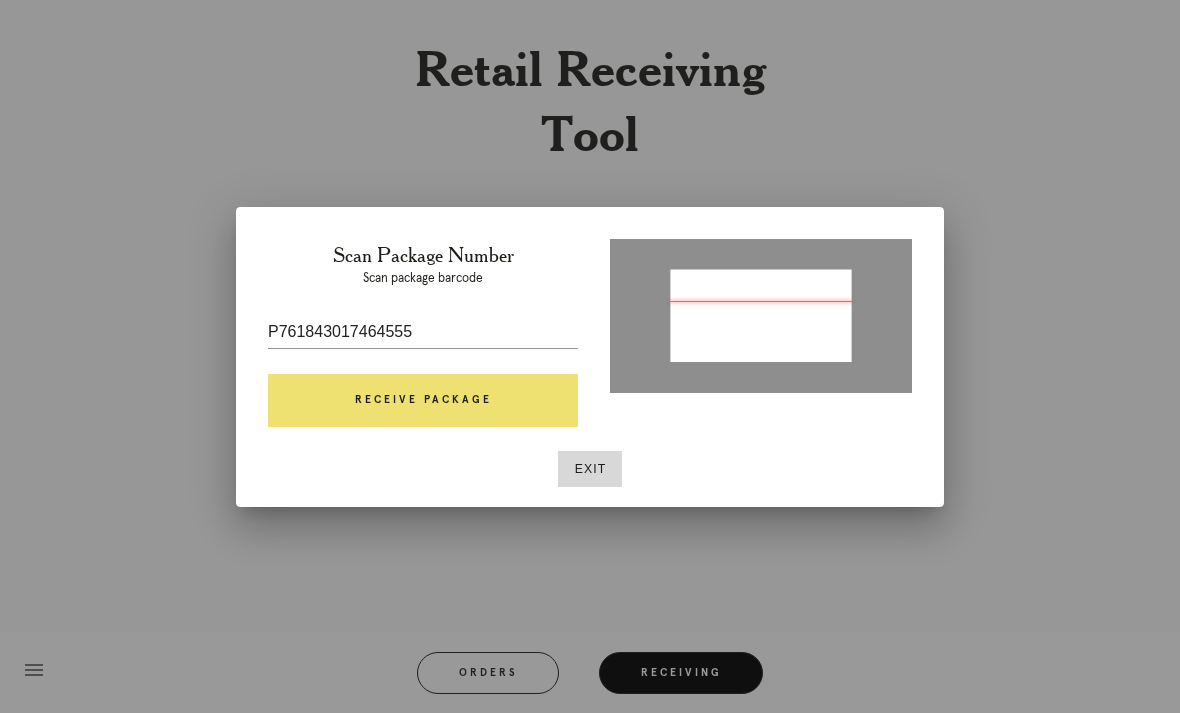 click on "Receive Package" at bounding box center [423, 401] 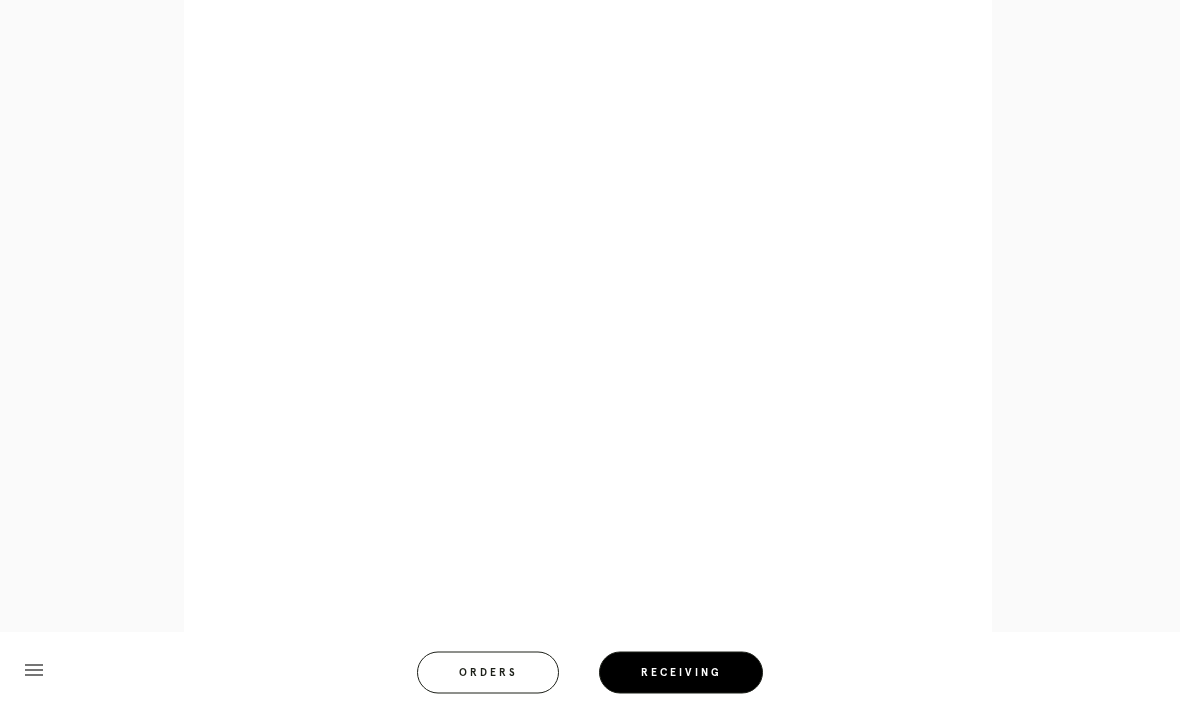 scroll, scrollTop: 870, scrollLeft: 0, axis: vertical 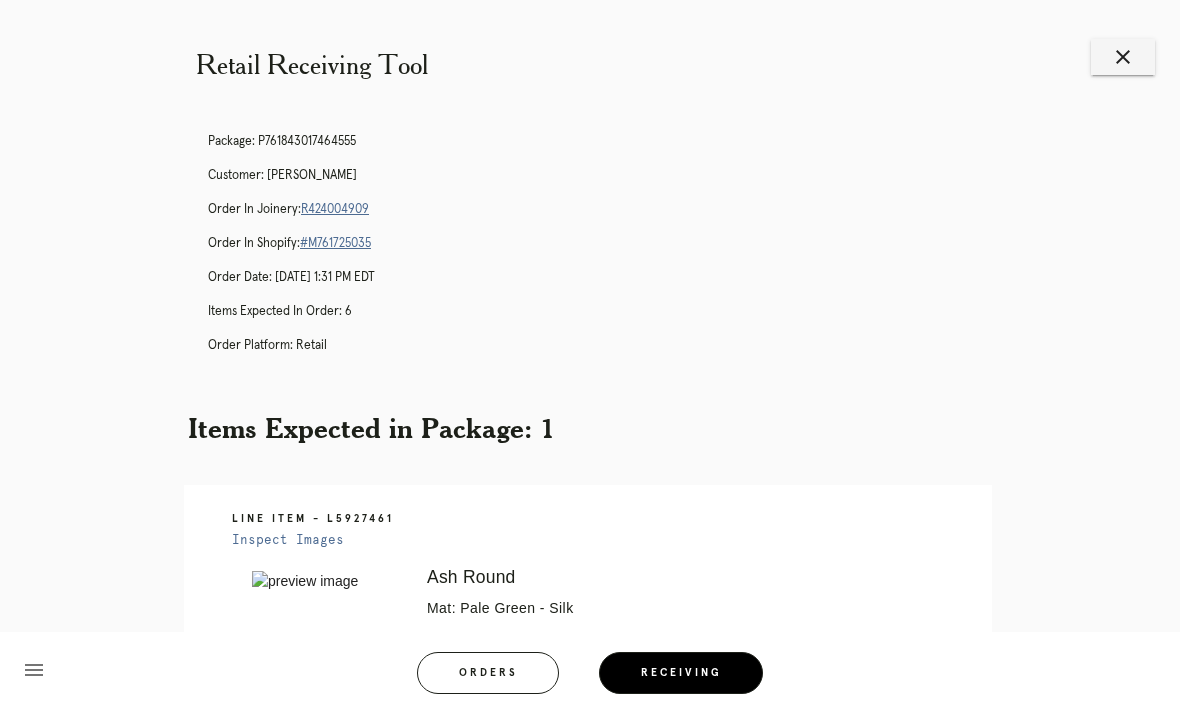 click on "R424004909" at bounding box center [335, 209] 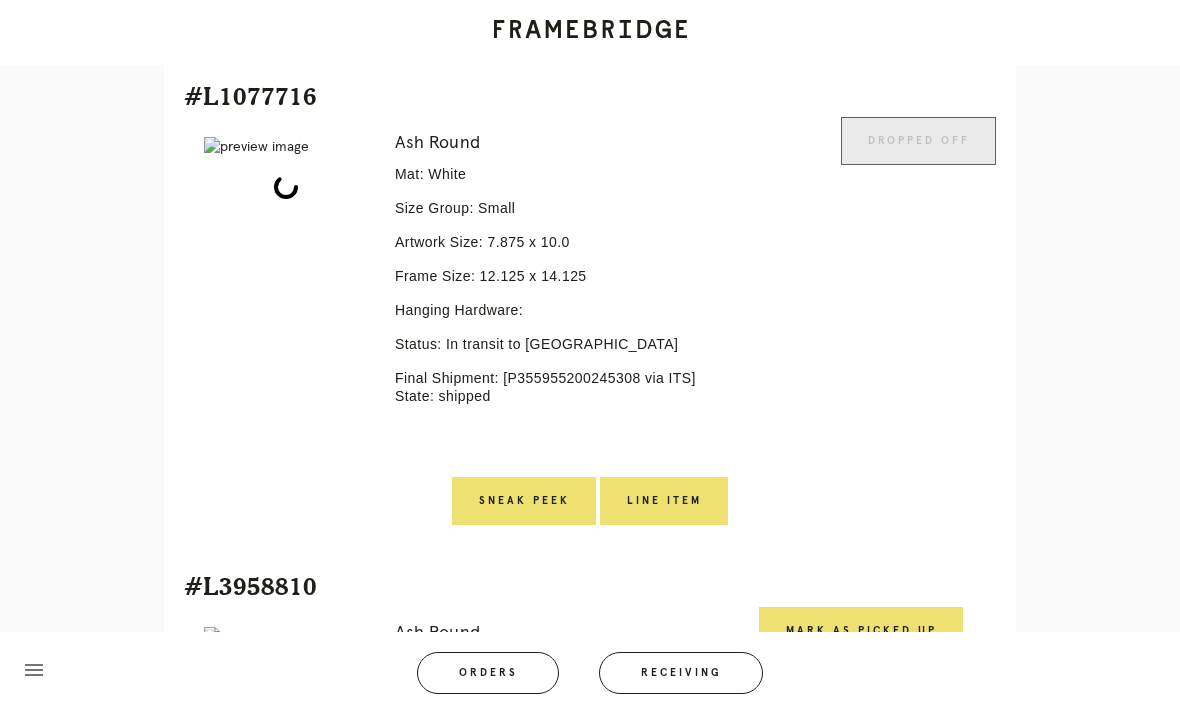 scroll, scrollTop: 467, scrollLeft: 0, axis: vertical 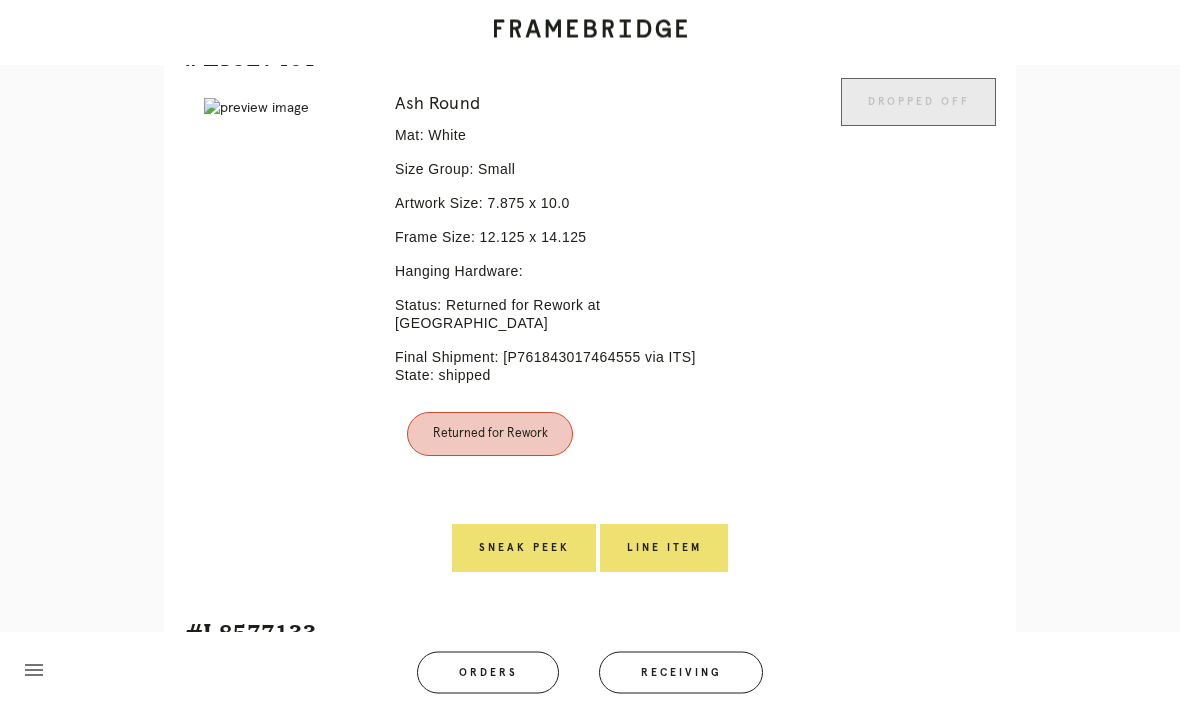 click on "Line Item" at bounding box center [664, 549] 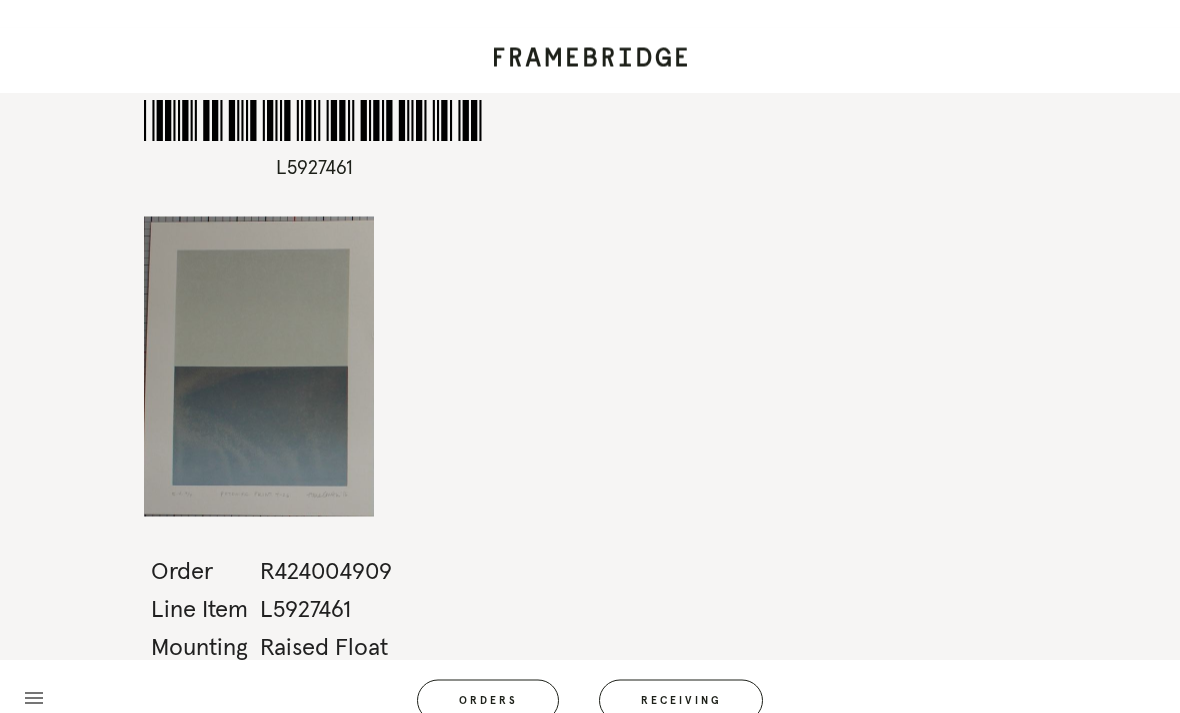 scroll, scrollTop: 0, scrollLeft: 0, axis: both 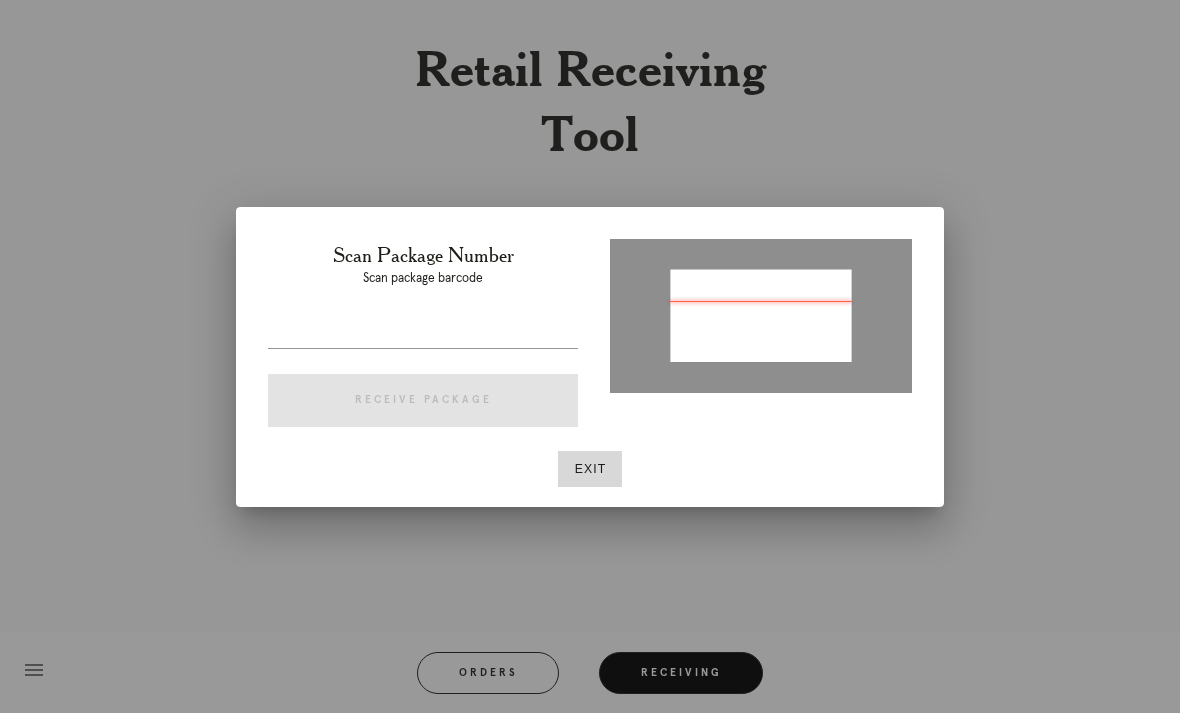 type on "P247559976017495" 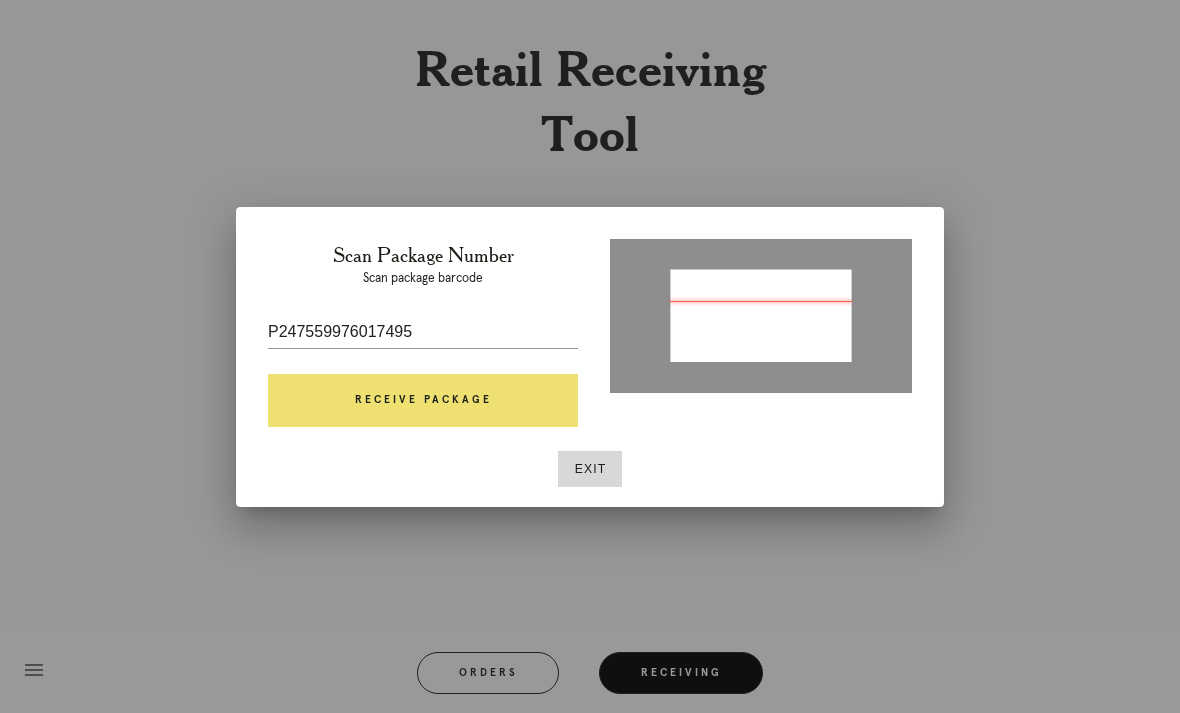 click on "Receive Package" at bounding box center (423, 401) 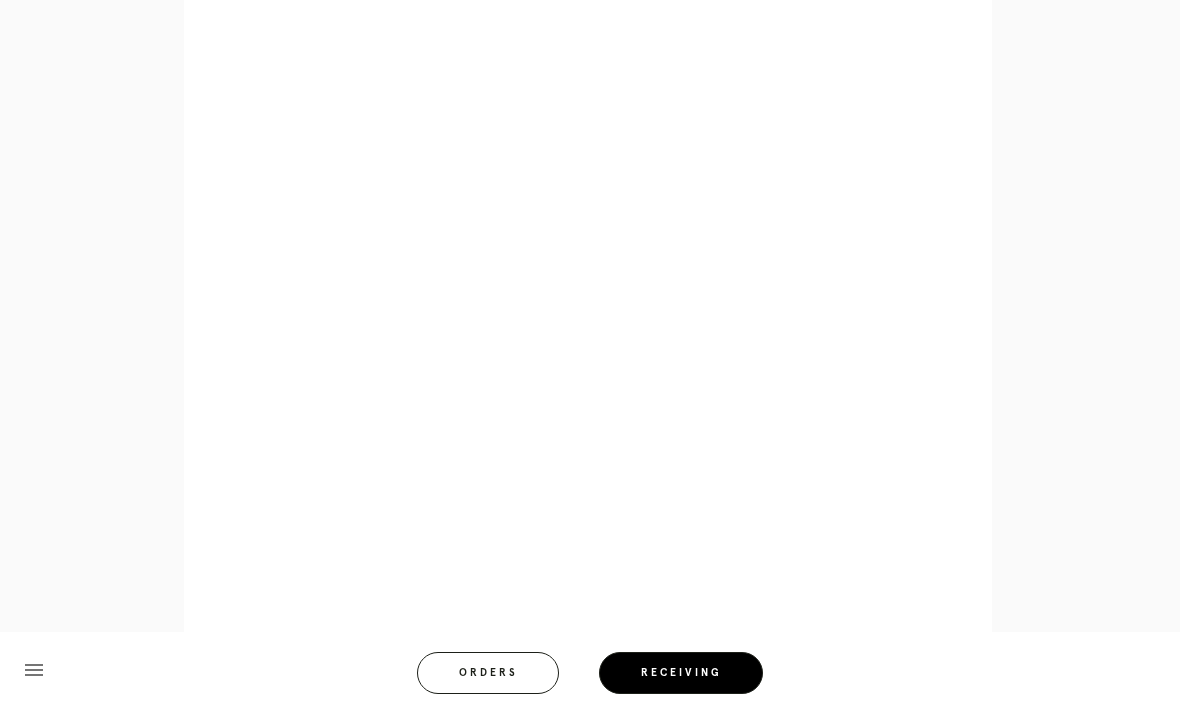 scroll, scrollTop: 889, scrollLeft: 0, axis: vertical 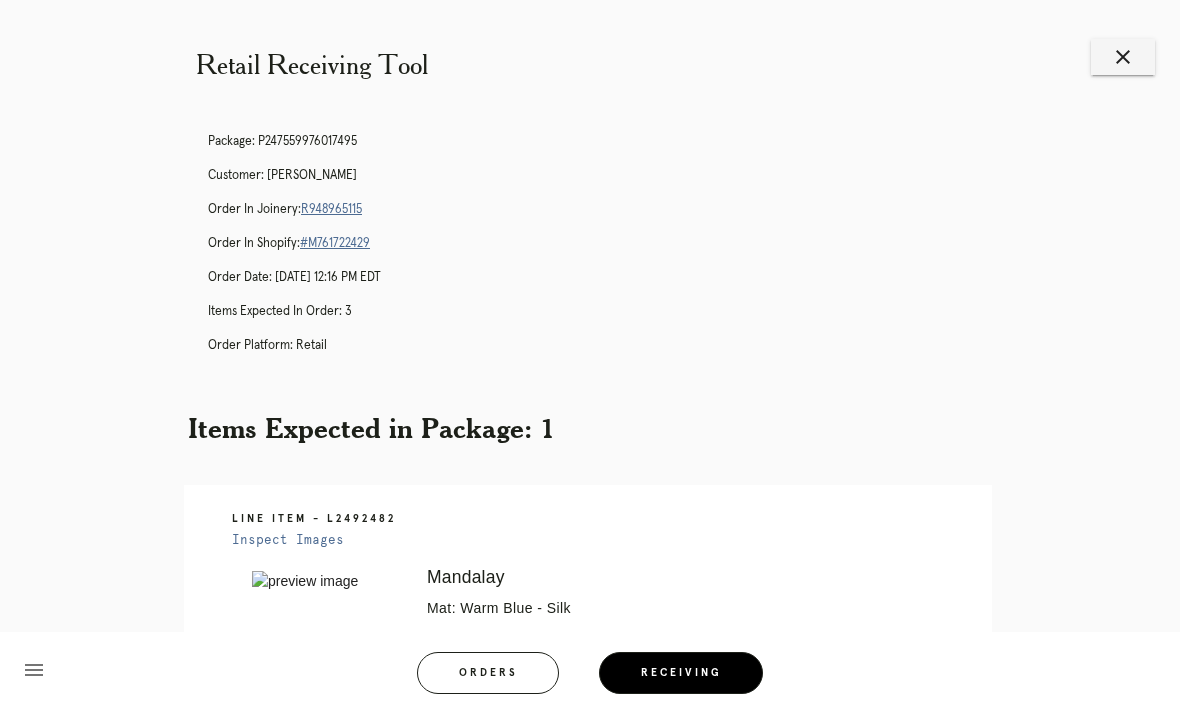 click on "Receiving" at bounding box center (681, 673) 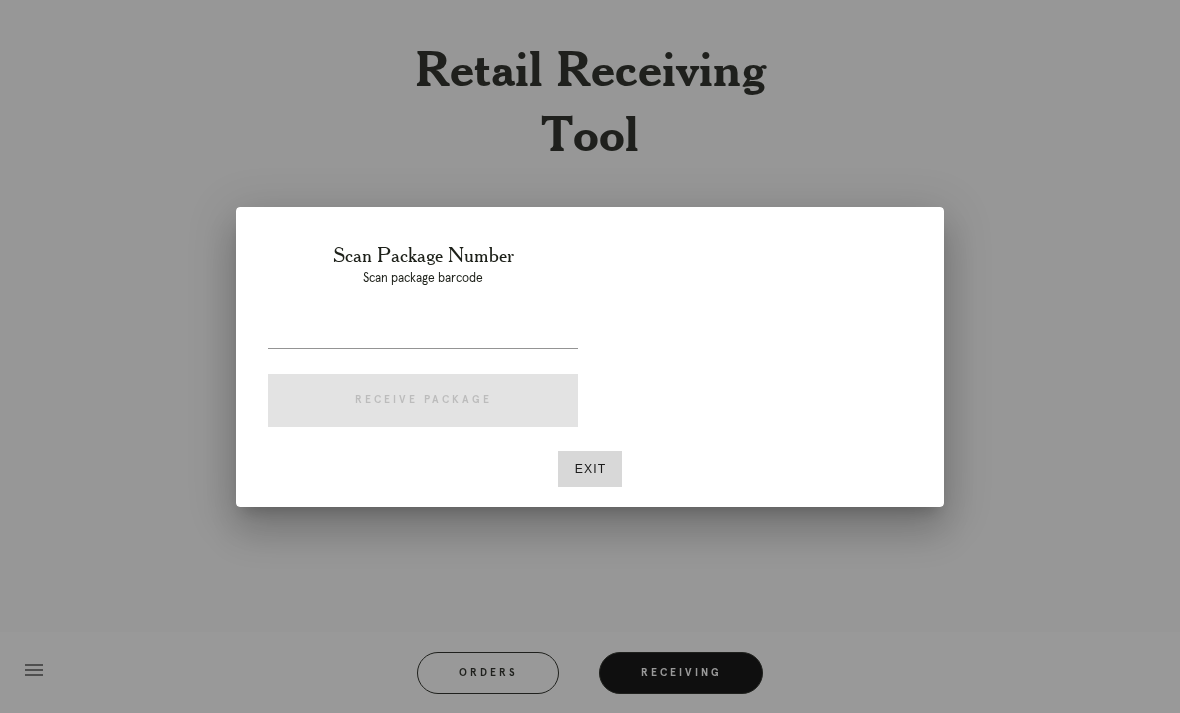 scroll, scrollTop: 0, scrollLeft: 0, axis: both 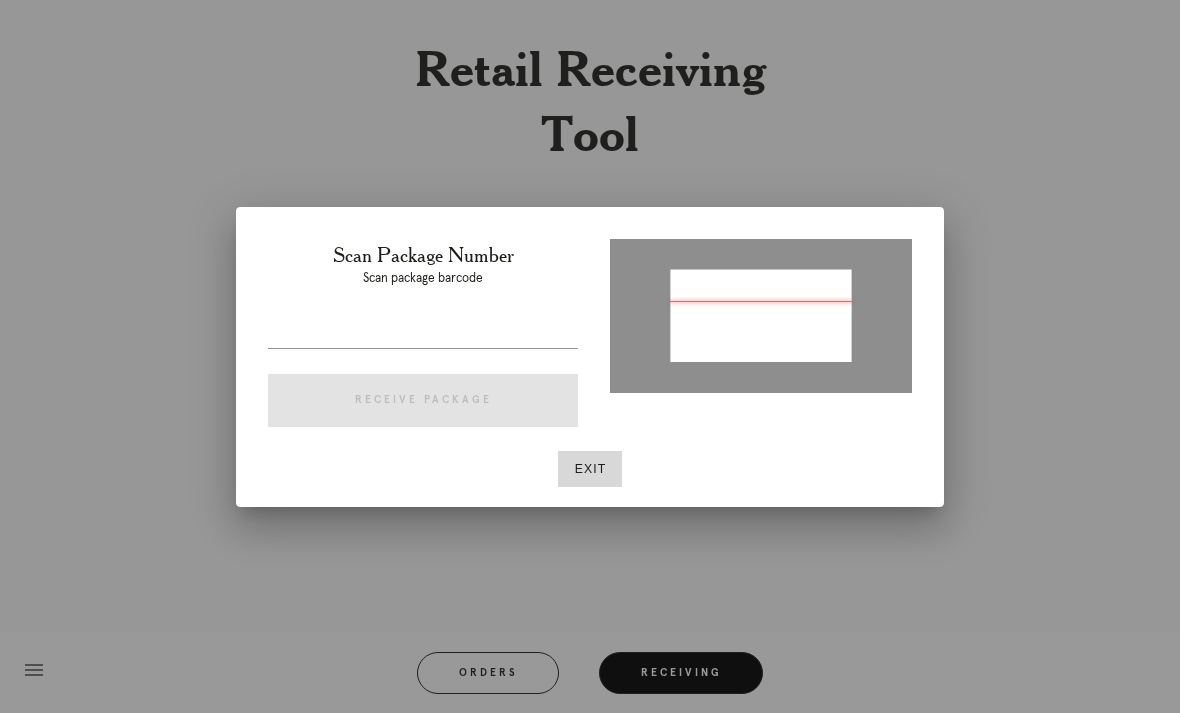 type on "P550302104982774" 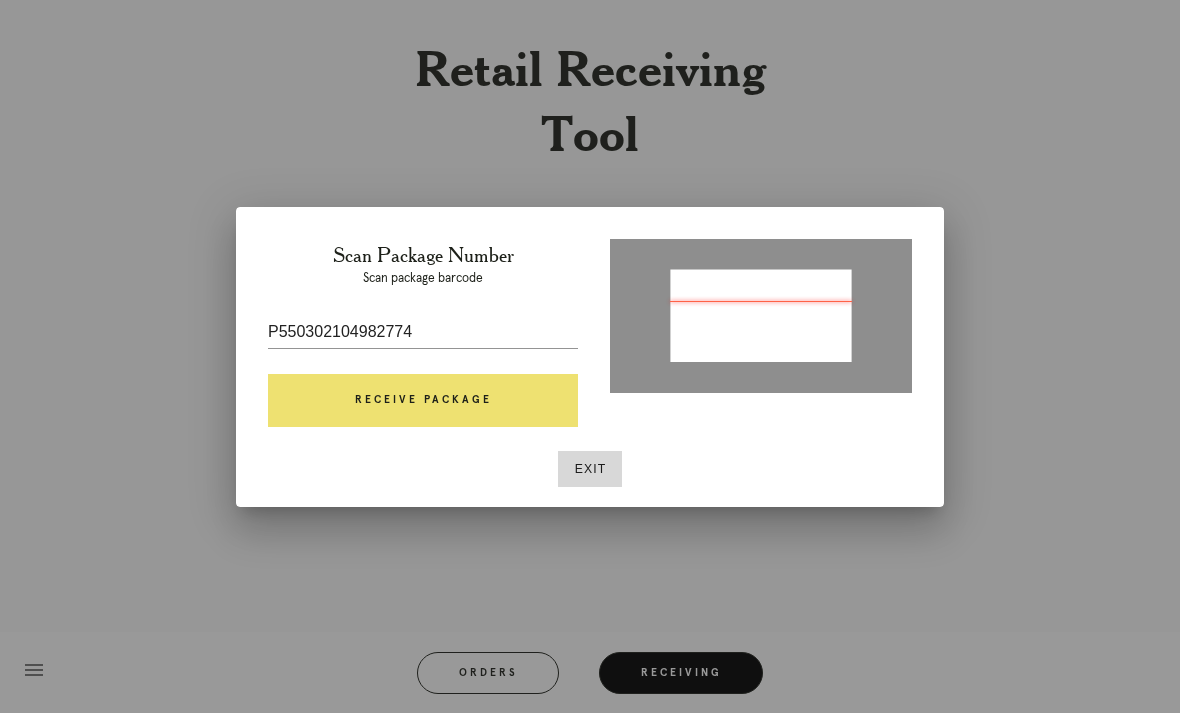 click on "Receive Package" at bounding box center (423, 401) 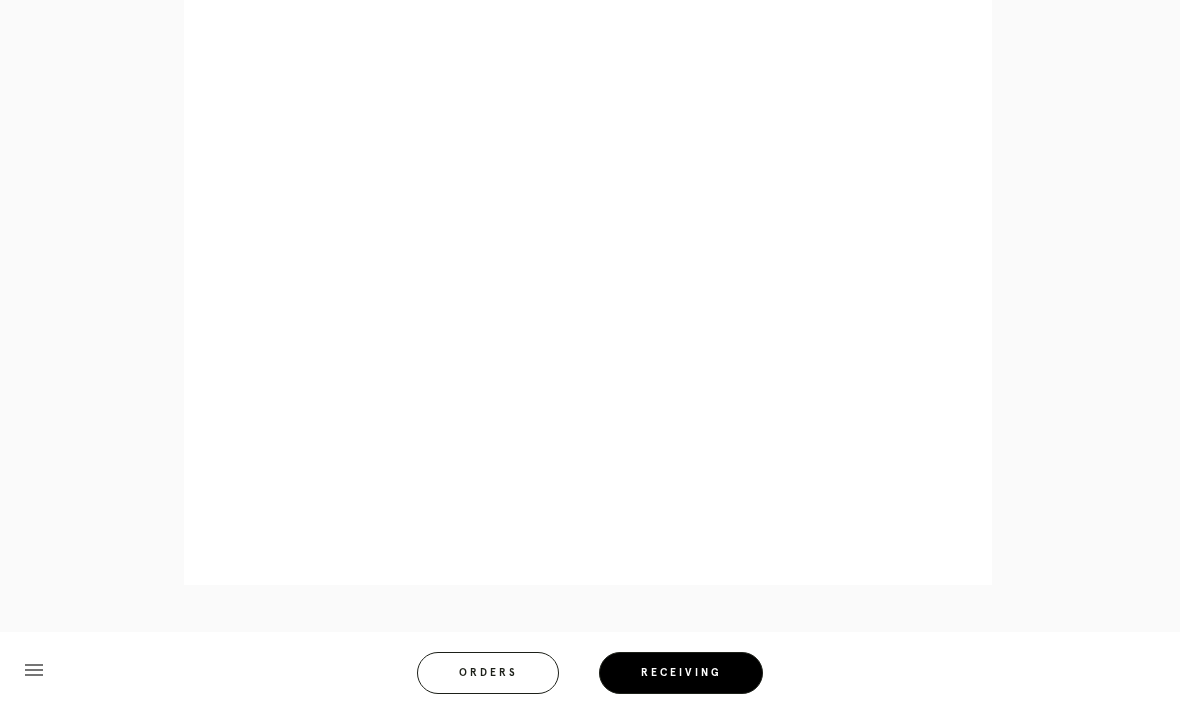 scroll, scrollTop: 852, scrollLeft: 0, axis: vertical 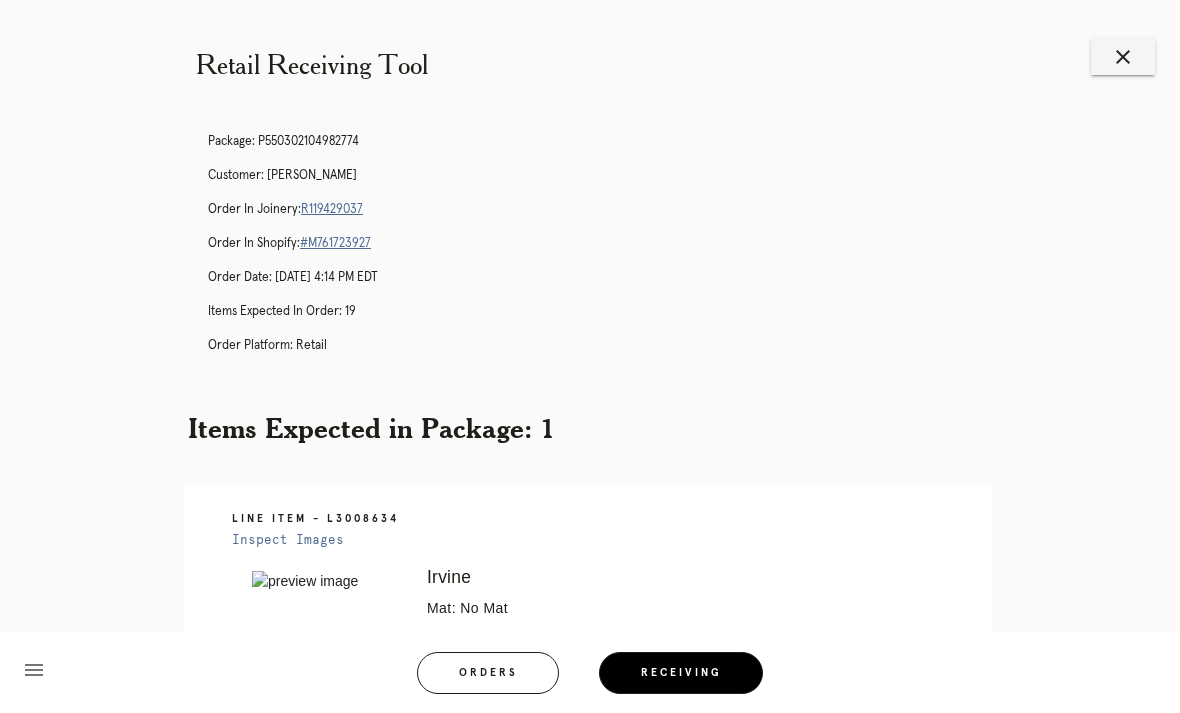 click on "close" at bounding box center (1123, 57) 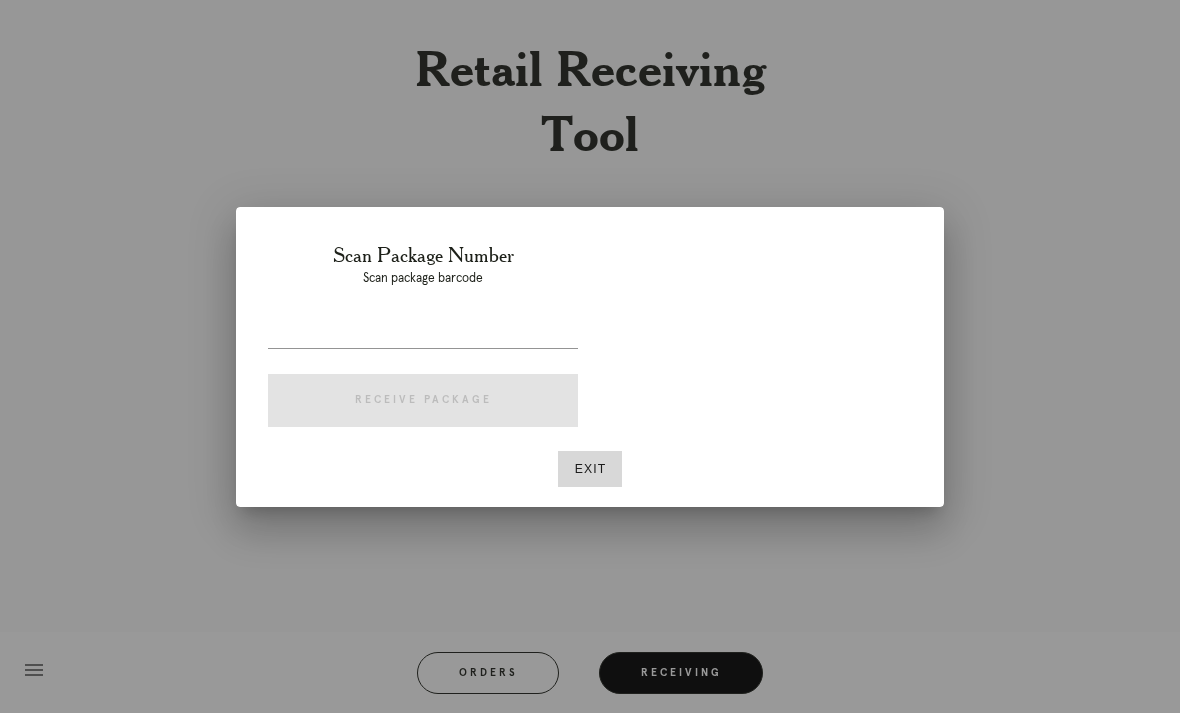 scroll, scrollTop: 0, scrollLeft: 0, axis: both 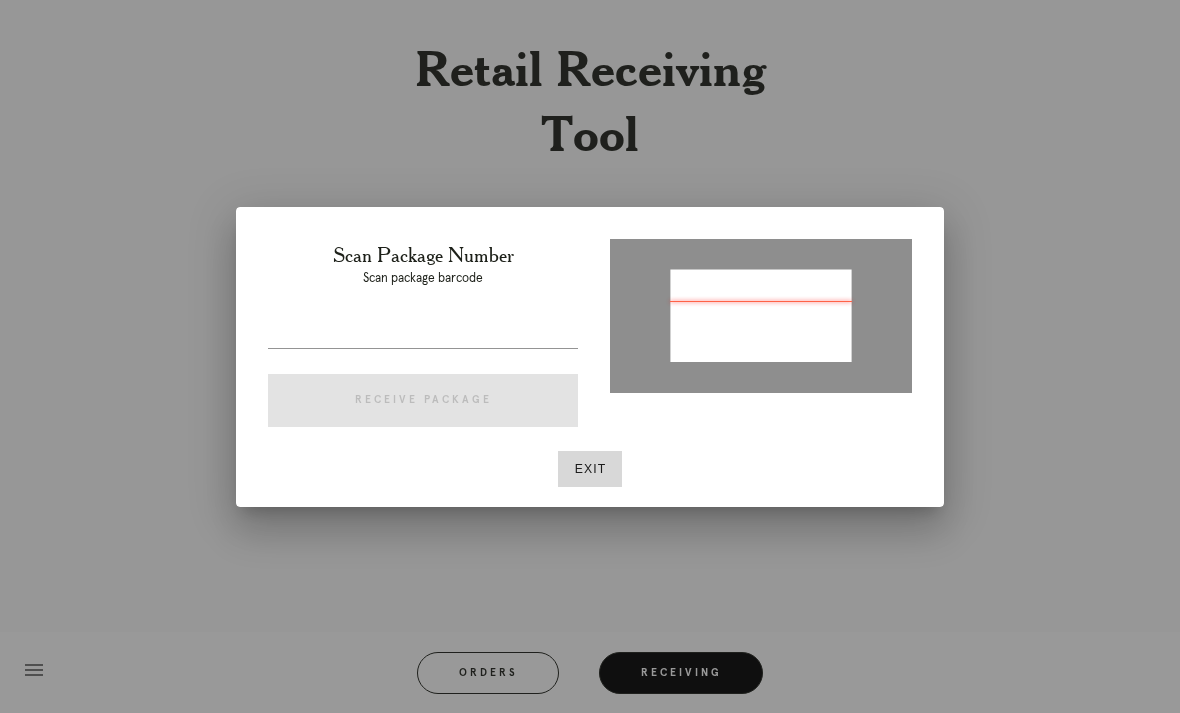 type on "189177081193506" 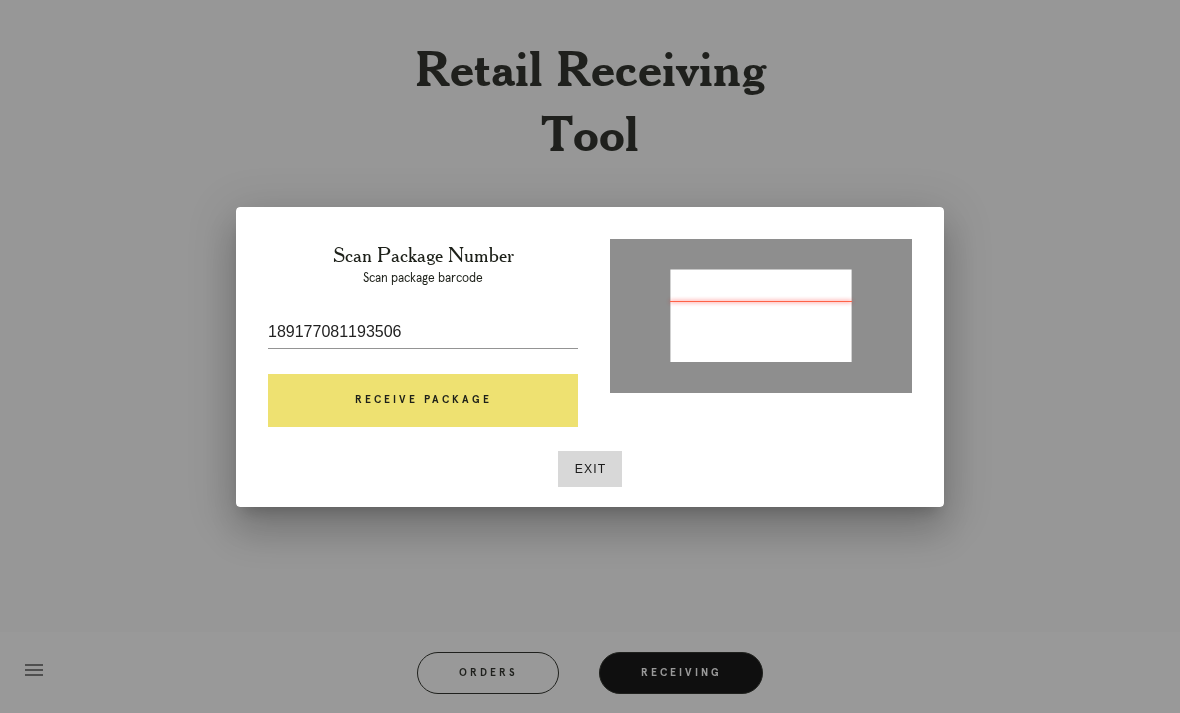 click on "Exit" at bounding box center (590, 469) 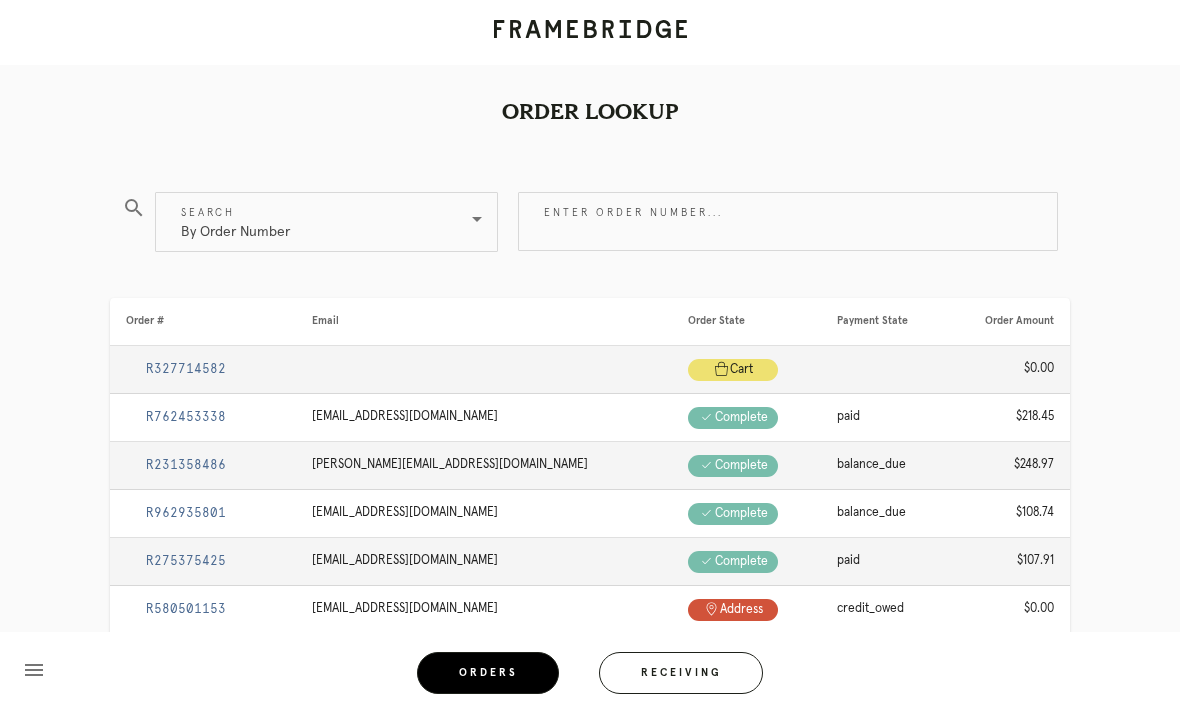 click on "Receiving" at bounding box center (681, 673) 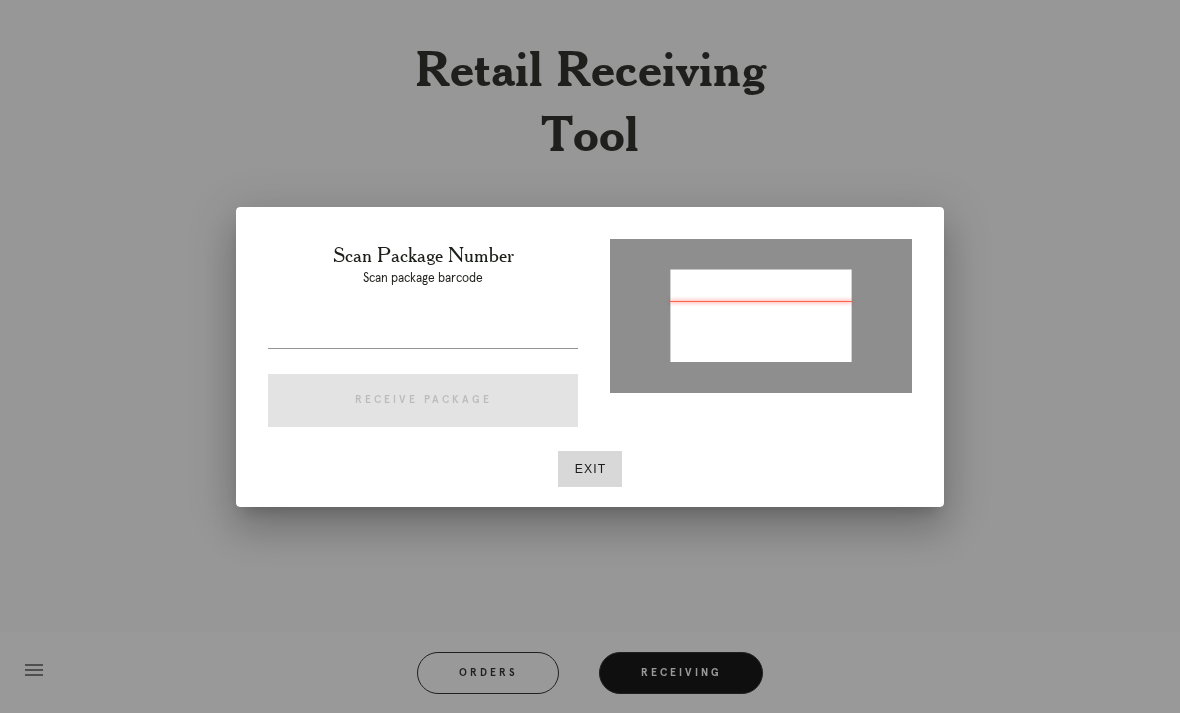 type on "P390347517762016" 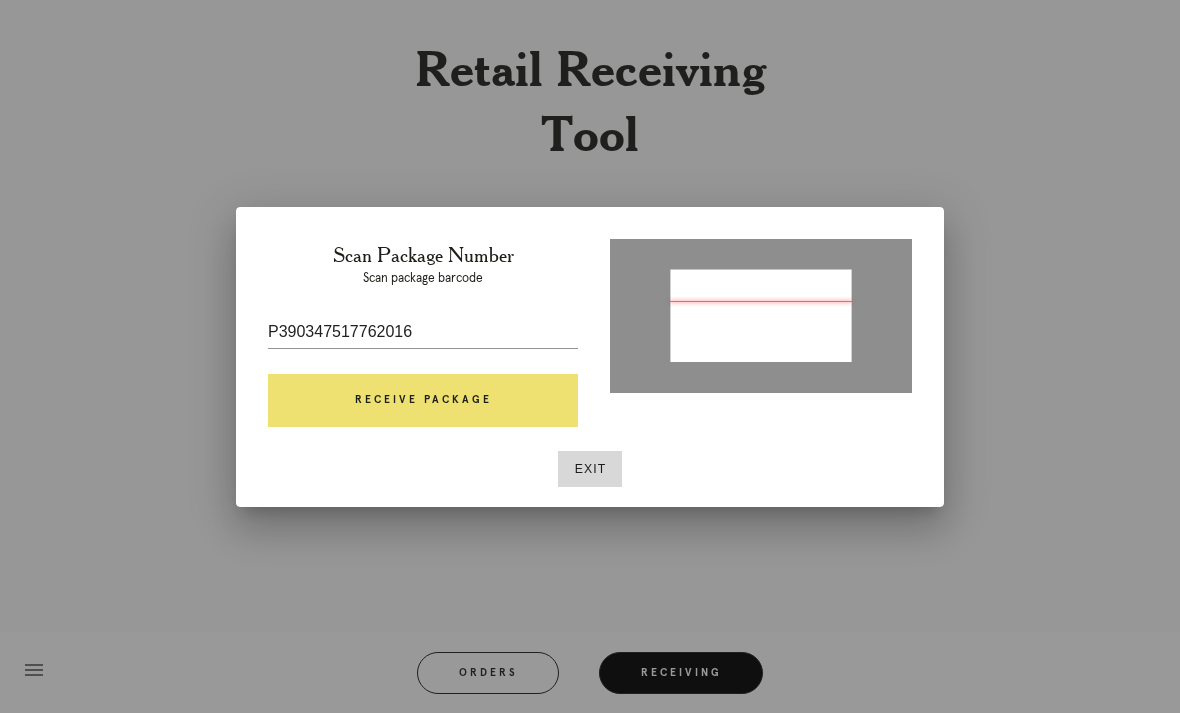 click on "Receive Package" at bounding box center [423, 401] 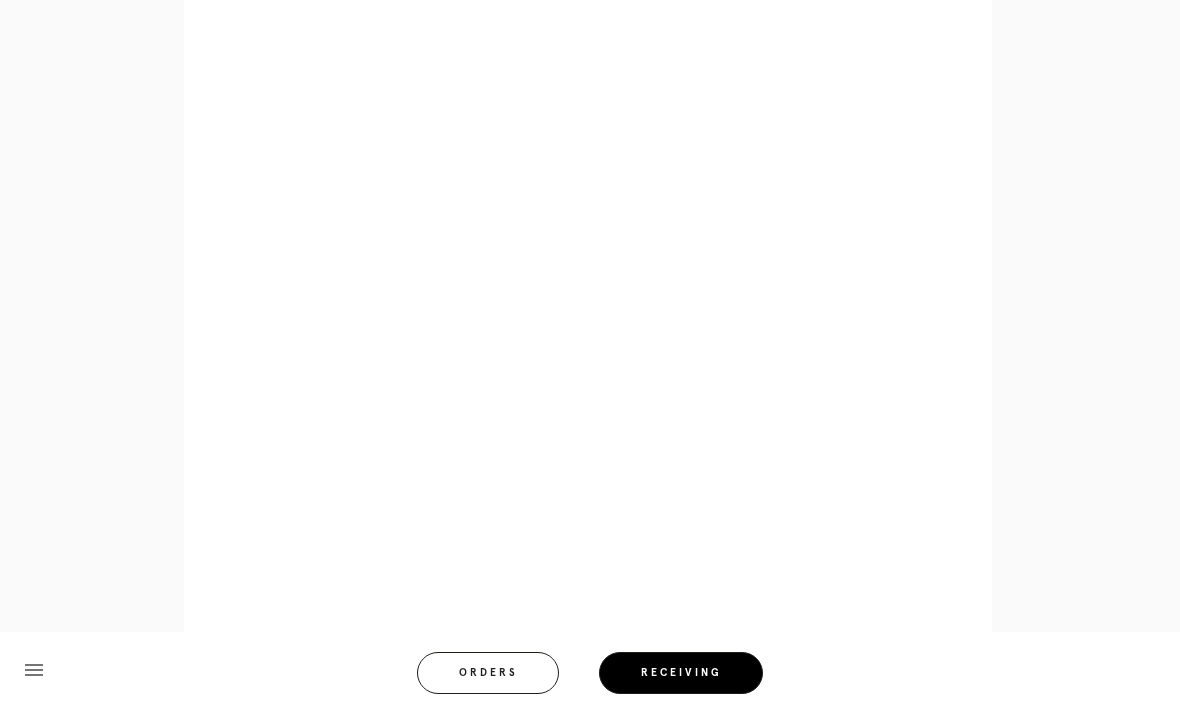 scroll, scrollTop: 680, scrollLeft: 0, axis: vertical 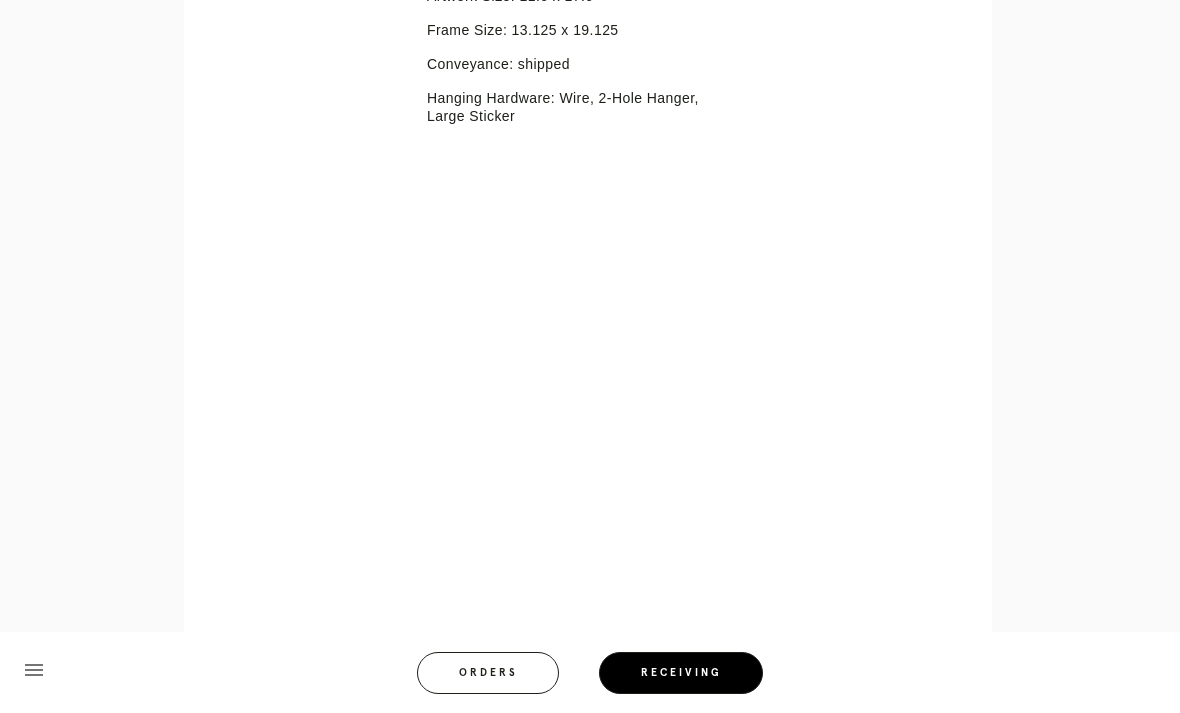 click on "menu
Orders
Receiving" at bounding box center [590, 672] 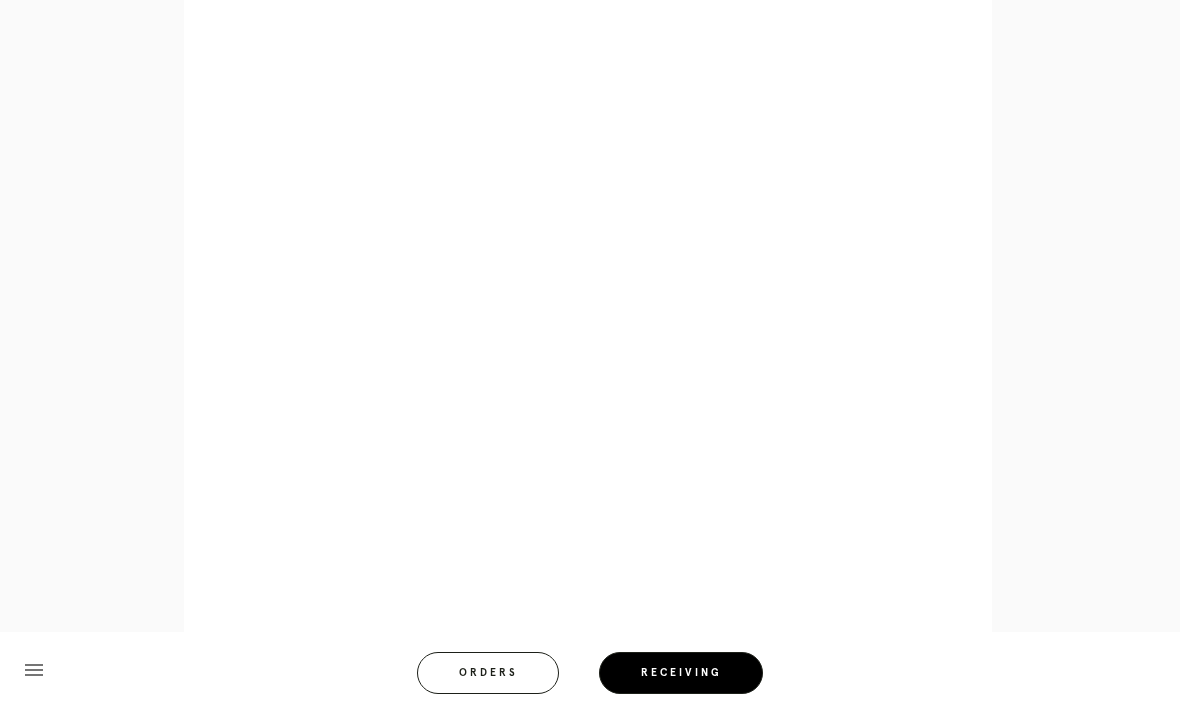 scroll, scrollTop: 852, scrollLeft: 0, axis: vertical 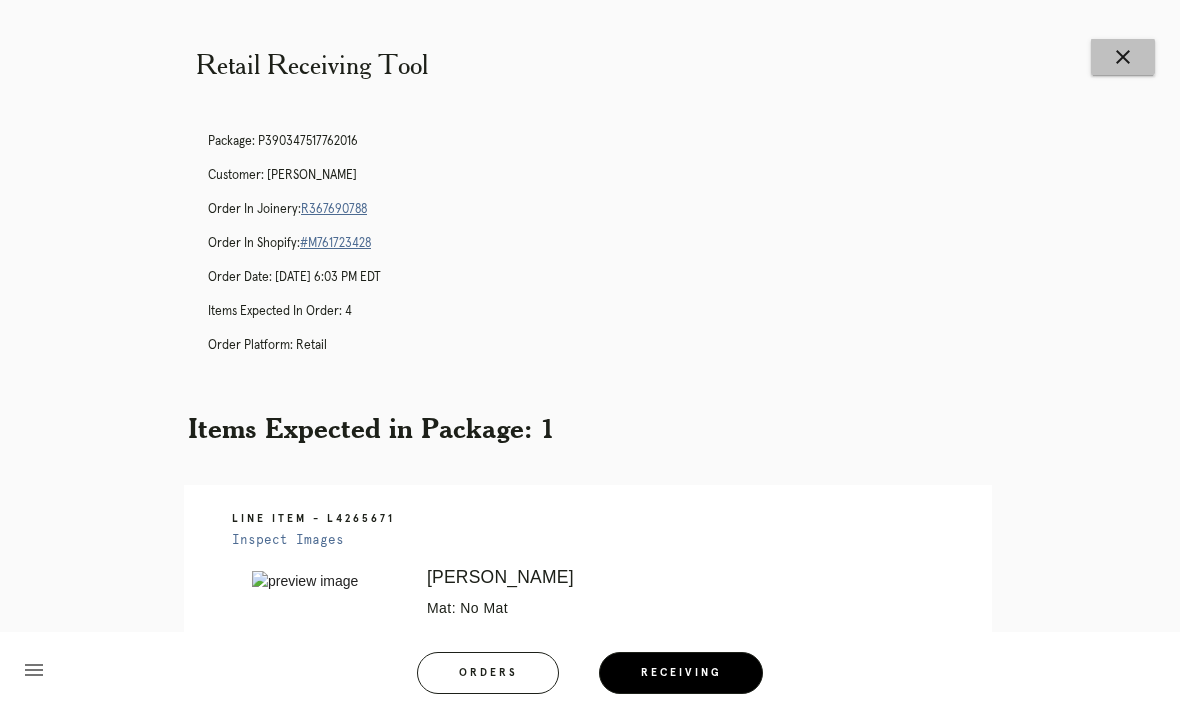 click on "close" at bounding box center [1123, 57] 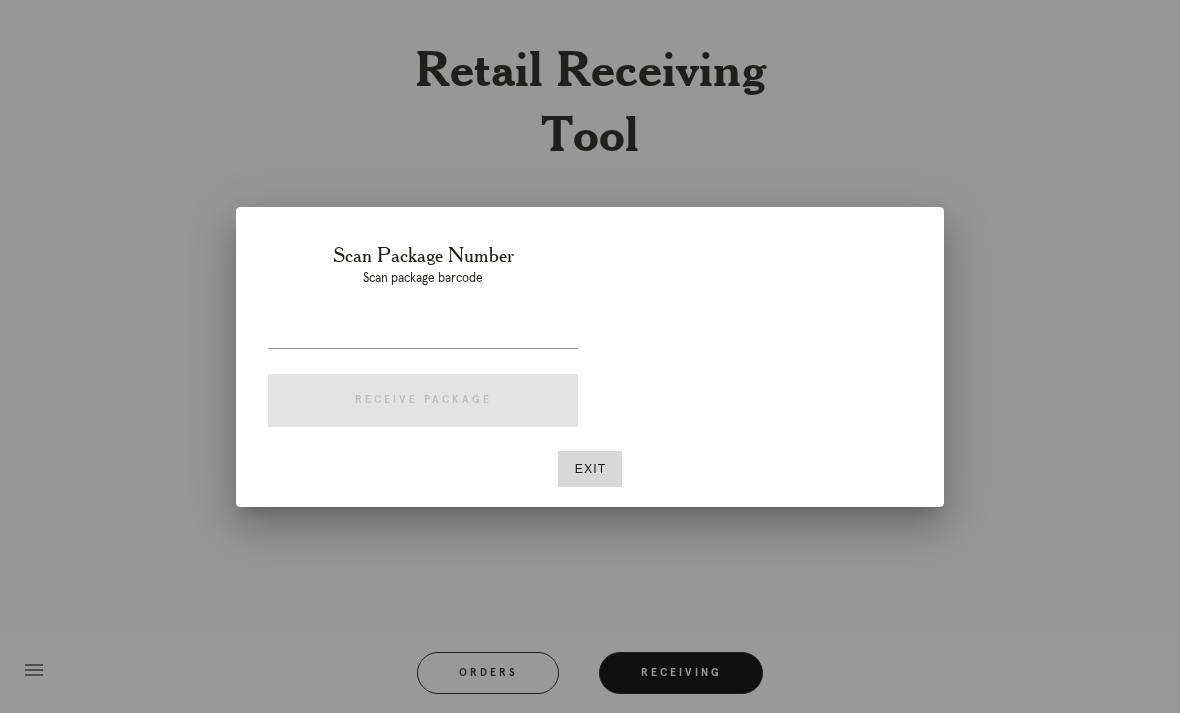 scroll, scrollTop: 0, scrollLeft: 0, axis: both 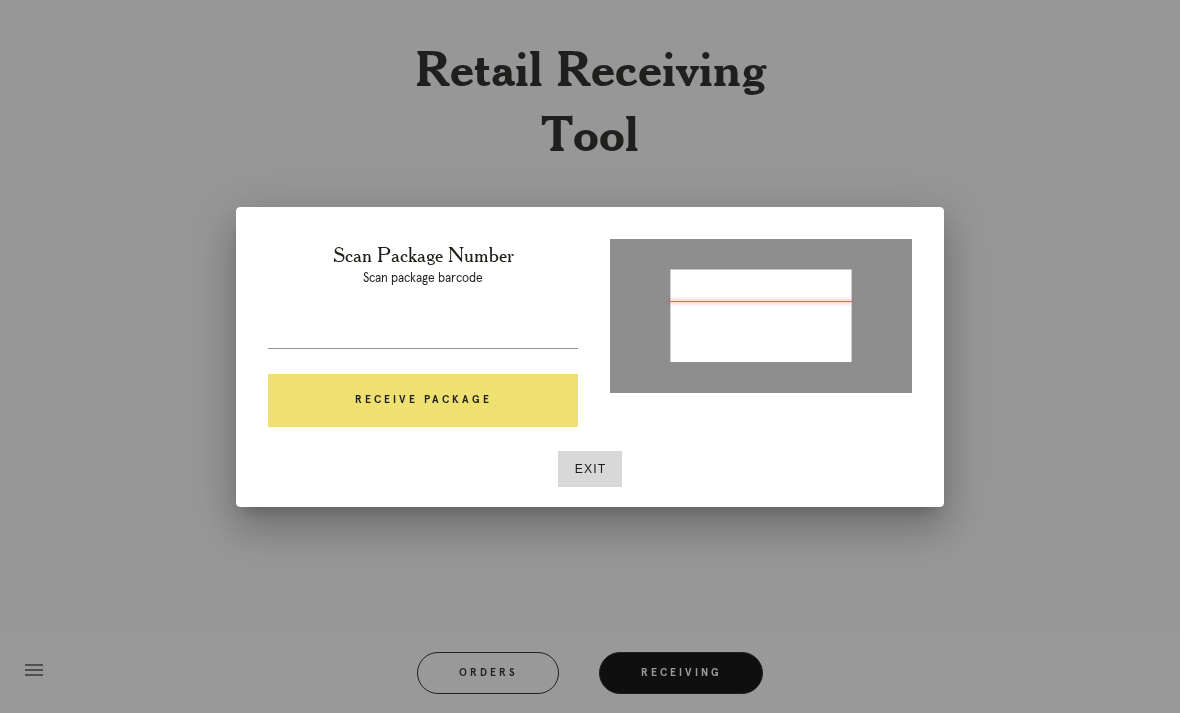 type on "P178195087358120" 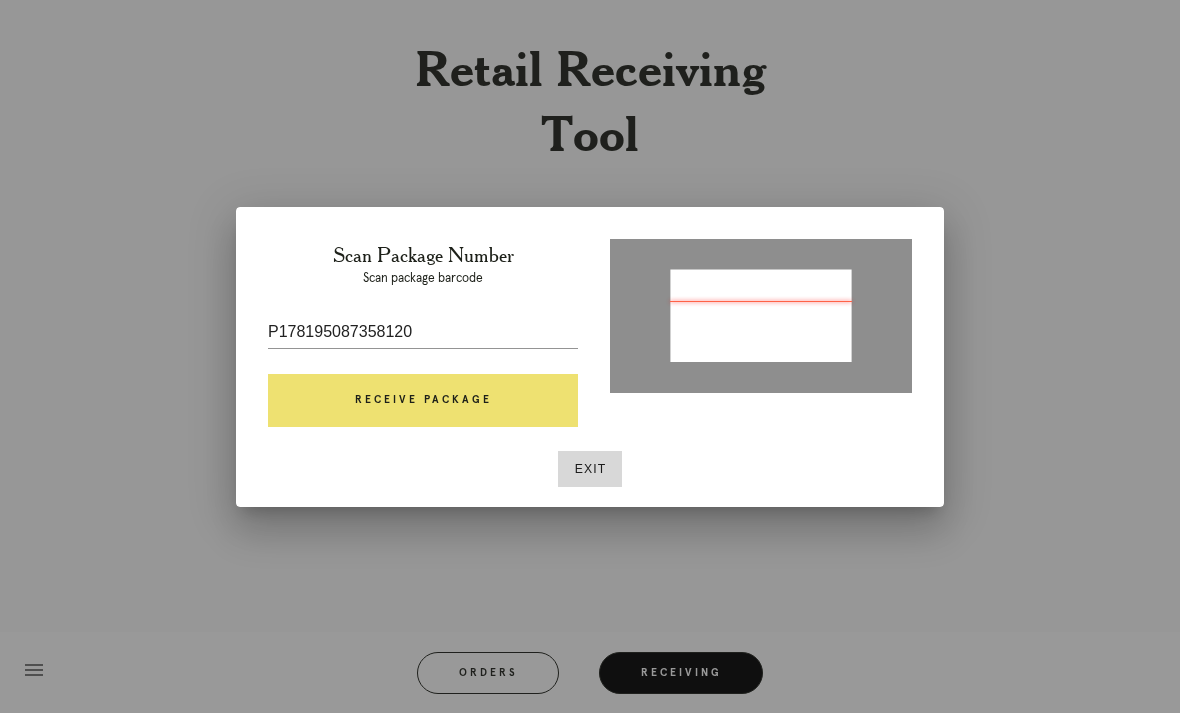 click on "Receive Package" at bounding box center (423, 401) 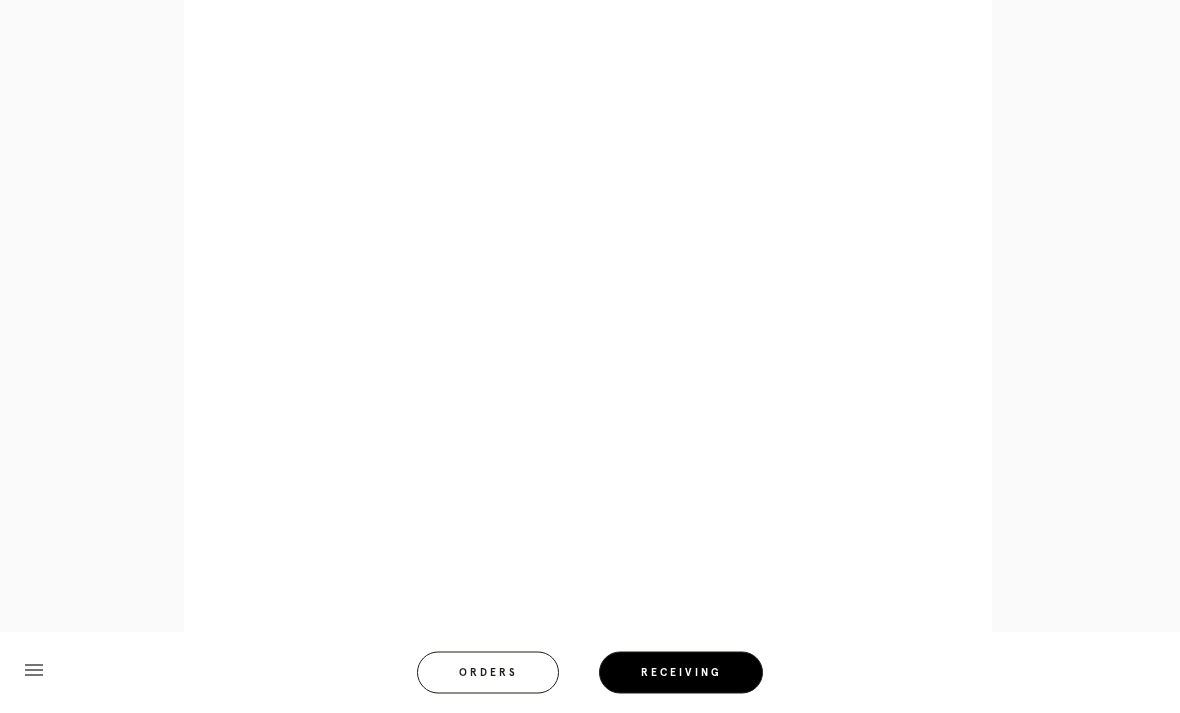 scroll, scrollTop: 922, scrollLeft: 0, axis: vertical 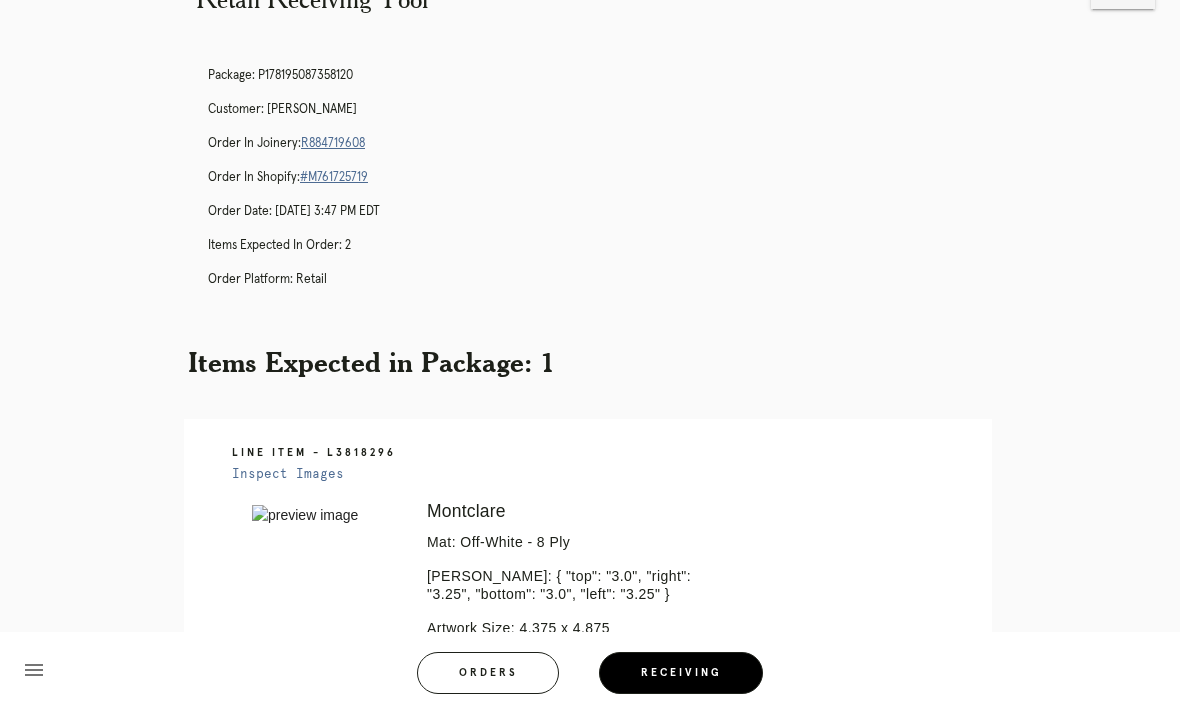 click on "Receiving" at bounding box center (681, 673) 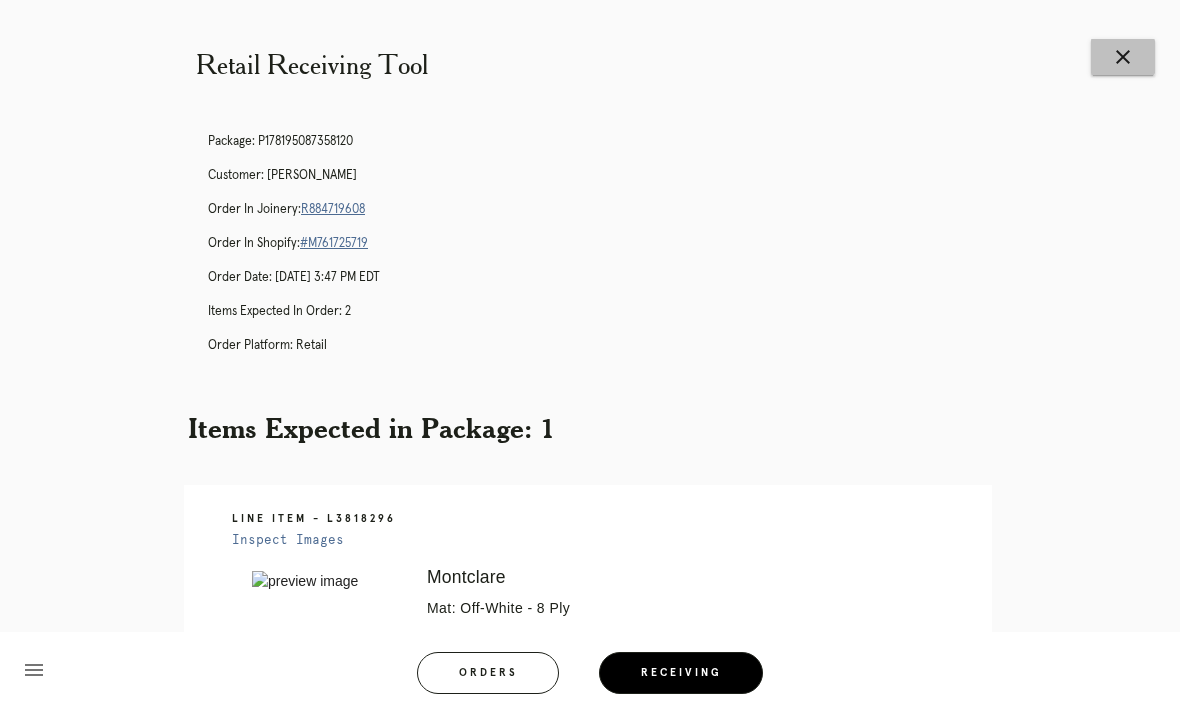 click on "close" at bounding box center (1123, 57) 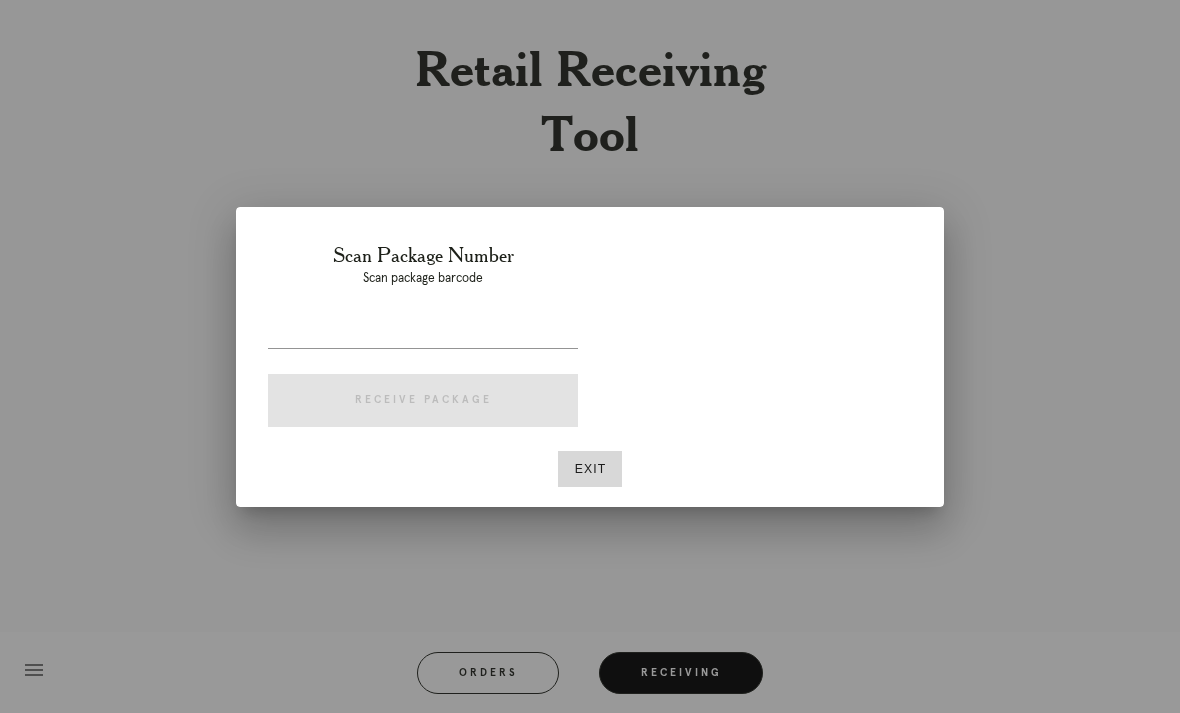 scroll, scrollTop: 0, scrollLeft: 0, axis: both 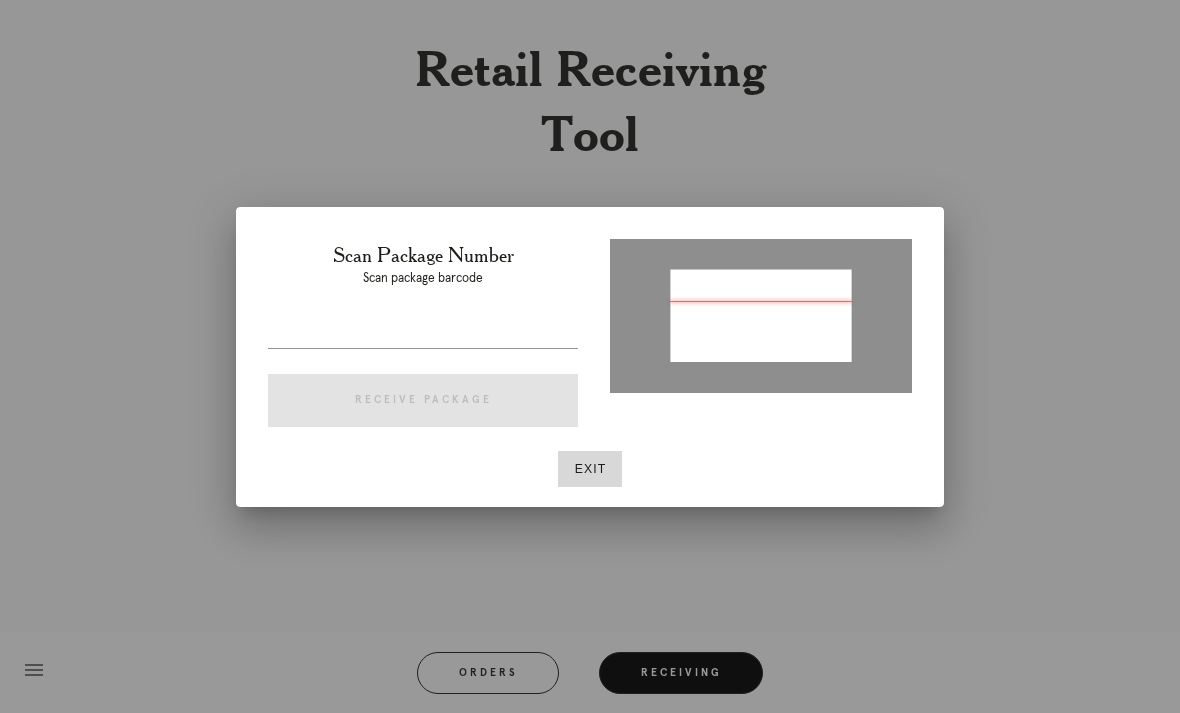 type on "P/8945685{57/818" 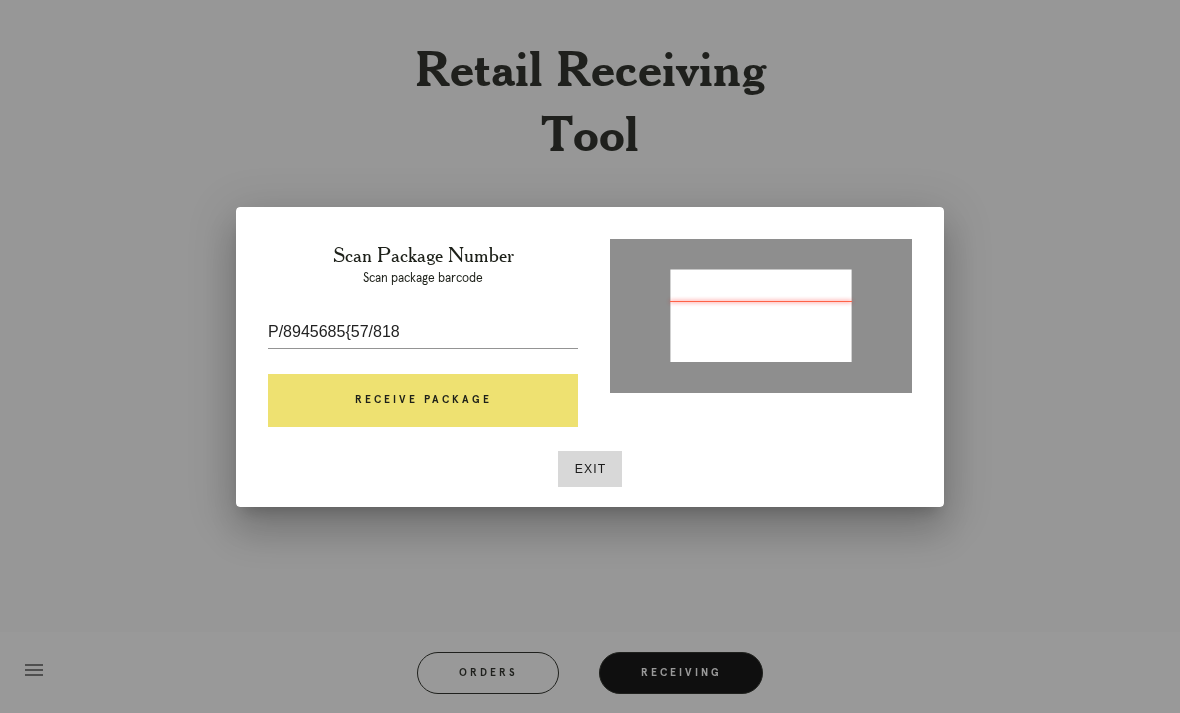 click at bounding box center [757, 339] 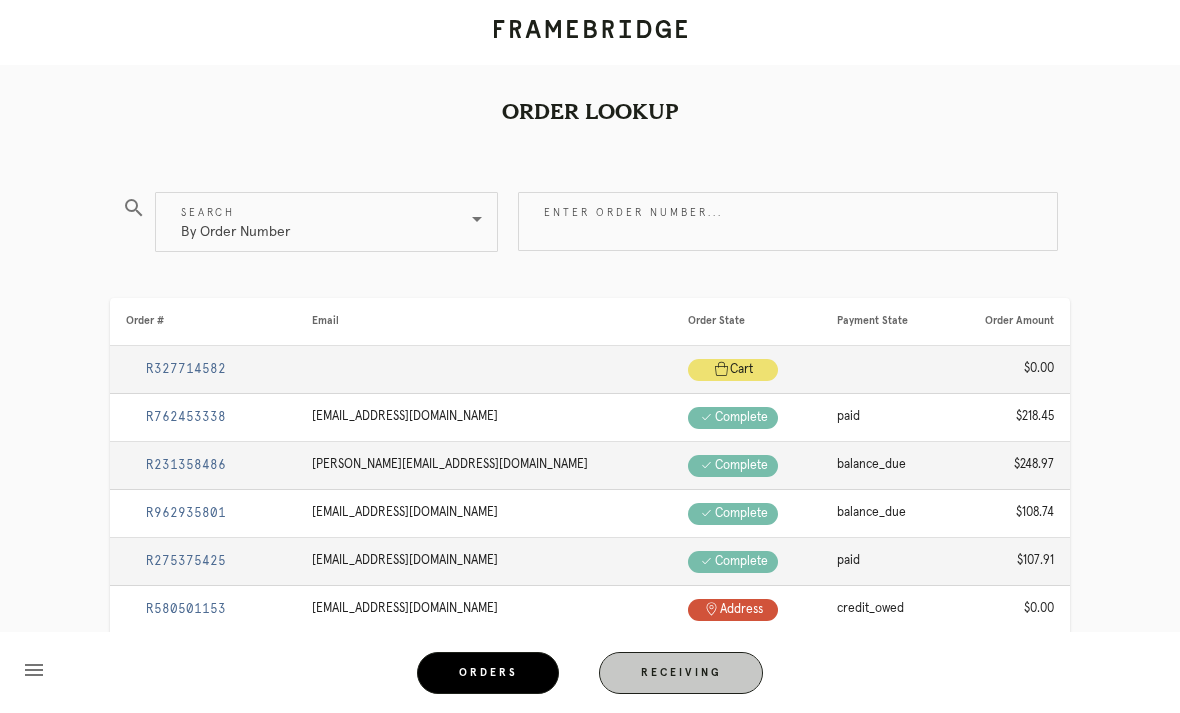 click on "Receiving" at bounding box center (681, 673) 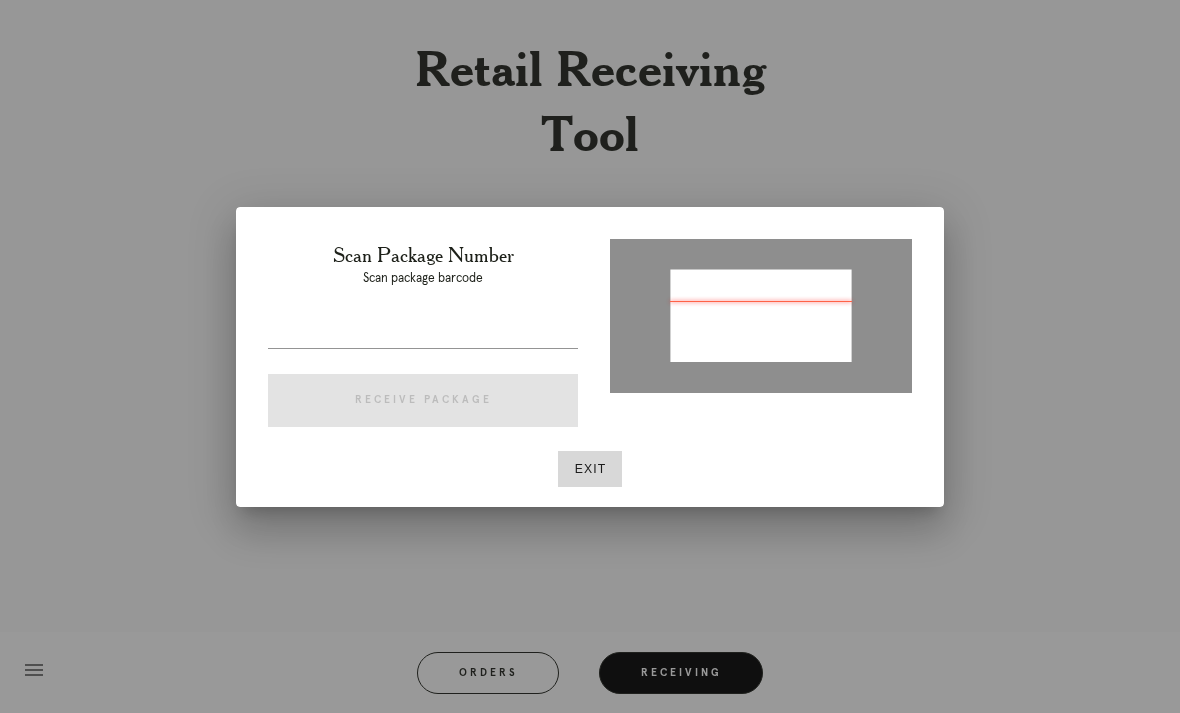type on "P589466859670818" 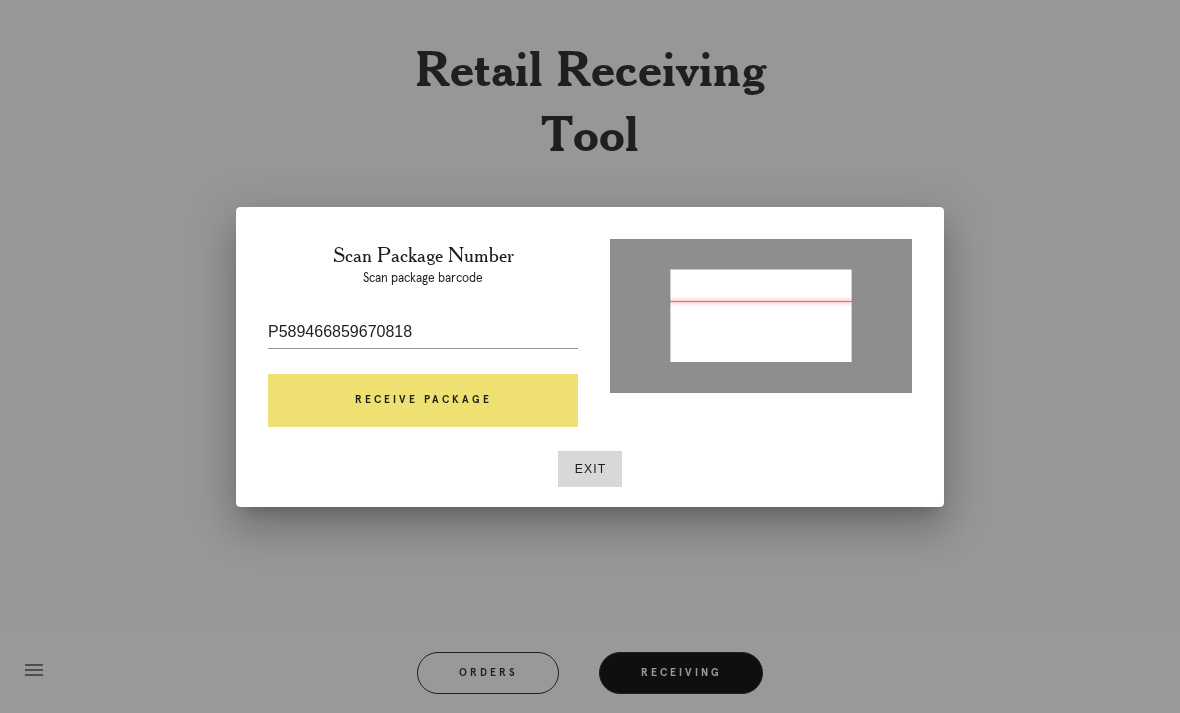 click on "Receive Package" at bounding box center (423, 401) 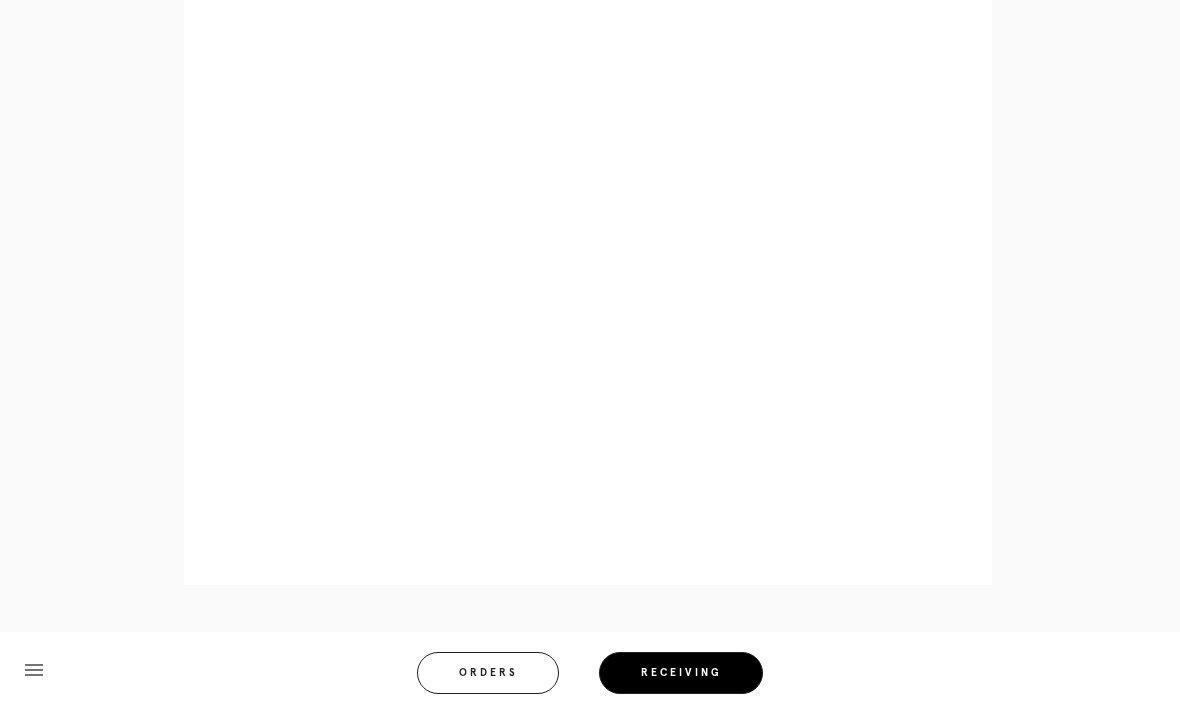 scroll, scrollTop: 852, scrollLeft: 0, axis: vertical 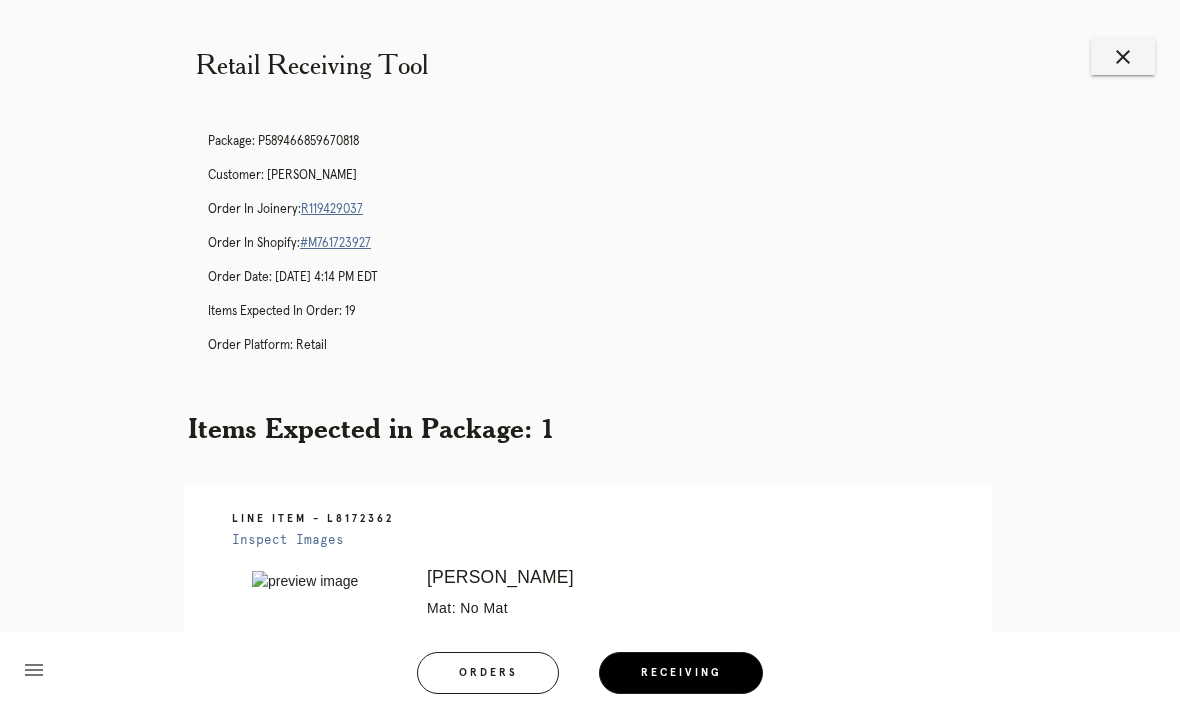 click on "close" at bounding box center (1123, 57) 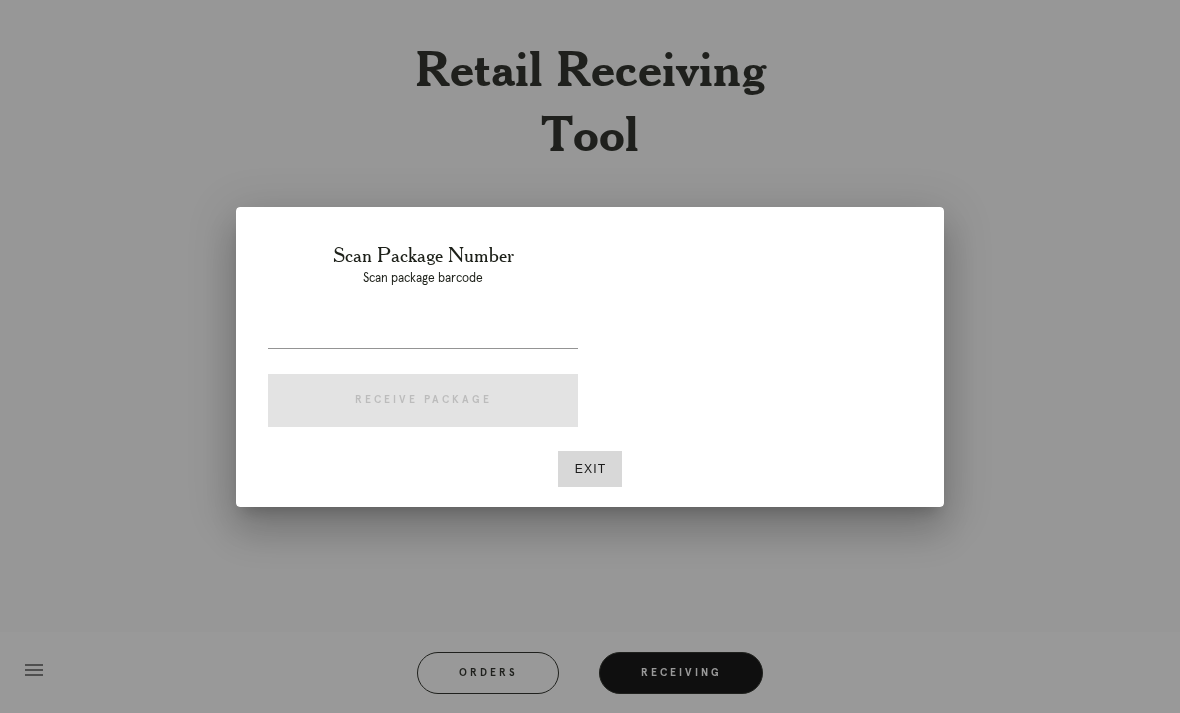scroll, scrollTop: 0, scrollLeft: 0, axis: both 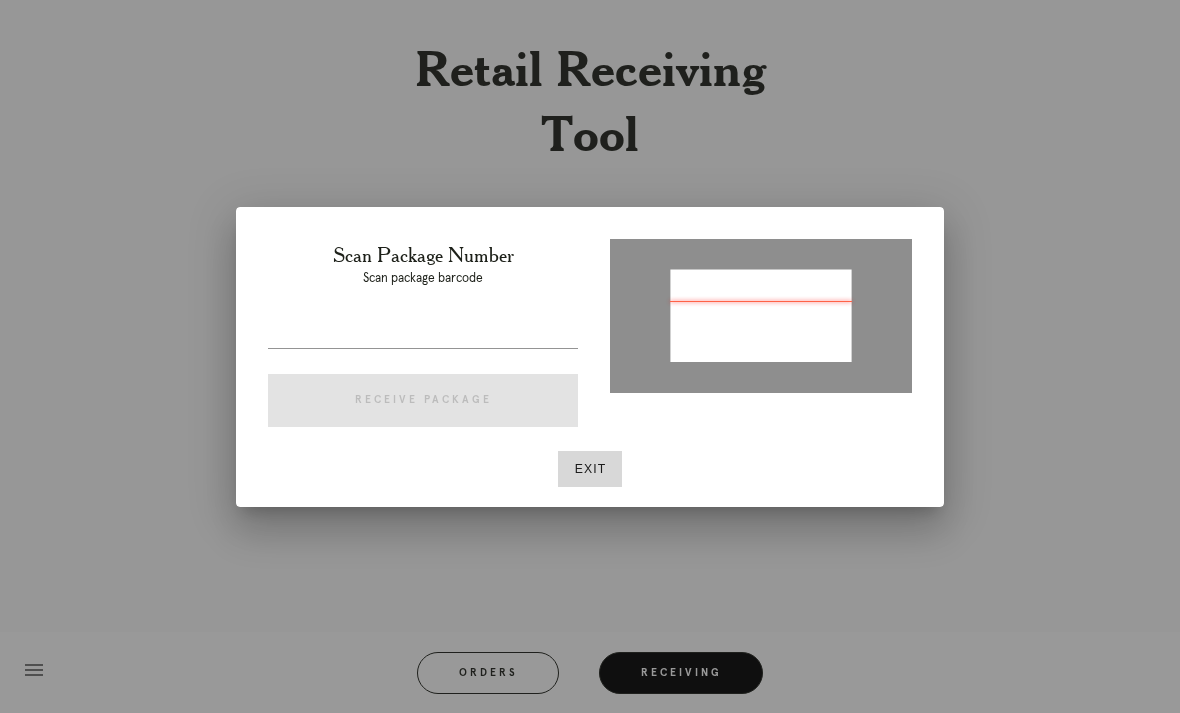 type on "P731226767785053" 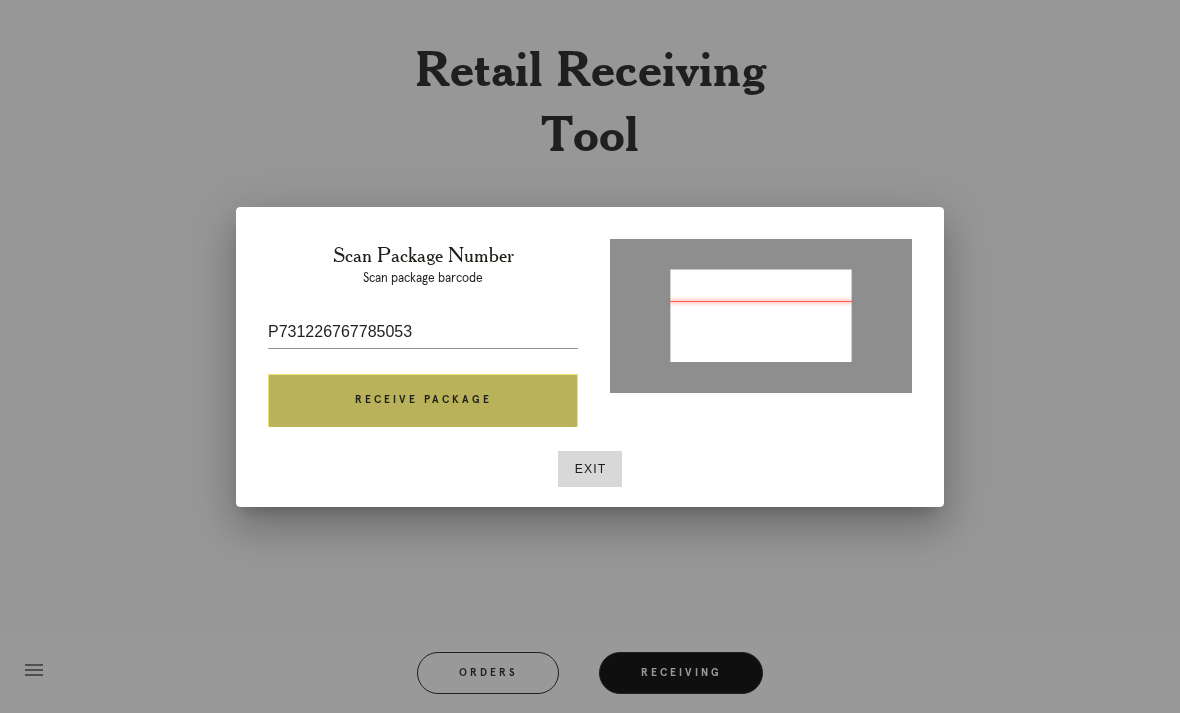 click on "Receive Package" at bounding box center [423, 401] 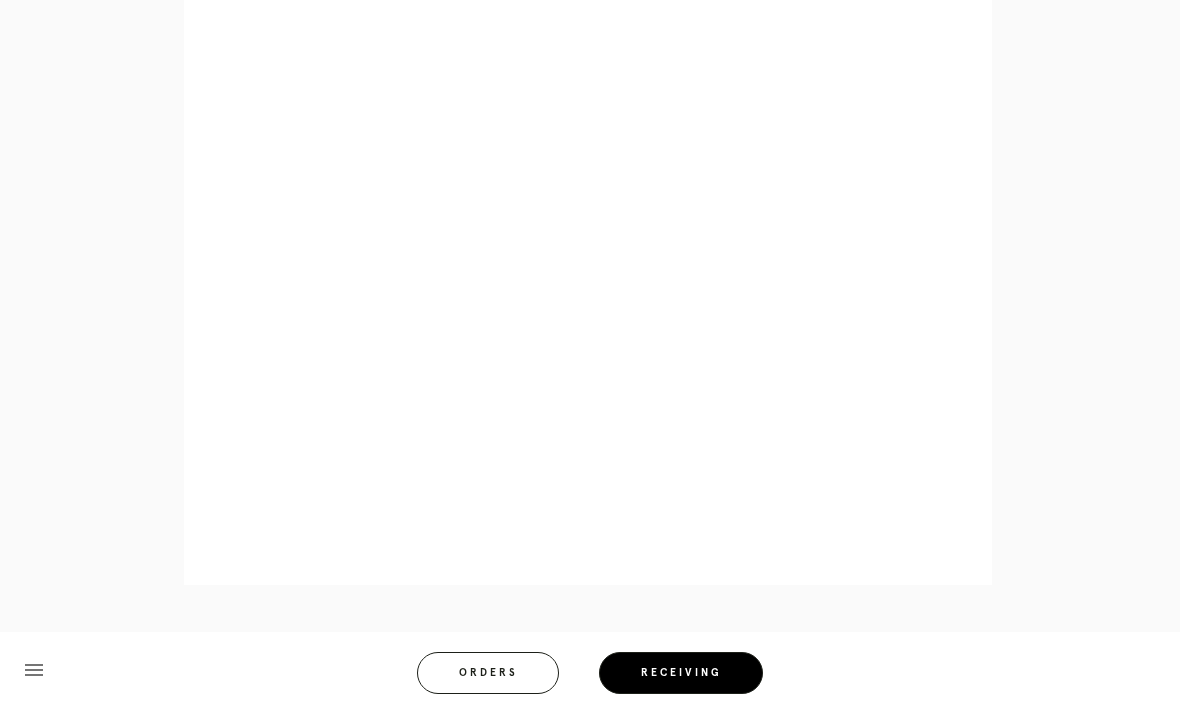 scroll, scrollTop: 852, scrollLeft: 0, axis: vertical 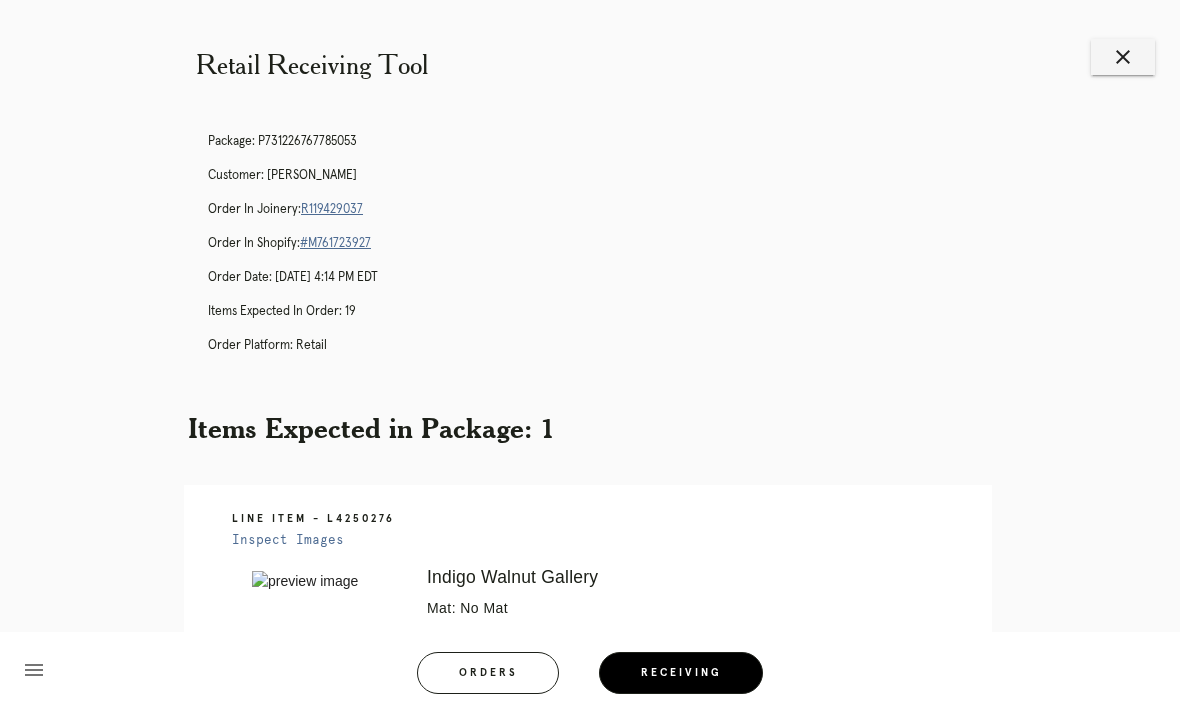 click on "Receiving" at bounding box center [681, 673] 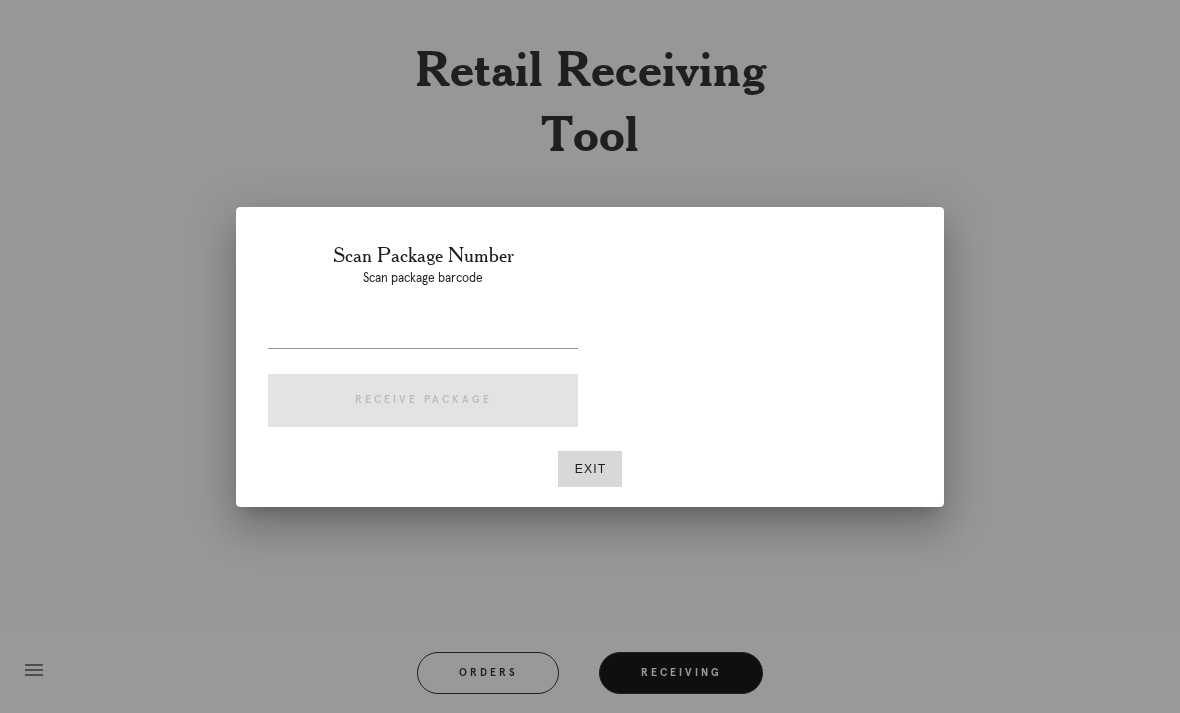 scroll, scrollTop: 0, scrollLeft: 0, axis: both 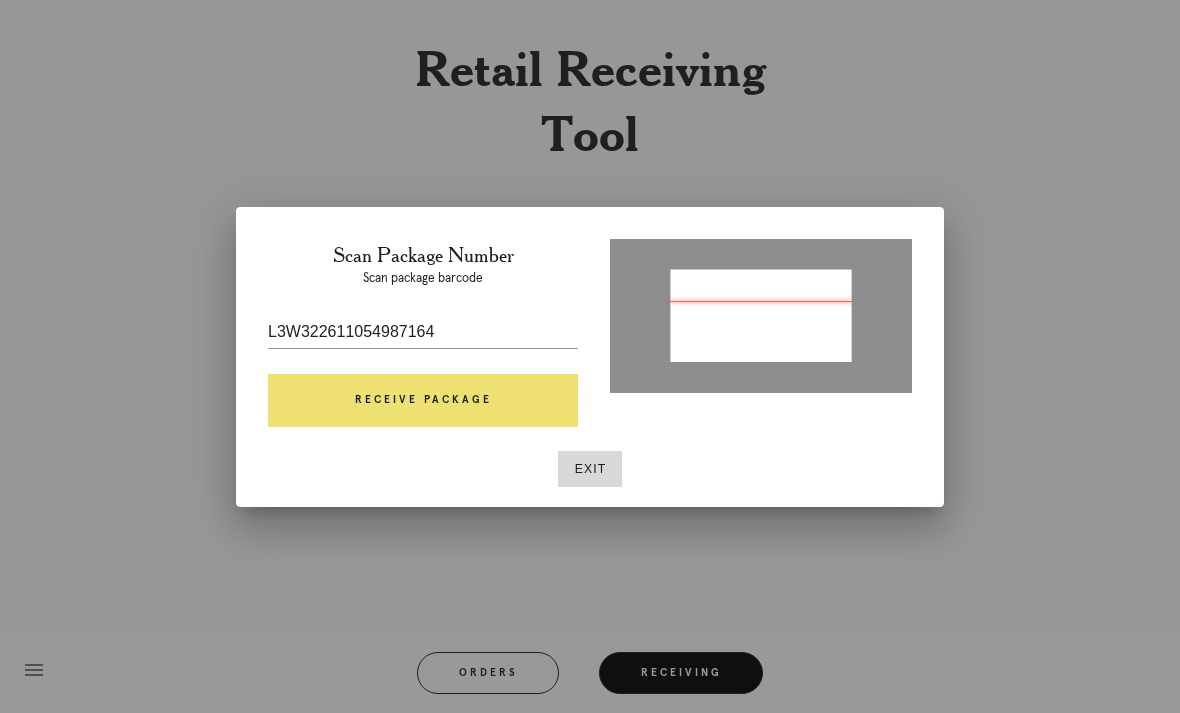 type on "P244753336087760" 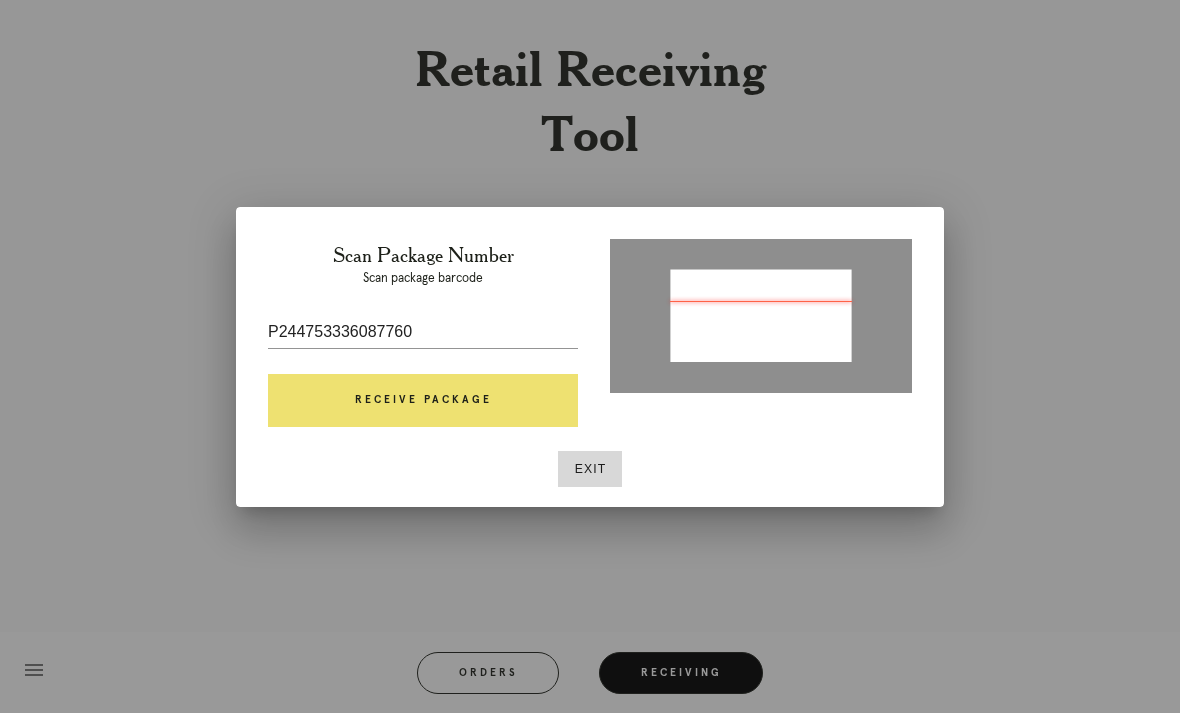 click on "Receive Package" at bounding box center [423, 401] 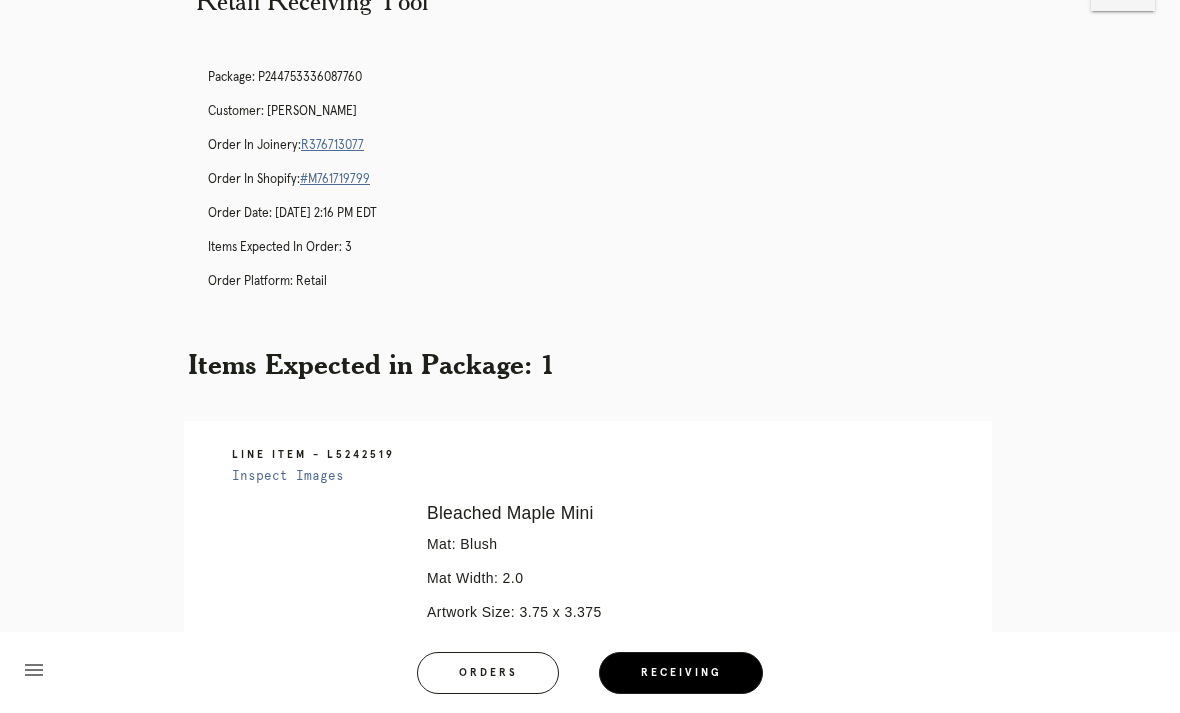 scroll, scrollTop: 0, scrollLeft: 0, axis: both 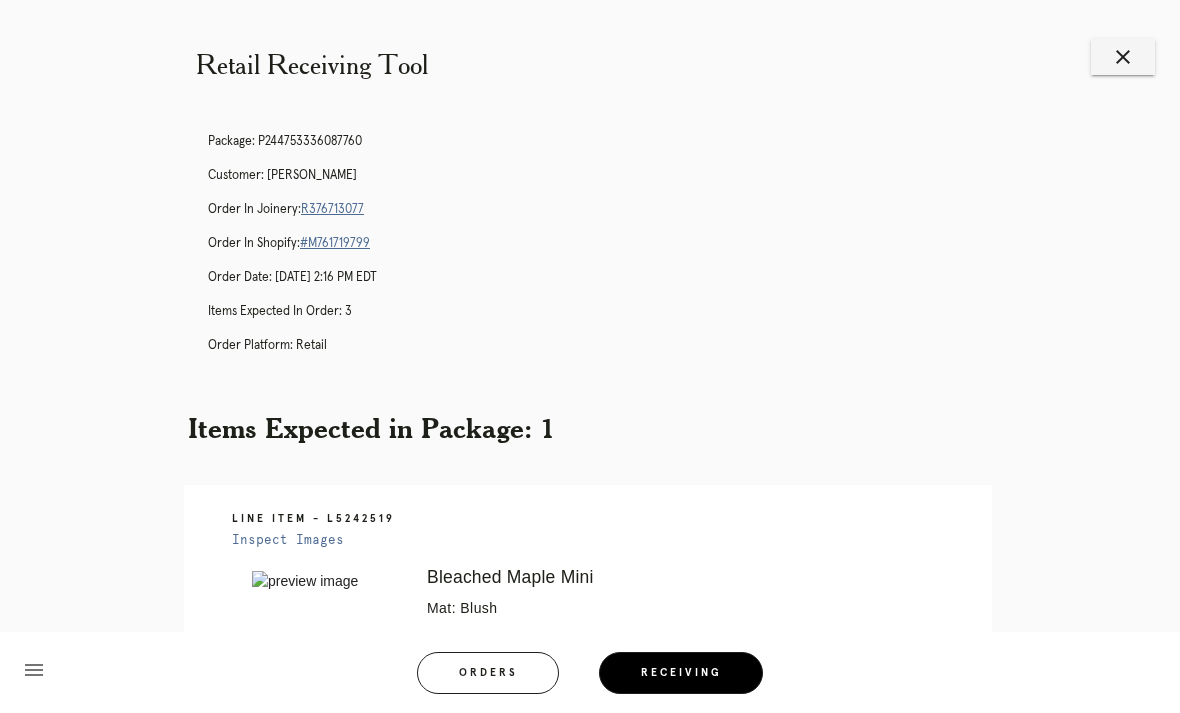 click on "R376713077" at bounding box center (332, 209) 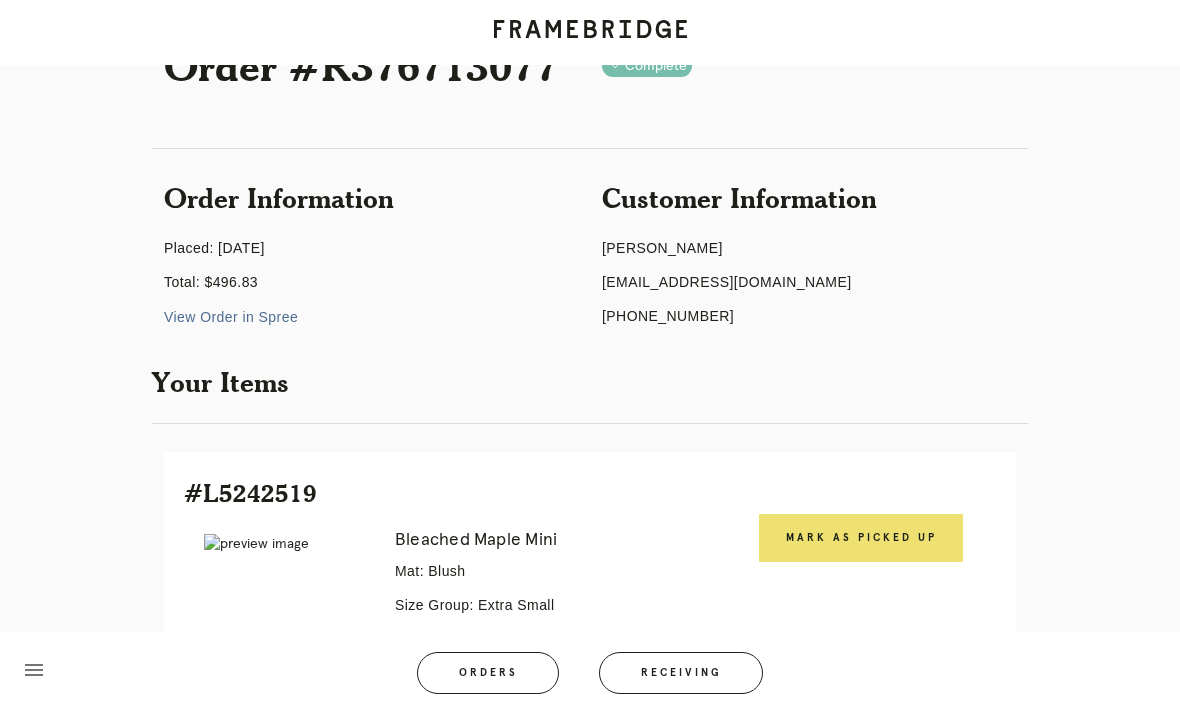 scroll, scrollTop: 144, scrollLeft: 0, axis: vertical 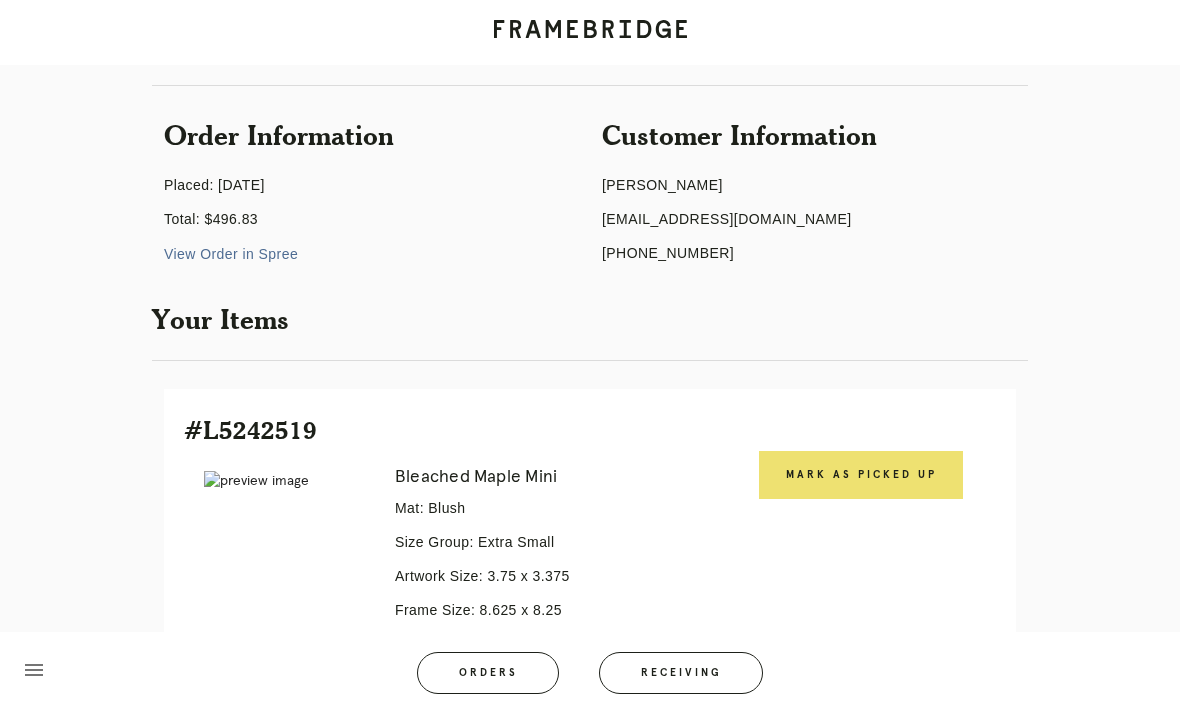click on "Mark as Picked Up" at bounding box center (861, 475) 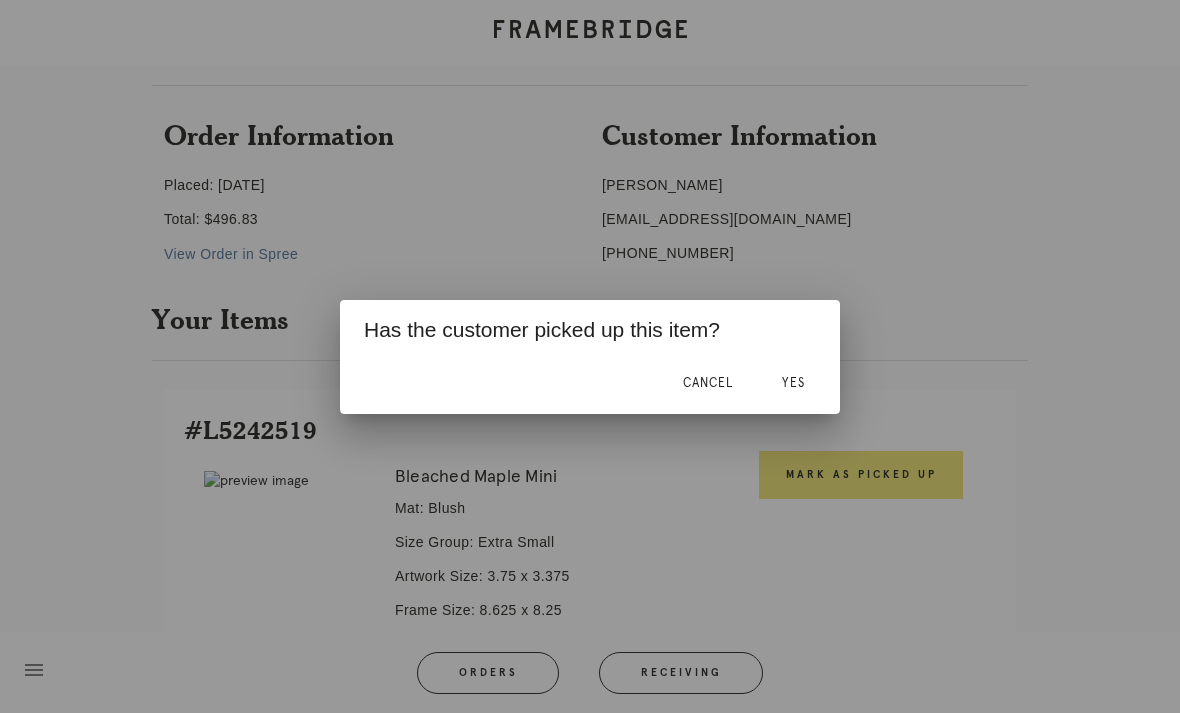 click on "Yes" at bounding box center (793, 384) 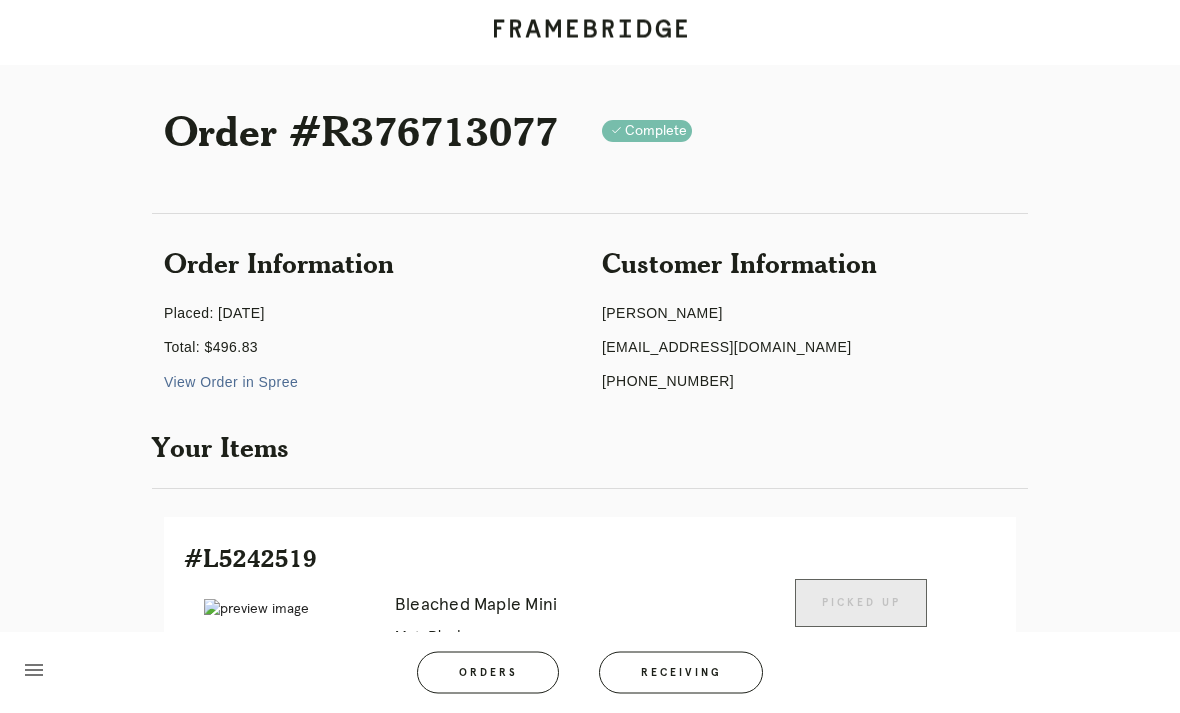 scroll, scrollTop: 0, scrollLeft: 0, axis: both 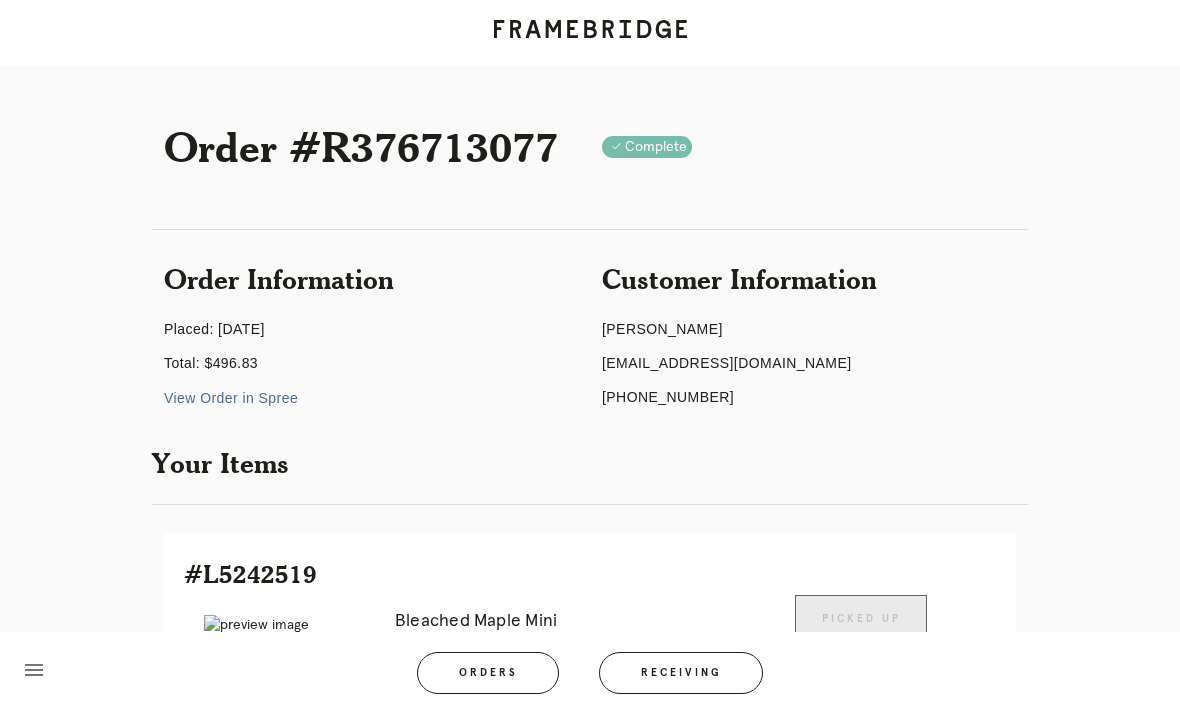 click on "Receiving" at bounding box center [681, 673] 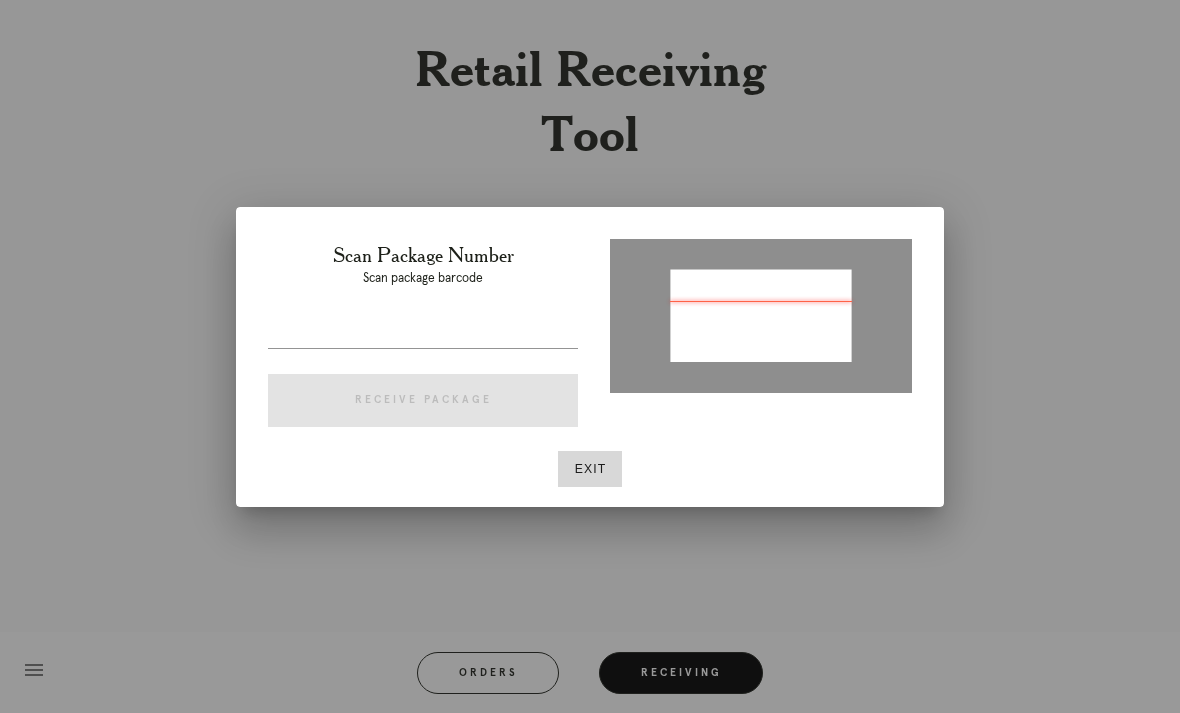 type on "P721029840728322" 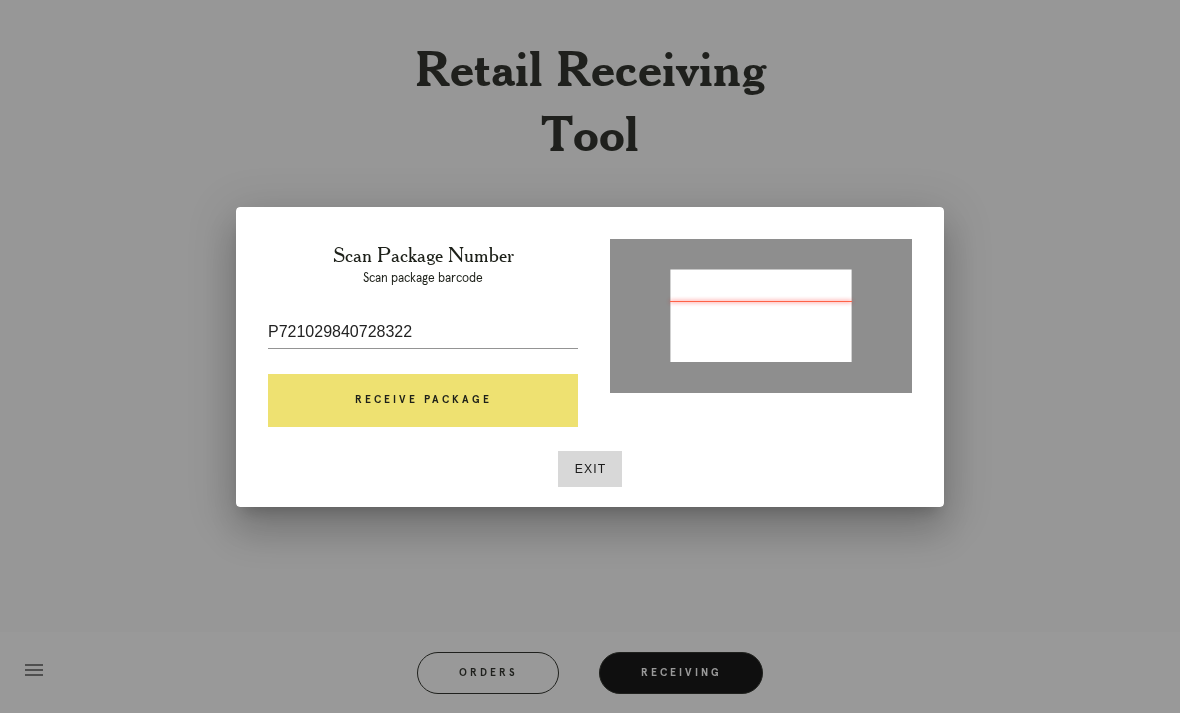 click on "Receive Package" at bounding box center (423, 401) 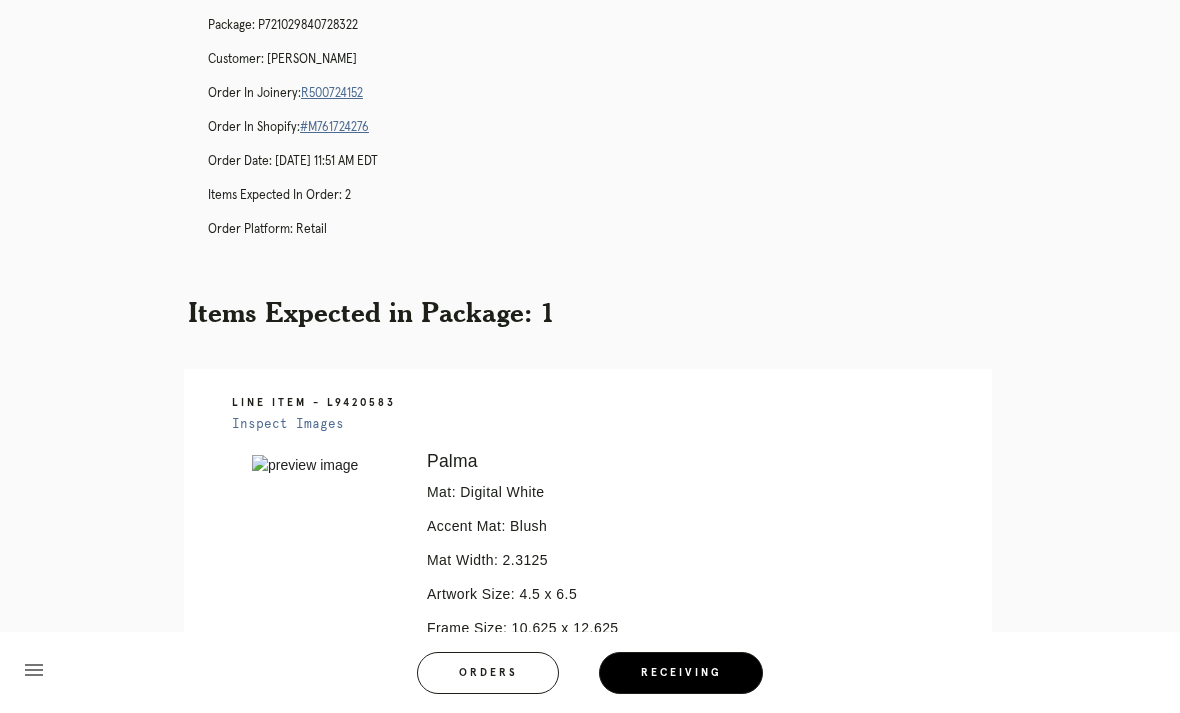 scroll, scrollTop: 115, scrollLeft: 0, axis: vertical 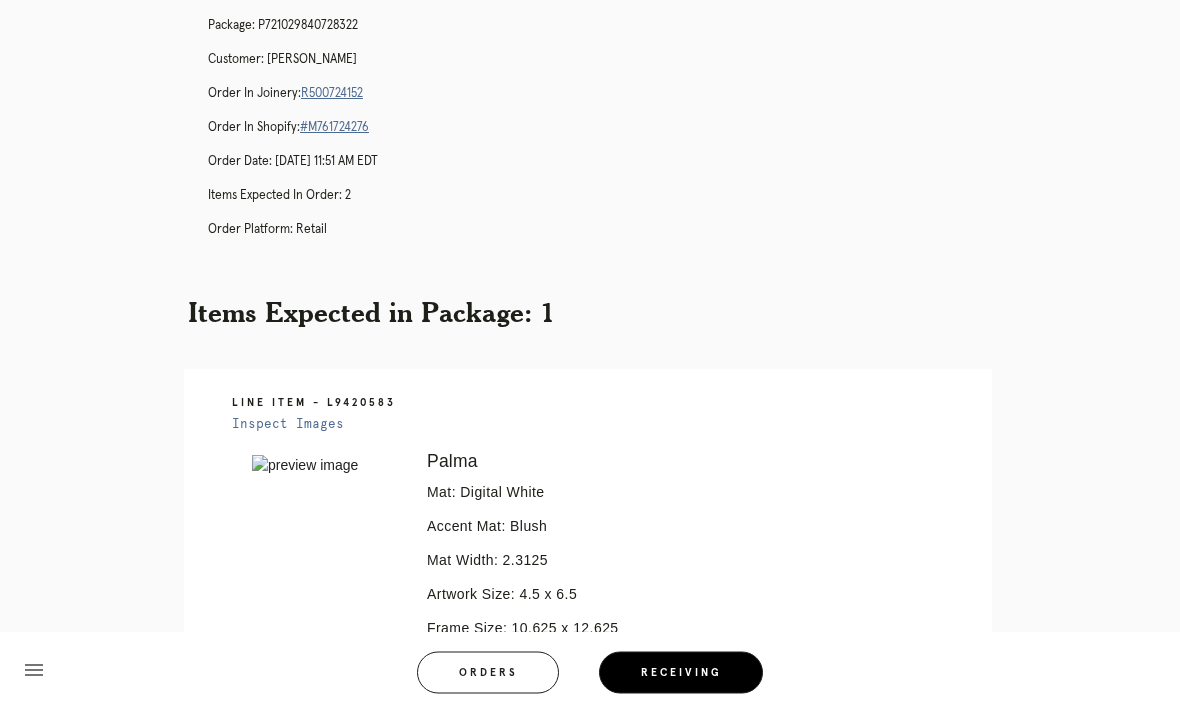 click on "R500724152" at bounding box center [332, 94] 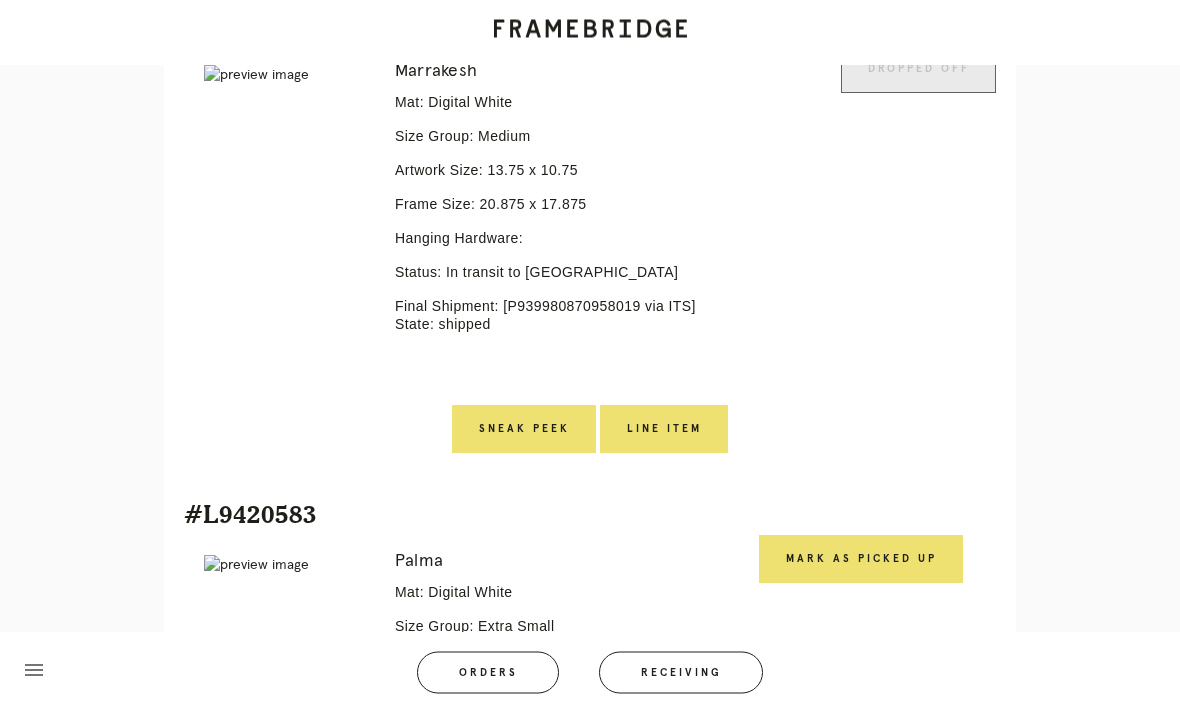 scroll, scrollTop: 664, scrollLeft: 0, axis: vertical 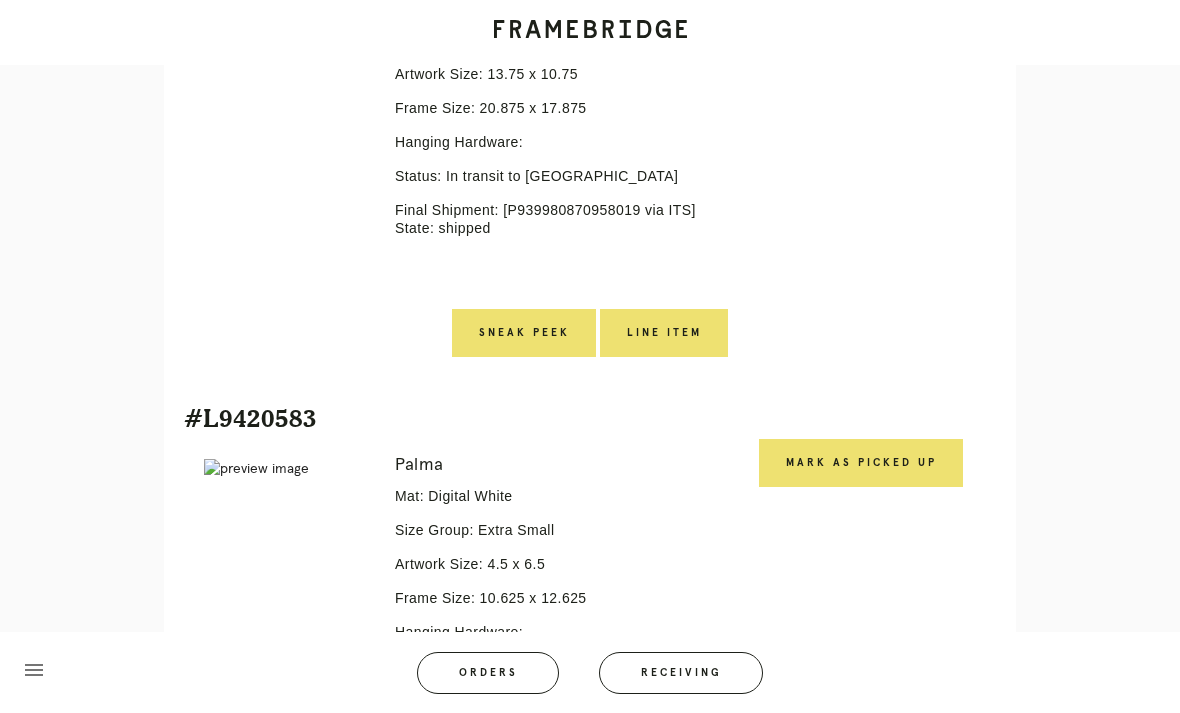 click on "Mark as Picked Up" at bounding box center [861, 463] 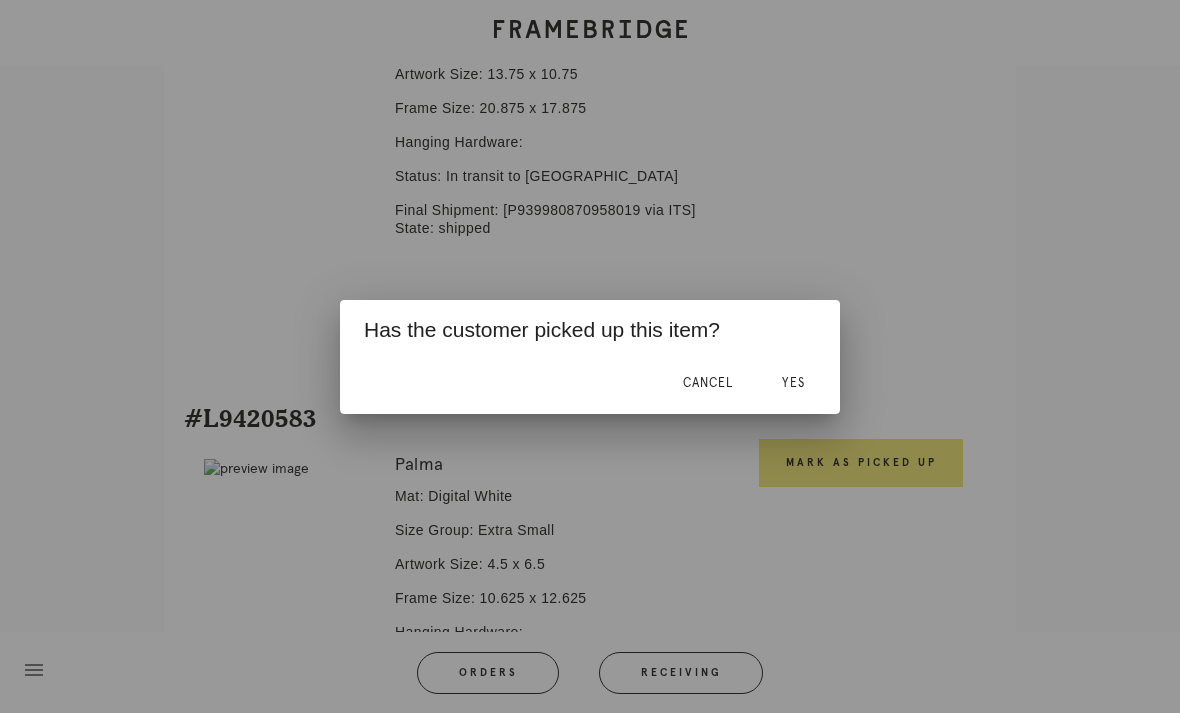 click on "Yes" at bounding box center [793, 384] 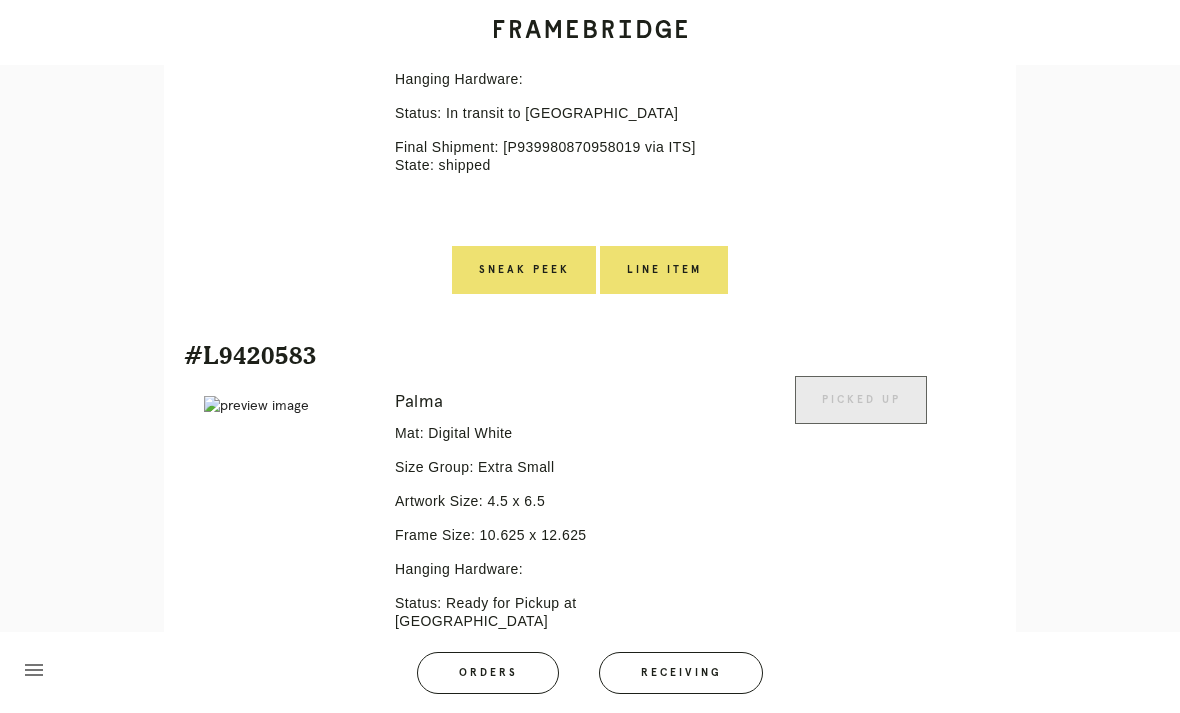scroll, scrollTop: 728, scrollLeft: 0, axis: vertical 